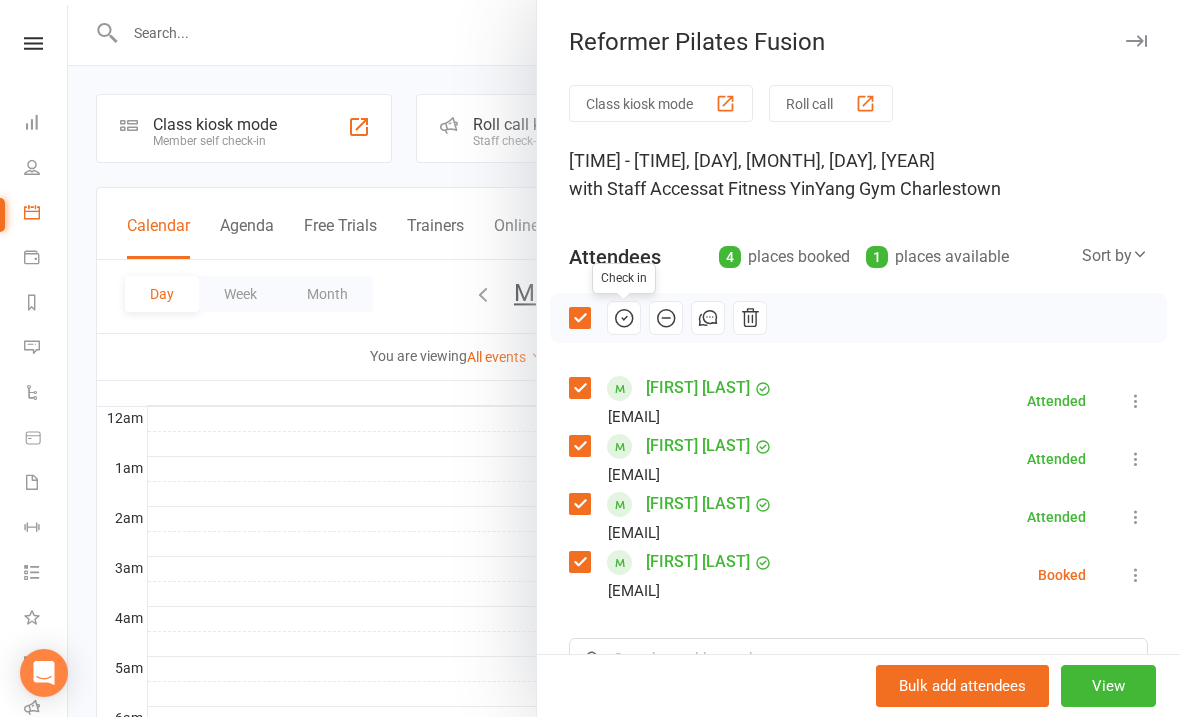 scroll, scrollTop: 208, scrollLeft: 0, axis: vertical 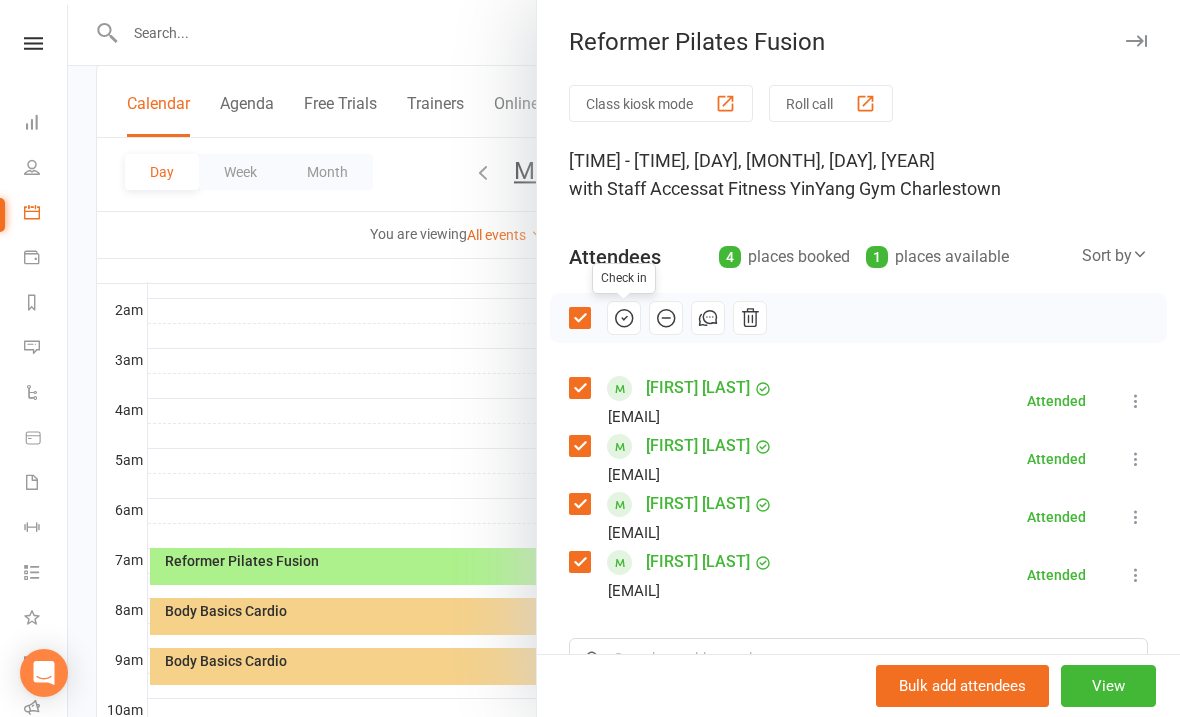 click at bounding box center [624, 358] 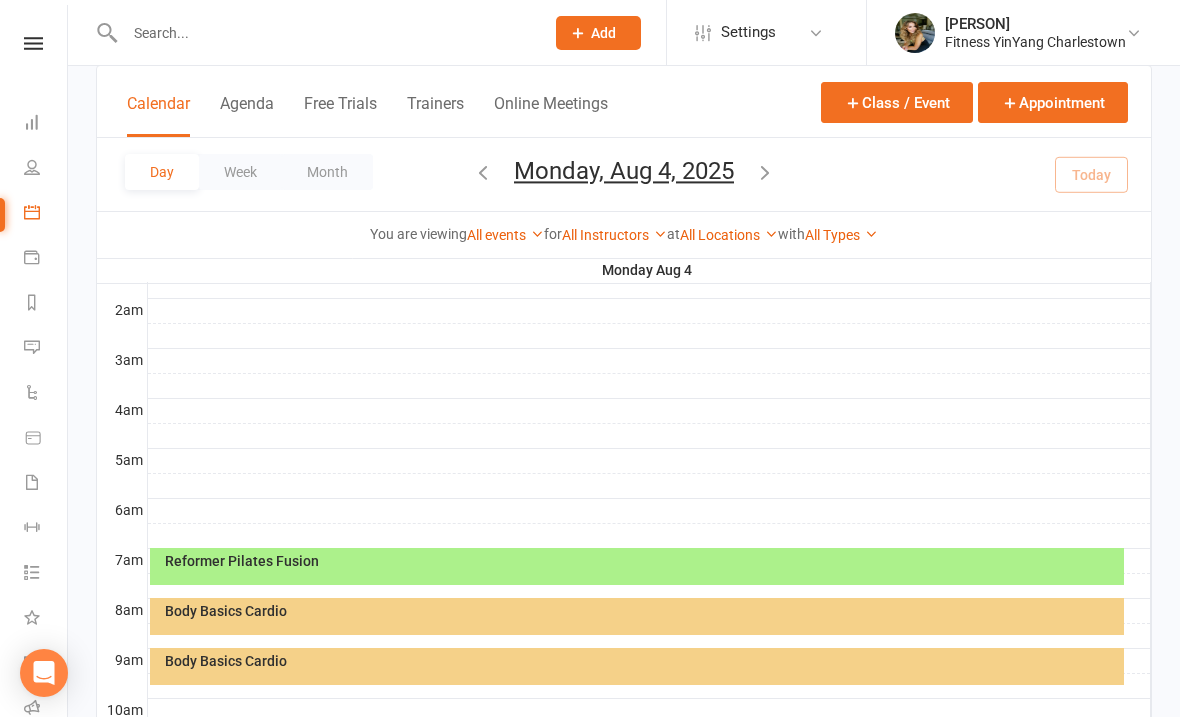click on "Body Basics Cardio" at bounding box center (642, 611) 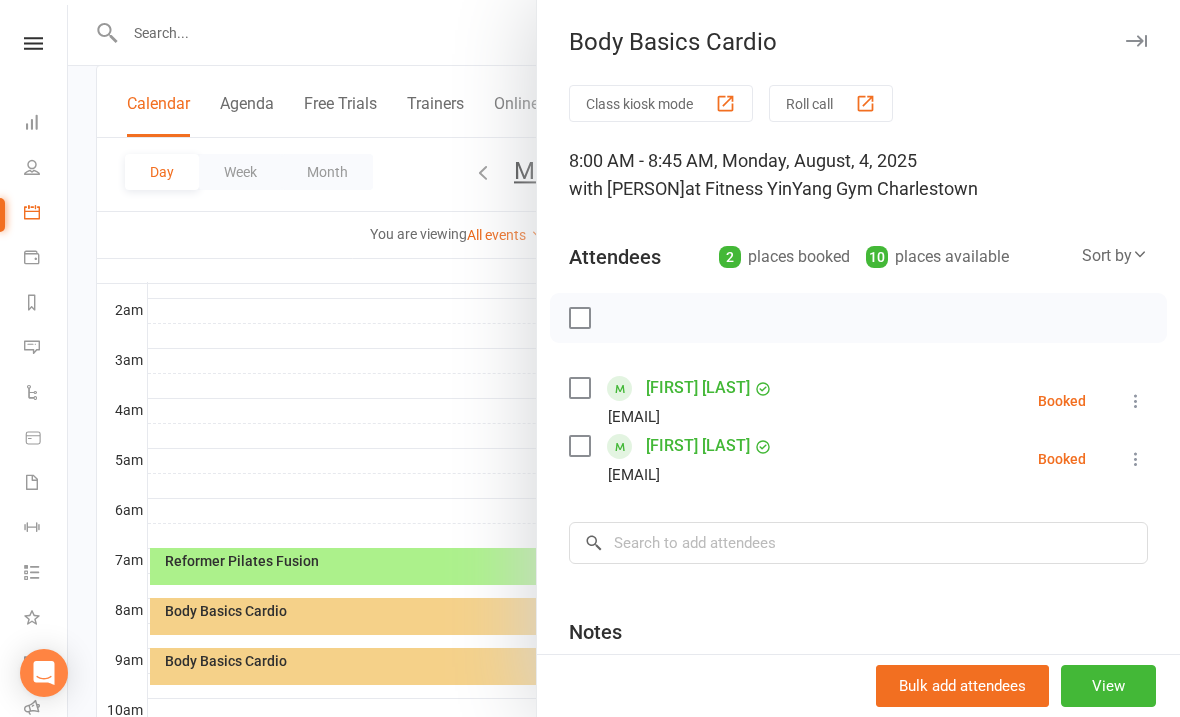click on "[FIRST] [LAST]" at bounding box center [698, 446] 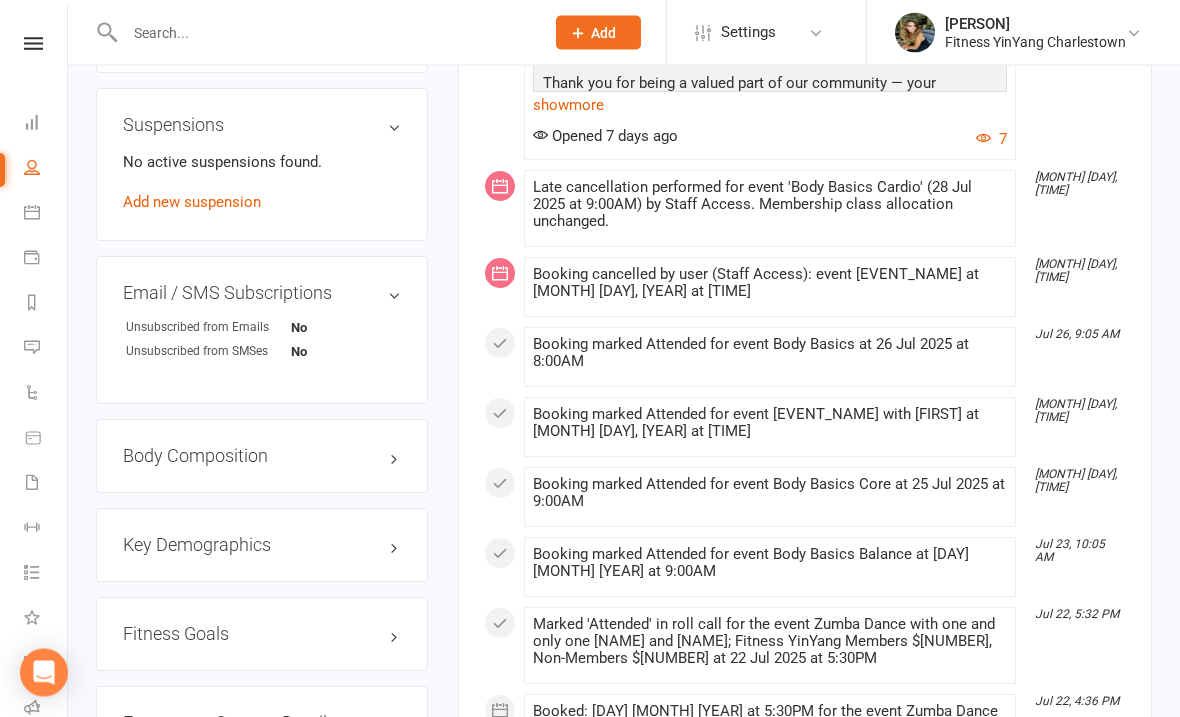 scroll, scrollTop: 1362, scrollLeft: 0, axis: vertical 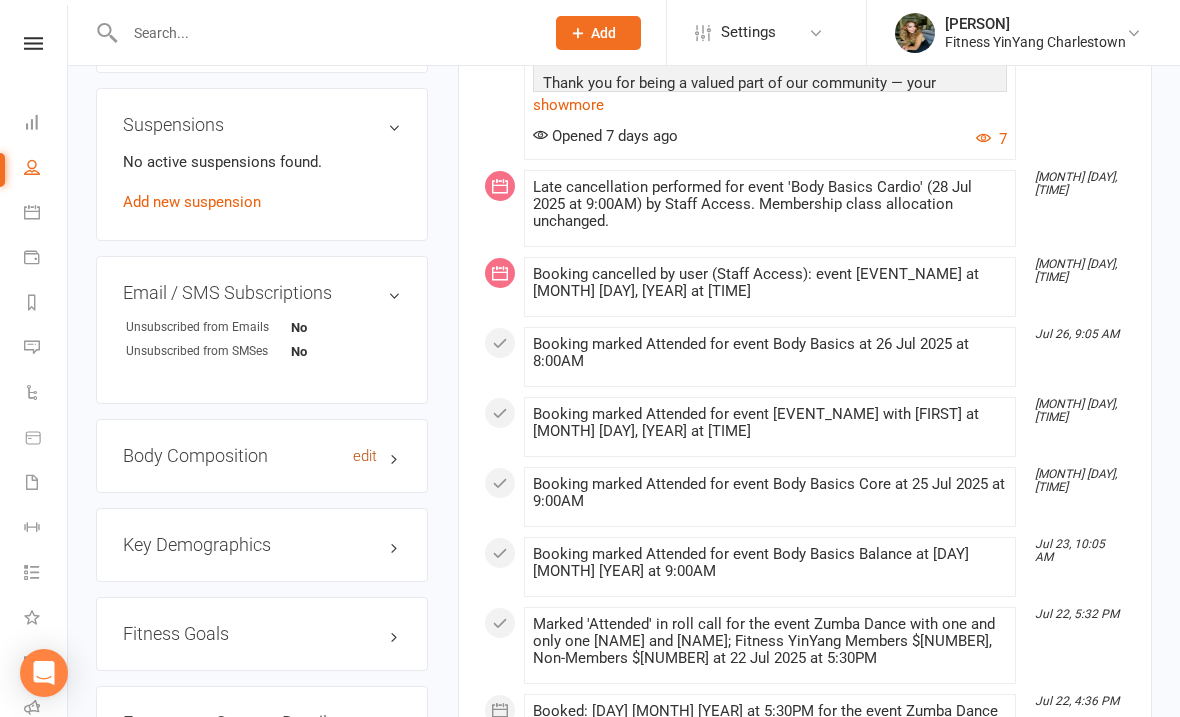 click on "edit" at bounding box center [365, 456] 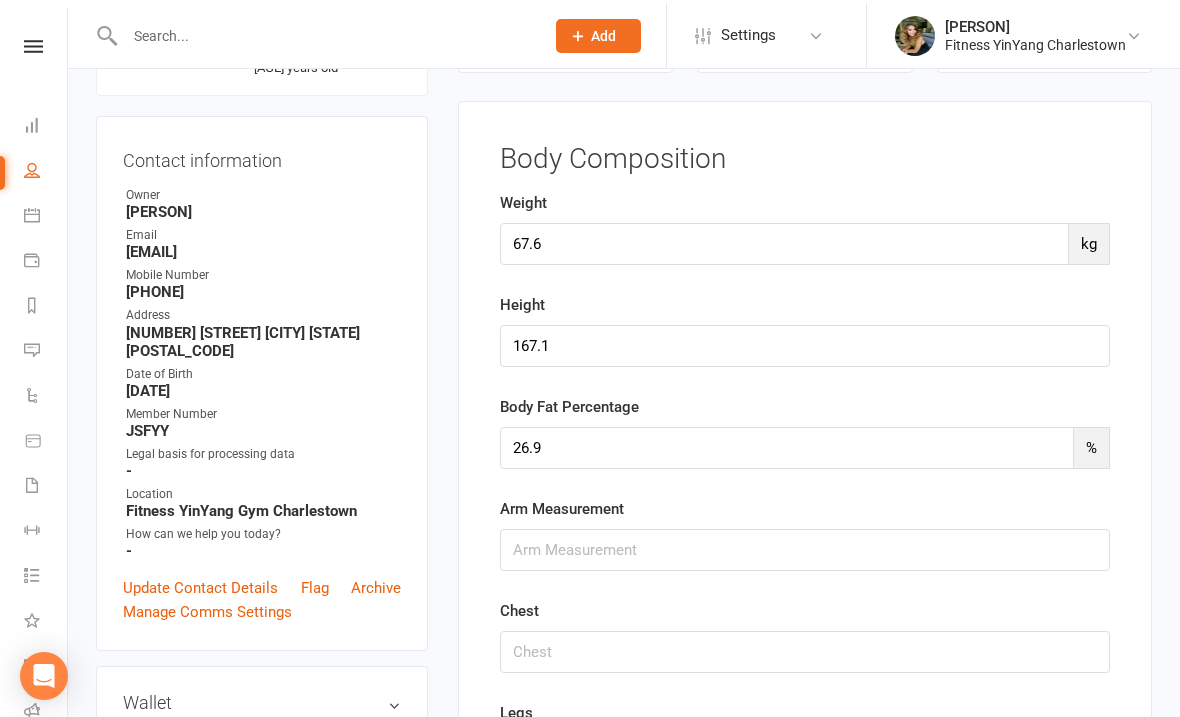 scroll, scrollTop: 170, scrollLeft: 0, axis: vertical 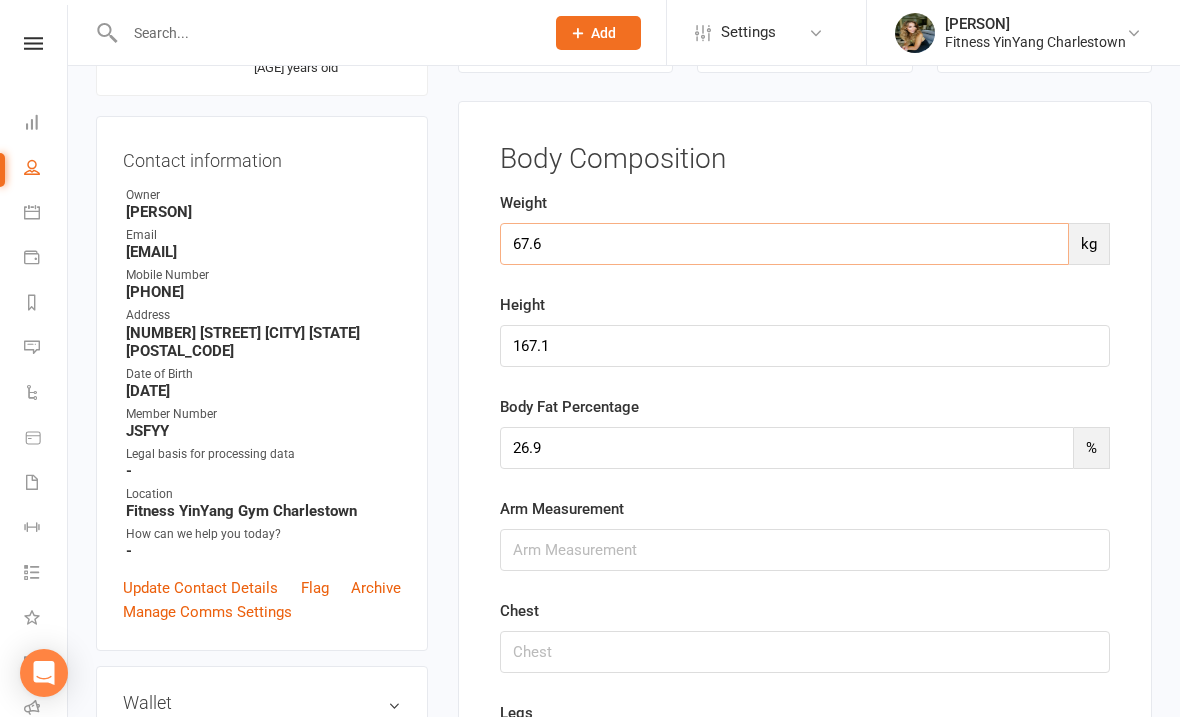 click on "67.6" at bounding box center (784, 244) 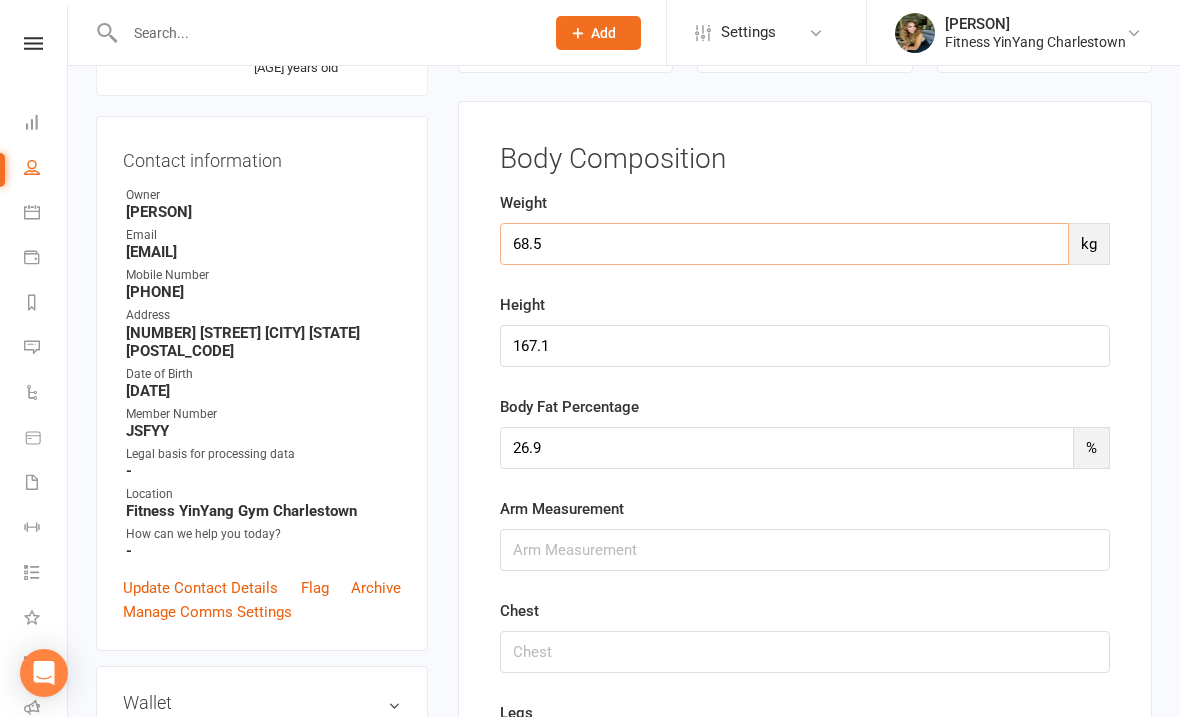 type on "68.5" 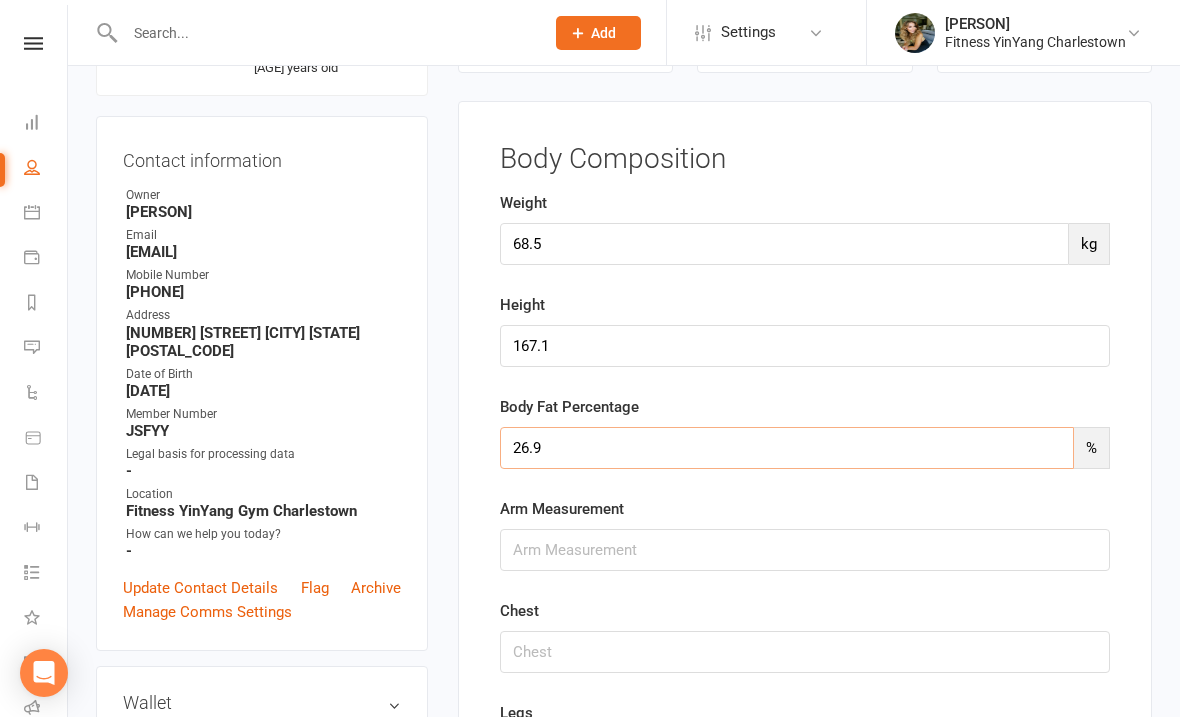 click on "26.9" at bounding box center [787, 448] 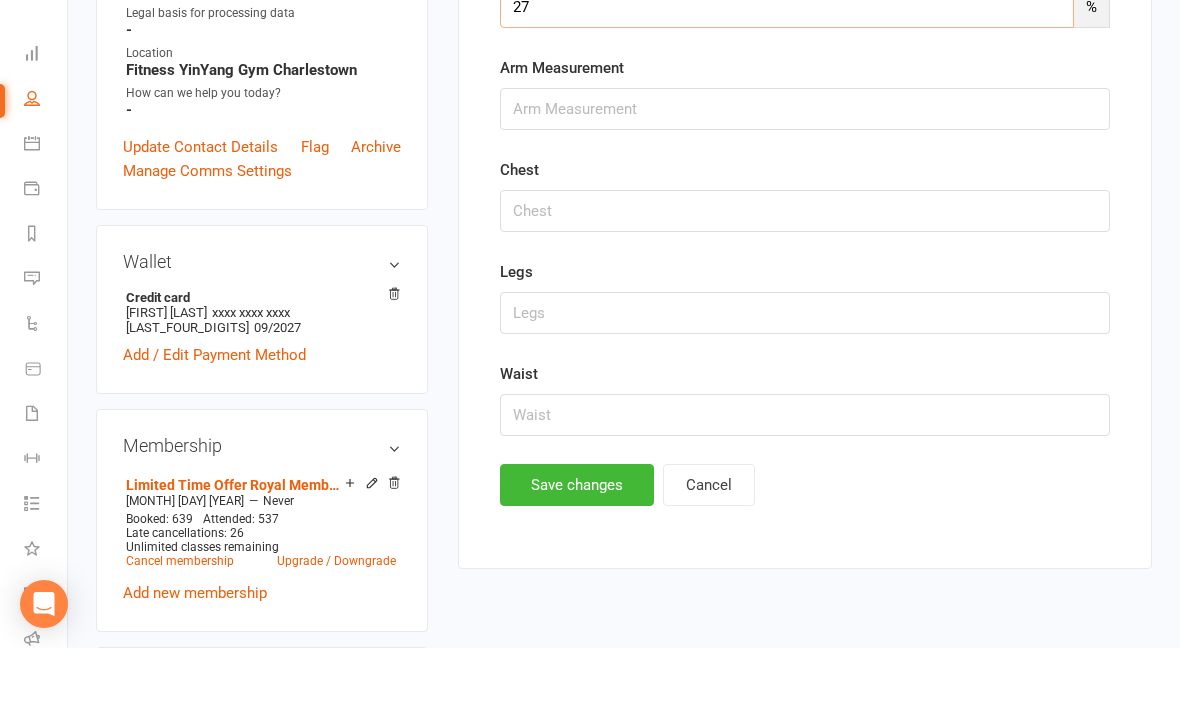 scroll, scrollTop: 584, scrollLeft: 0, axis: vertical 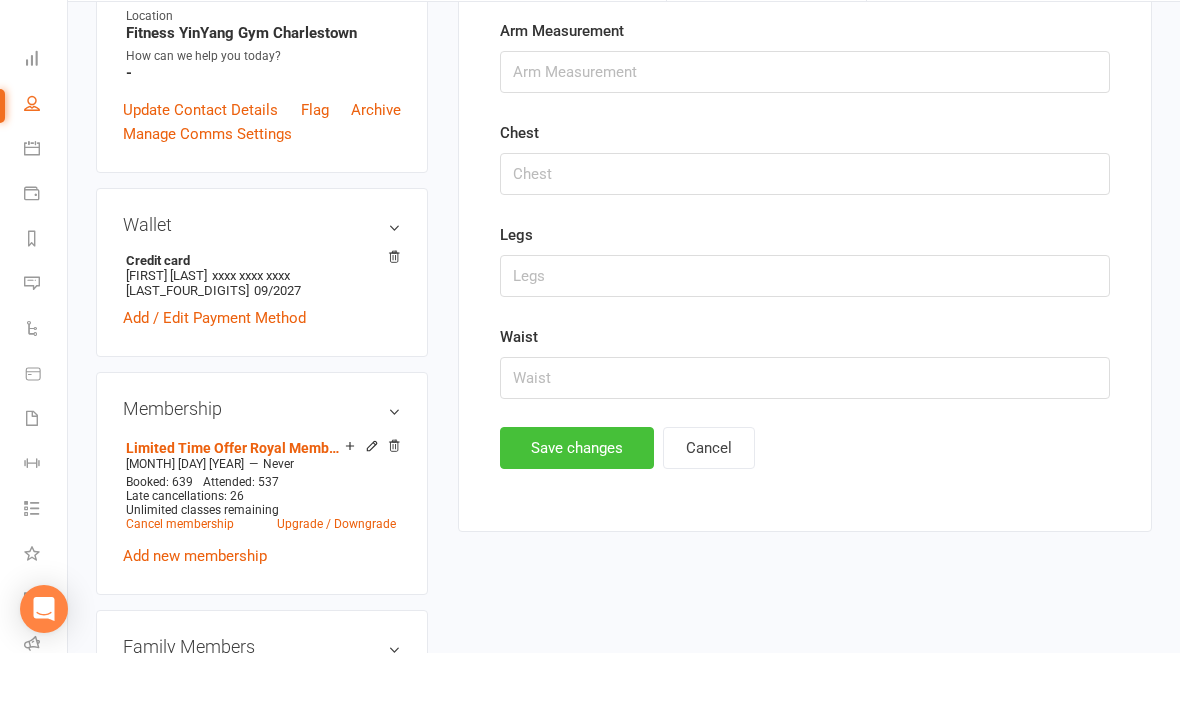 type on "27" 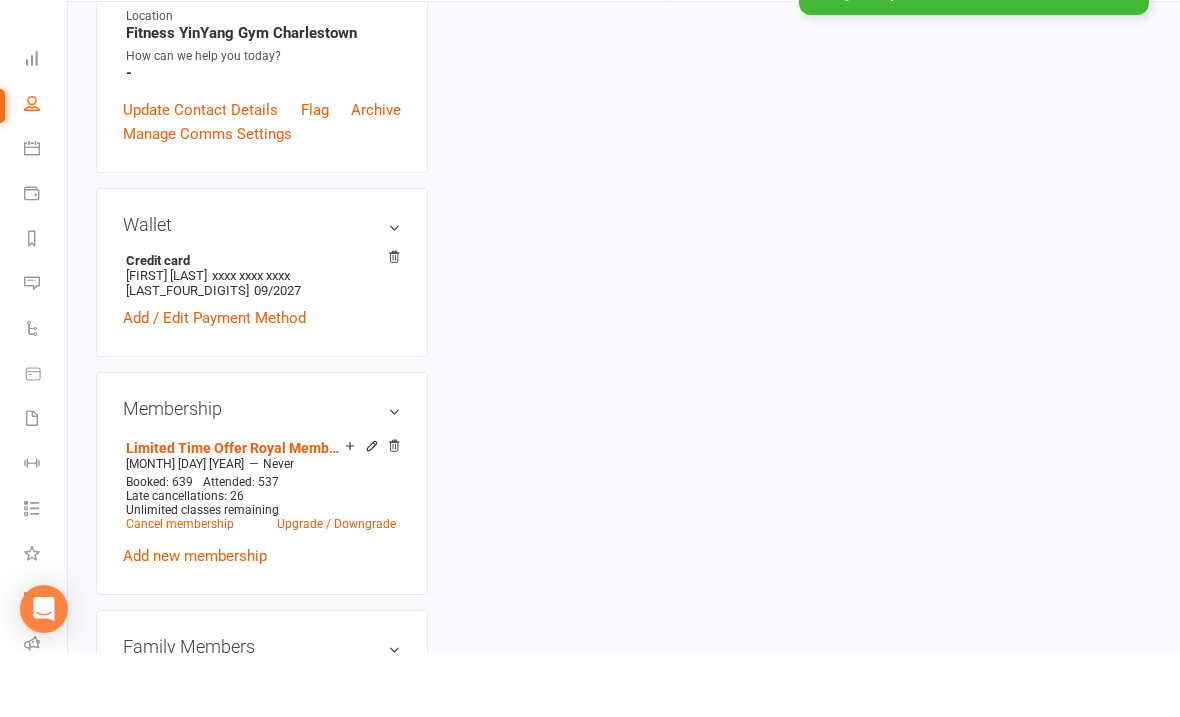 scroll, scrollTop: 648, scrollLeft: 0, axis: vertical 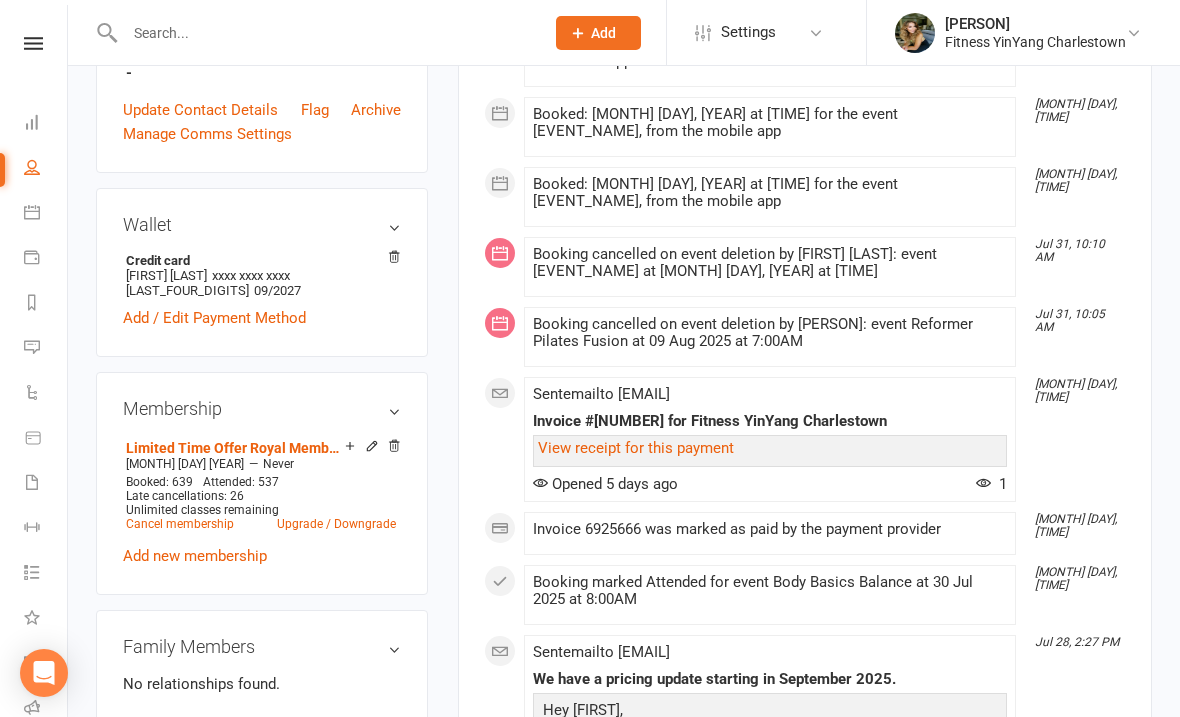 click on "Calendar" at bounding box center [33, 214] 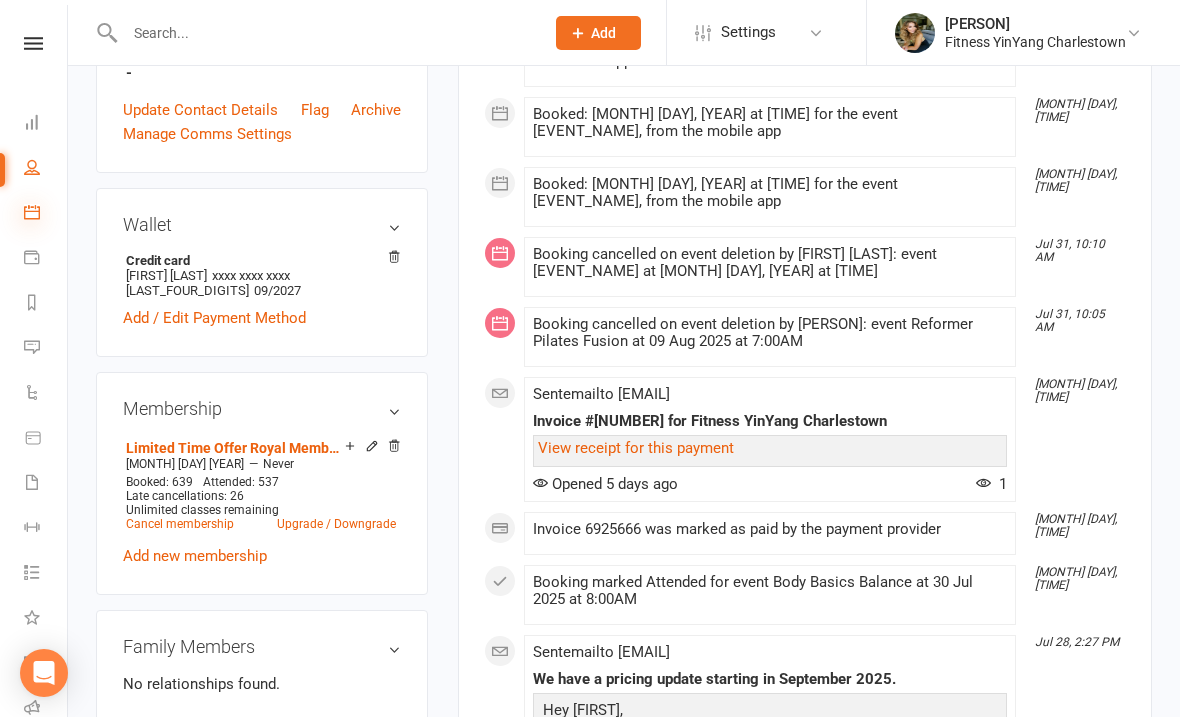 click at bounding box center (32, 212) 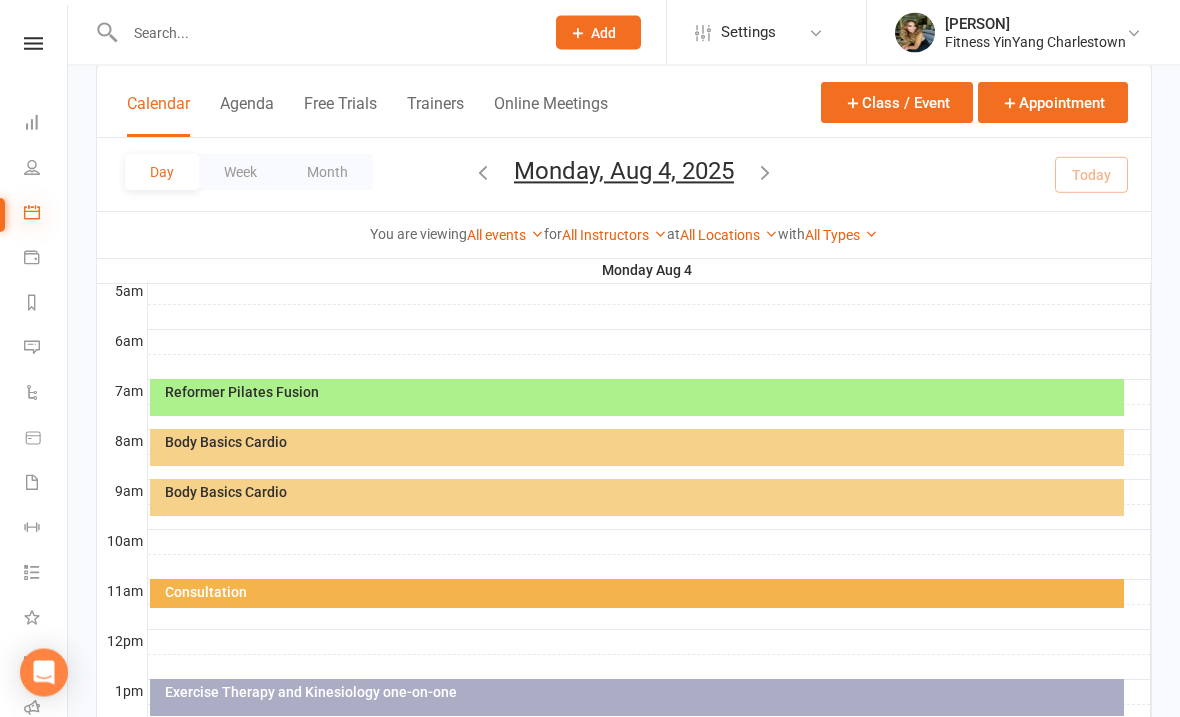scroll, scrollTop: 373, scrollLeft: 0, axis: vertical 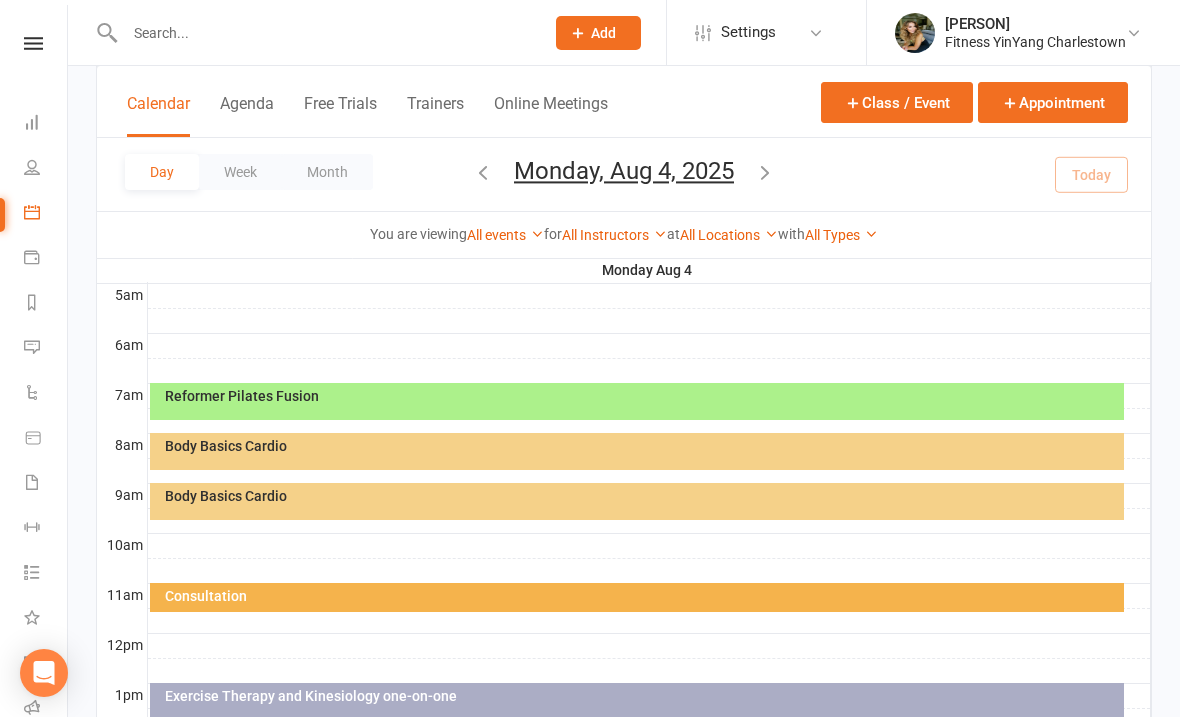 click on "Body Basics Cardio" at bounding box center [637, 451] 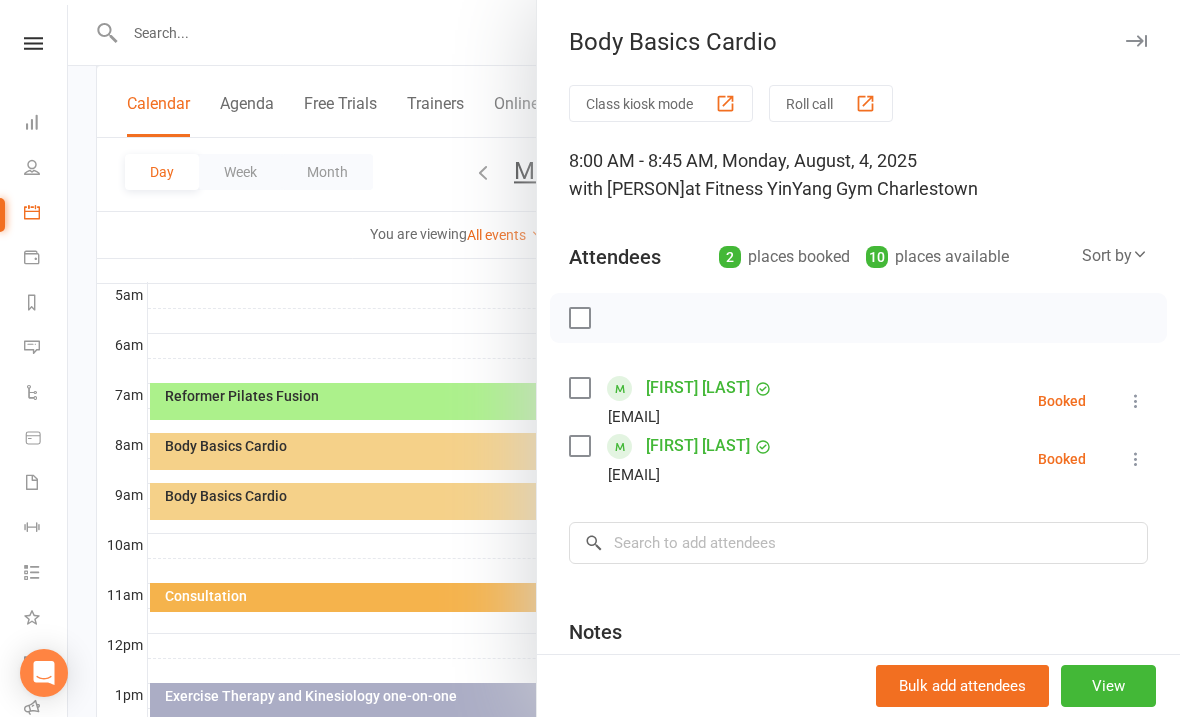 click at bounding box center [579, 318] 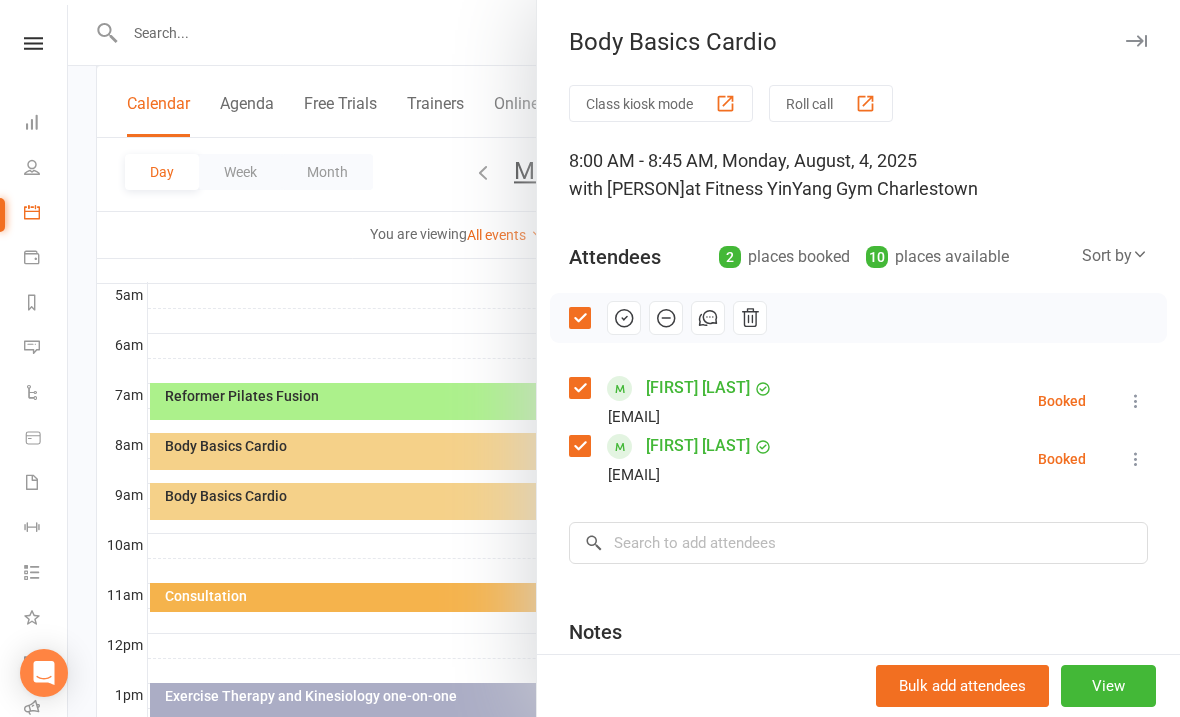 click 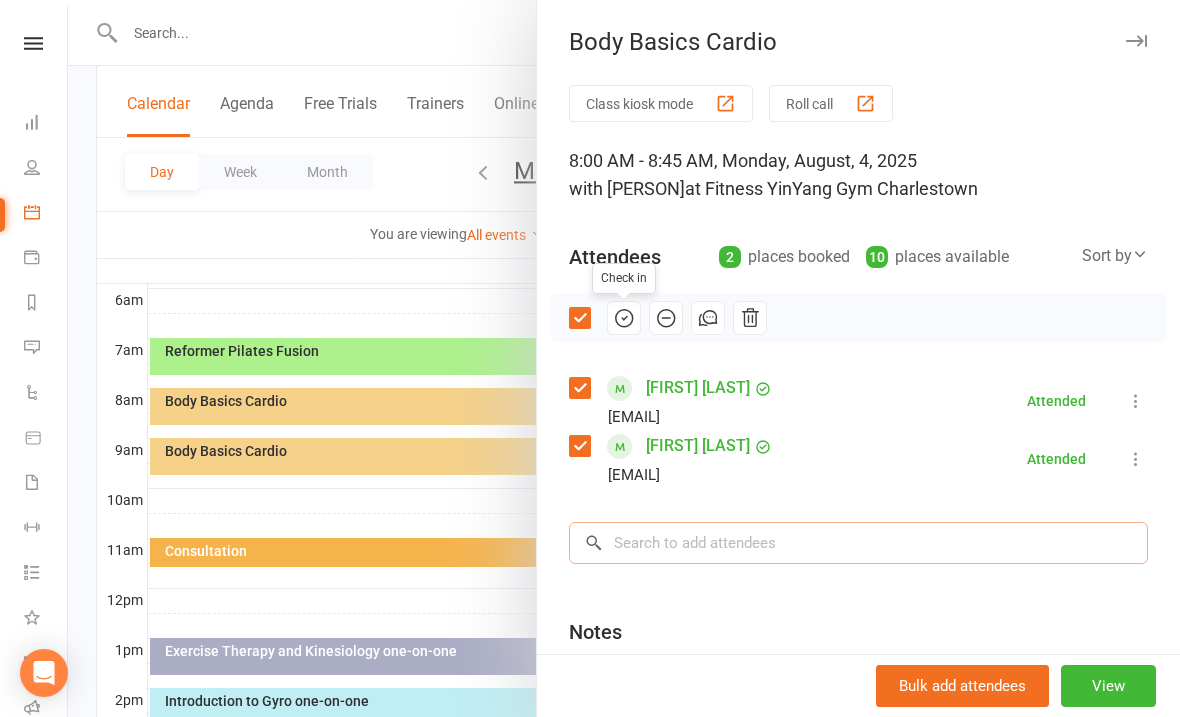 click at bounding box center [858, 543] 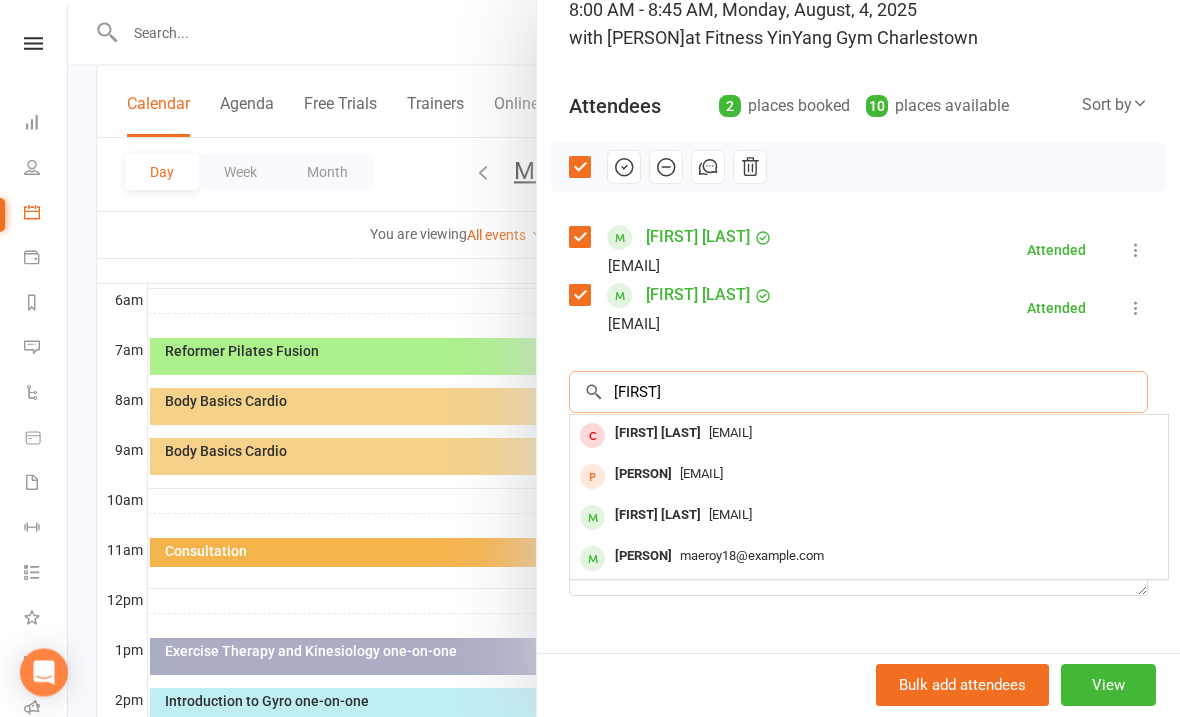 scroll, scrollTop: 156, scrollLeft: 0, axis: vertical 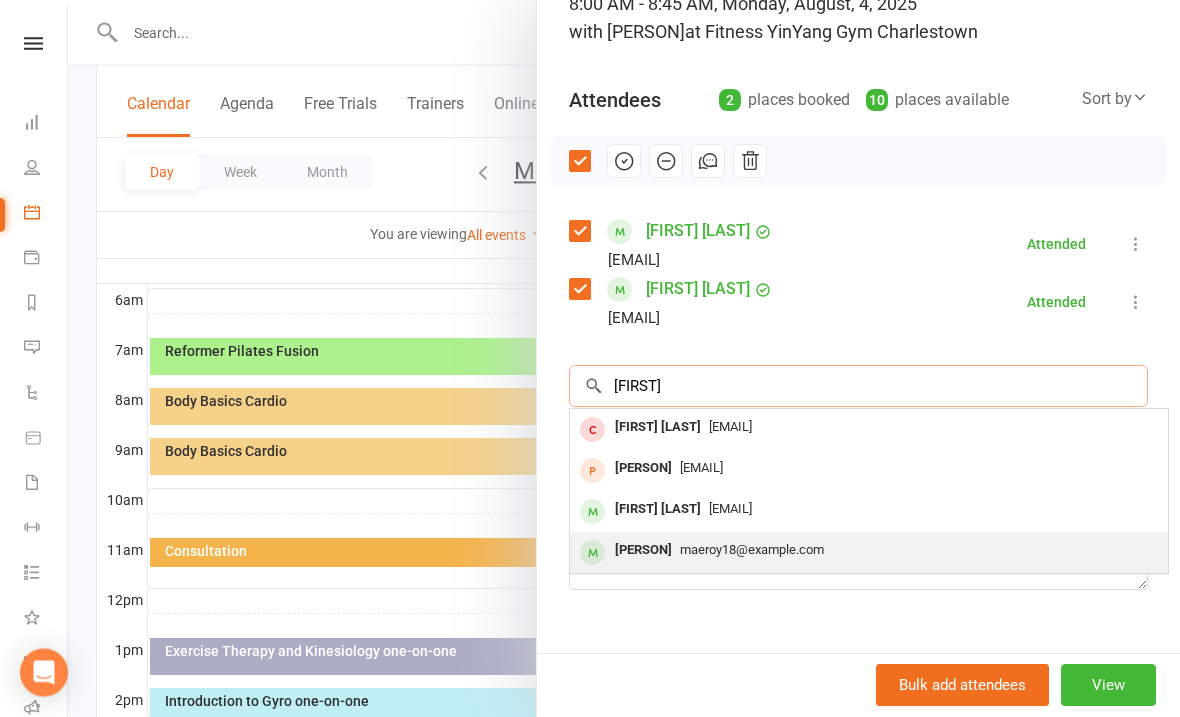 type on "[FIRST]" 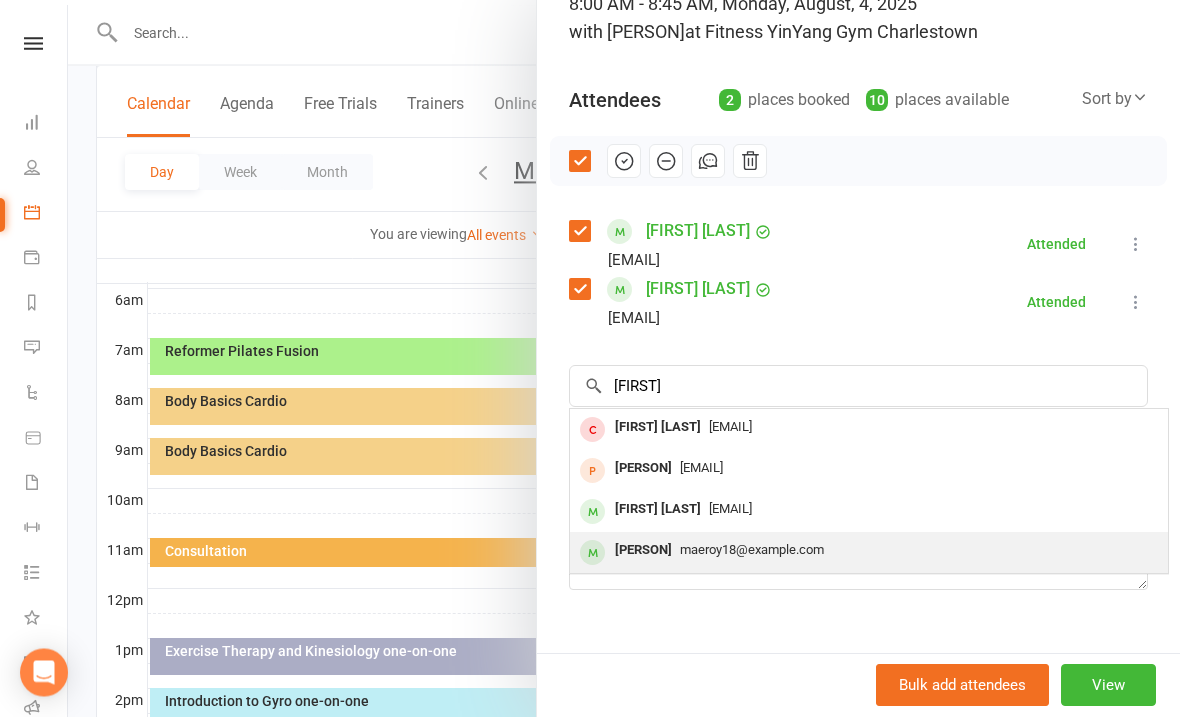 click on "maeroy18@example.com" at bounding box center (752, 550) 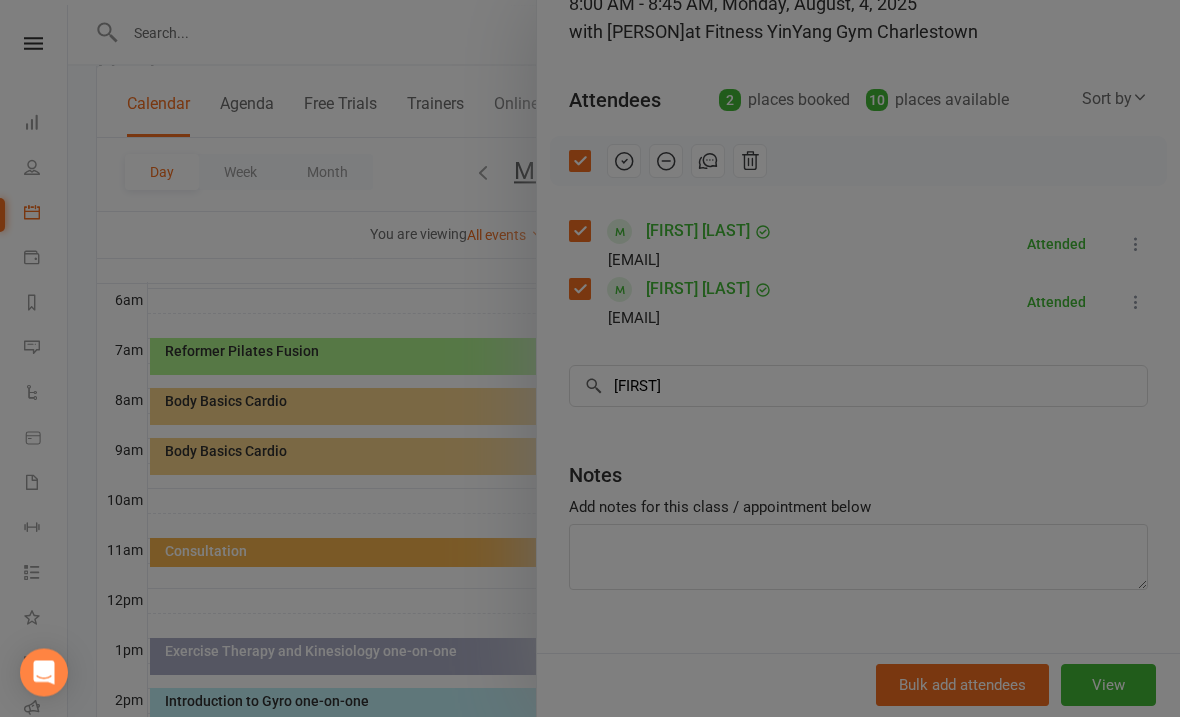 type 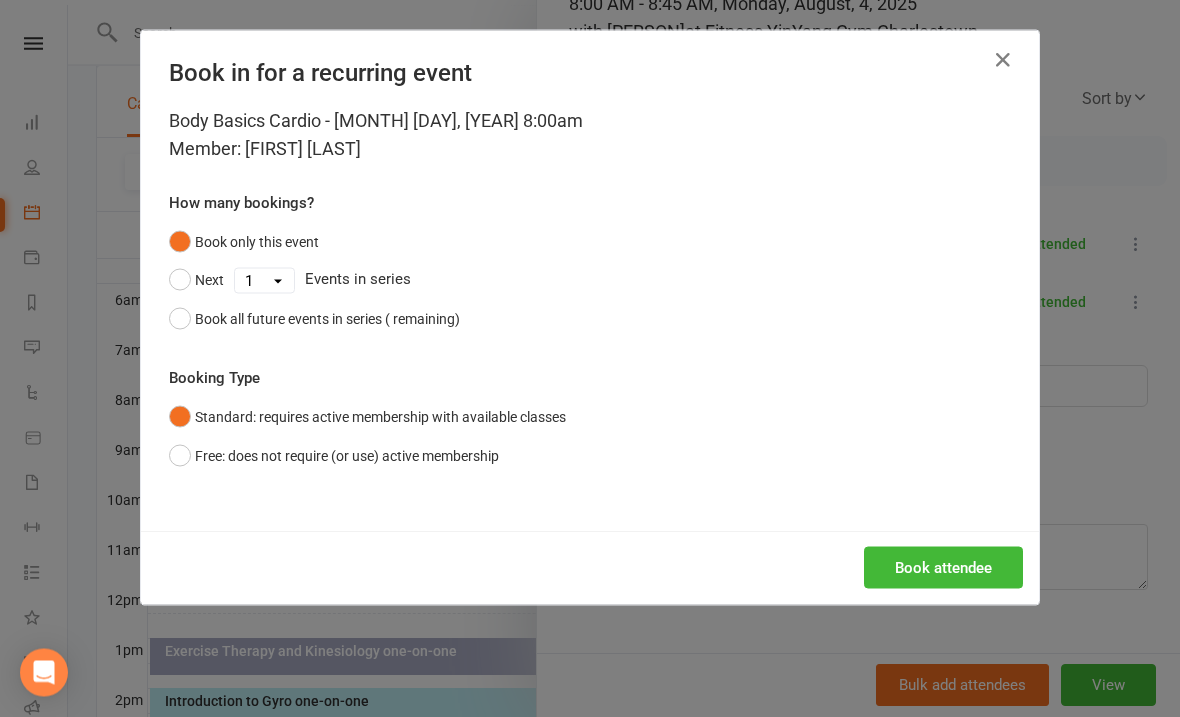 scroll, scrollTop: 418, scrollLeft: 0, axis: vertical 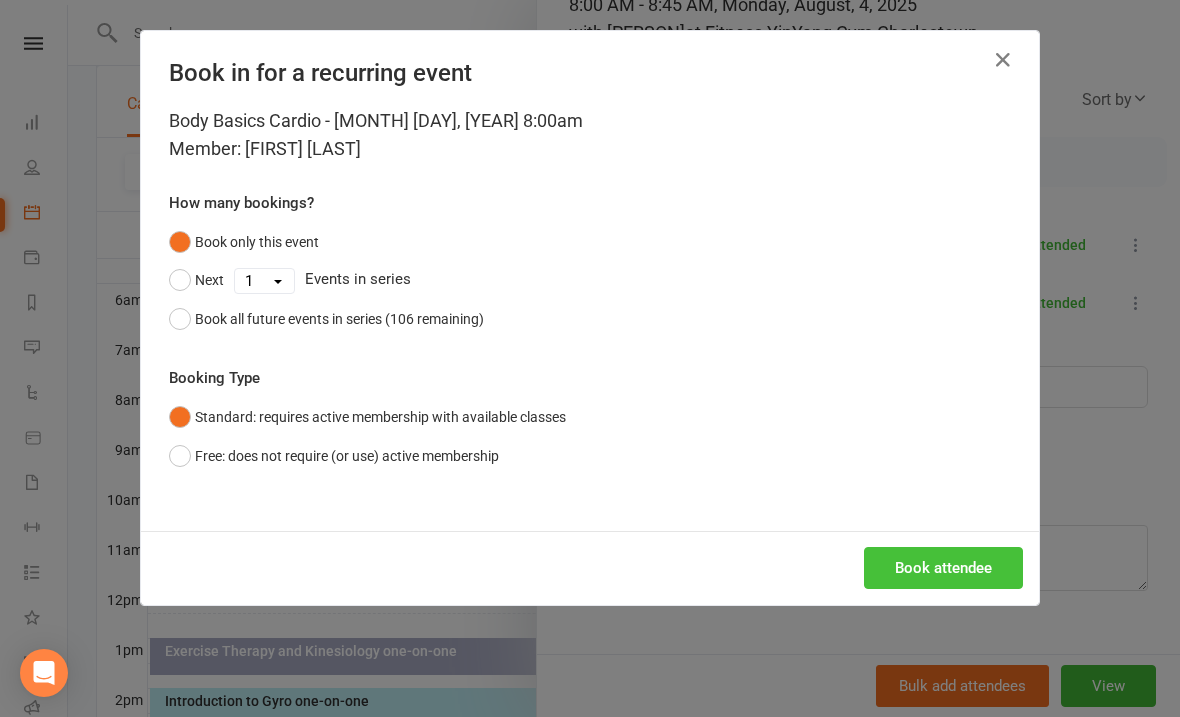 click on "Book attendee" at bounding box center [943, 568] 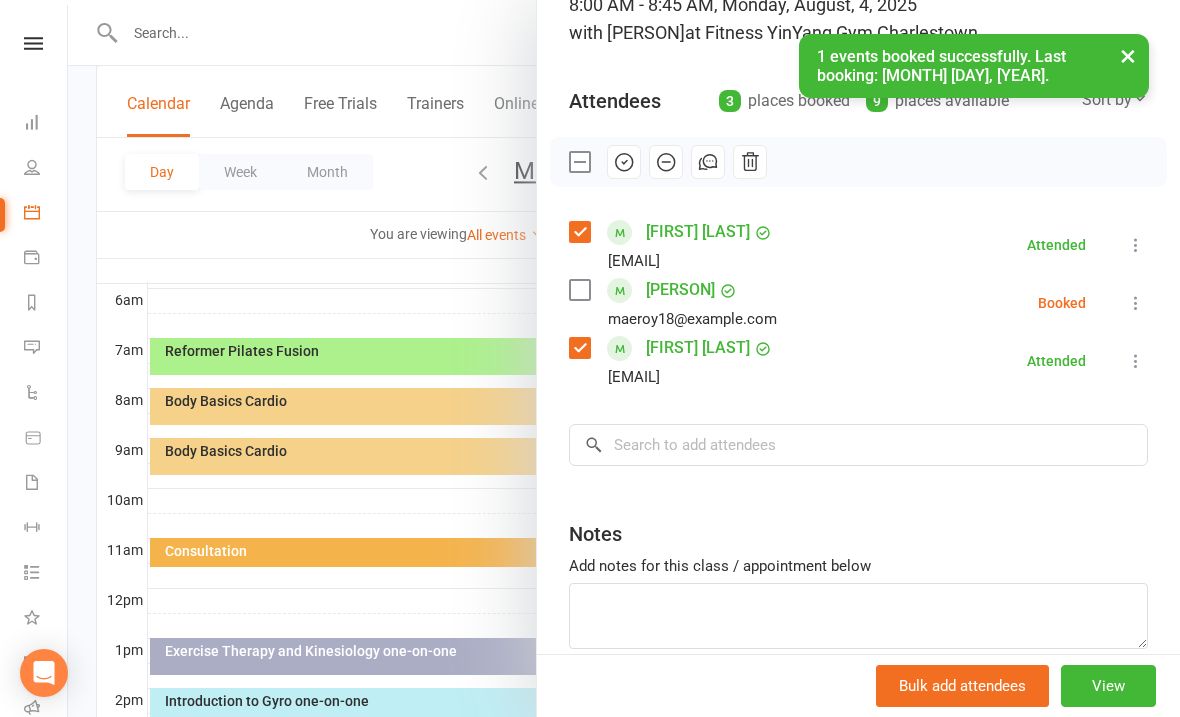 click at bounding box center [1136, 303] 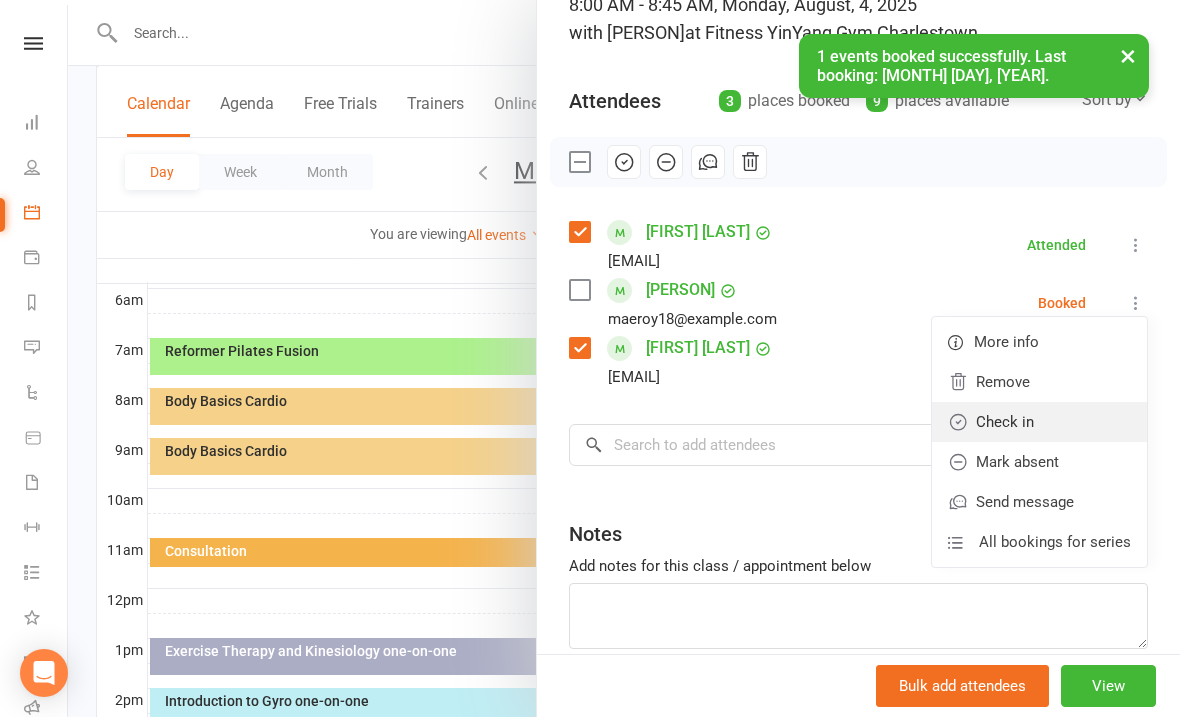 click on "Check in" at bounding box center (1039, 422) 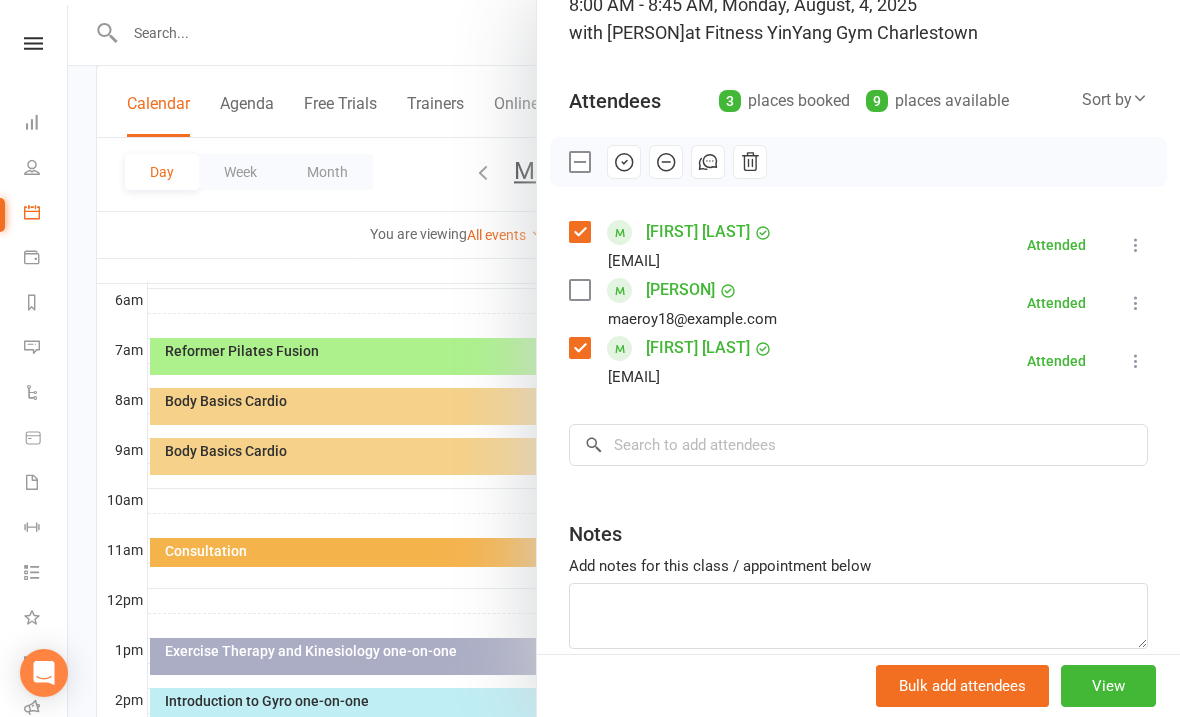 click at bounding box center (624, 358) 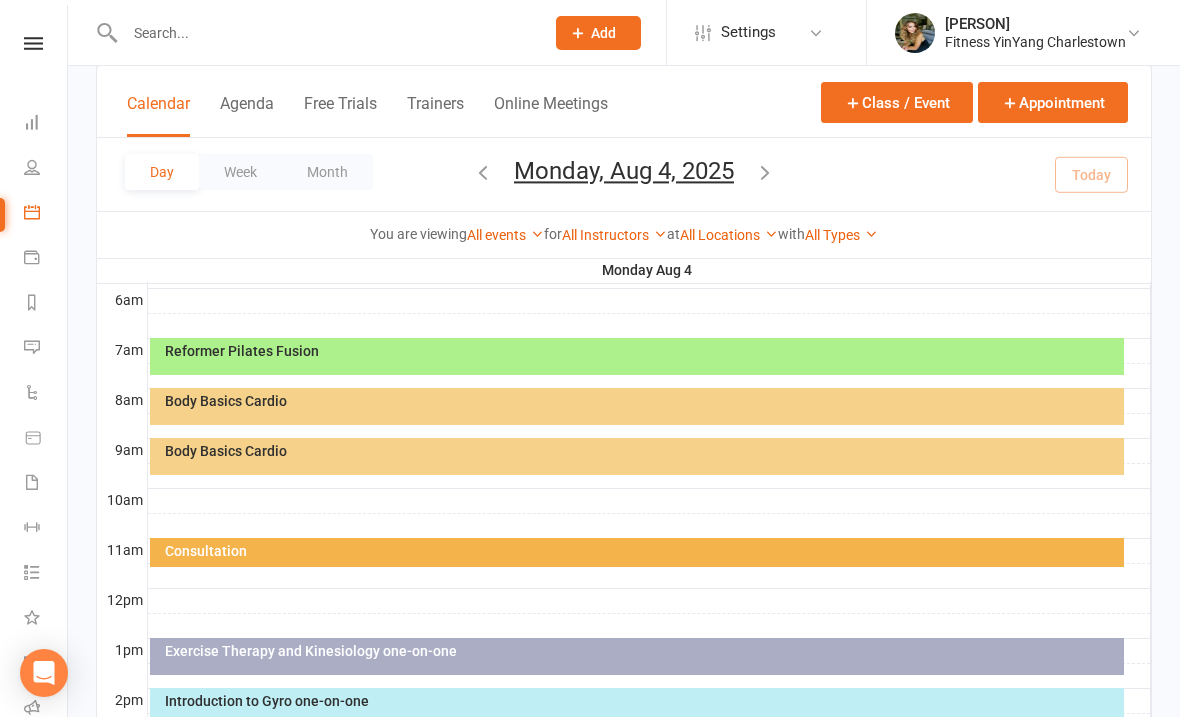 click on "Body Basics Cardio" at bounding box center [642, 451] 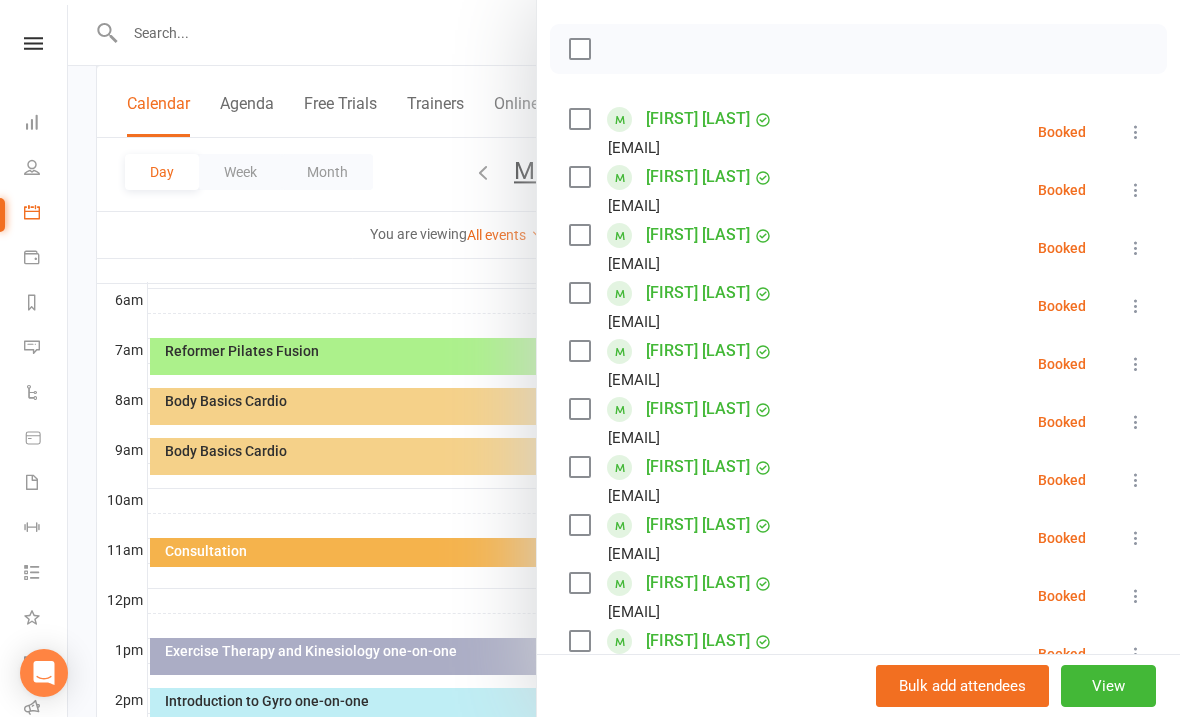 scroll, scrollTop: 268, scrollLeft: 0, axis: vertical 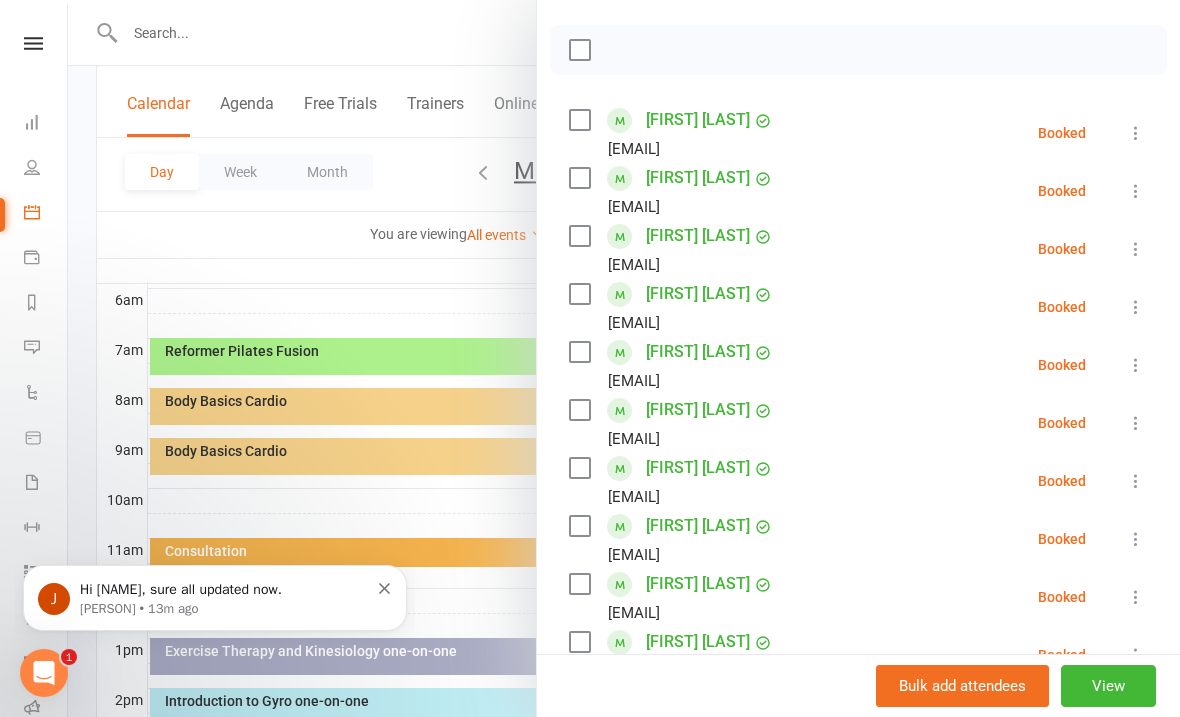 click on "[PERSON] • 13m ago" at bounding box center (224, 609) 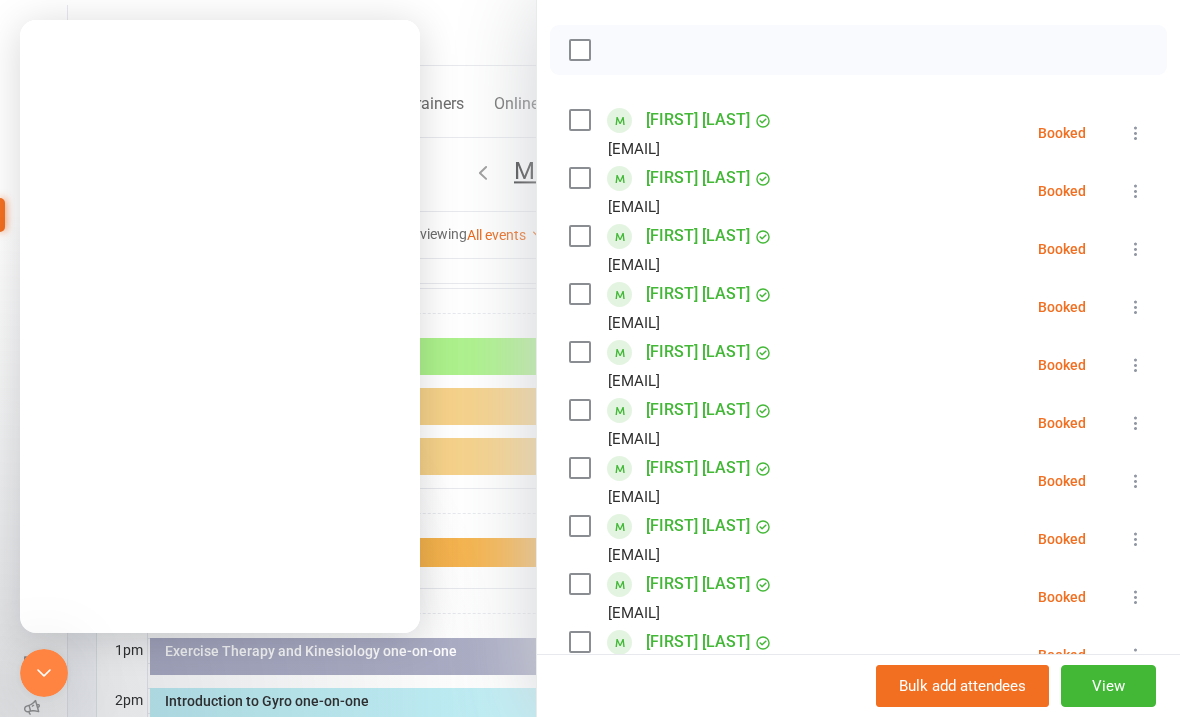 scroll, scrollTop: 0, scrollLeft: 0, axis: both 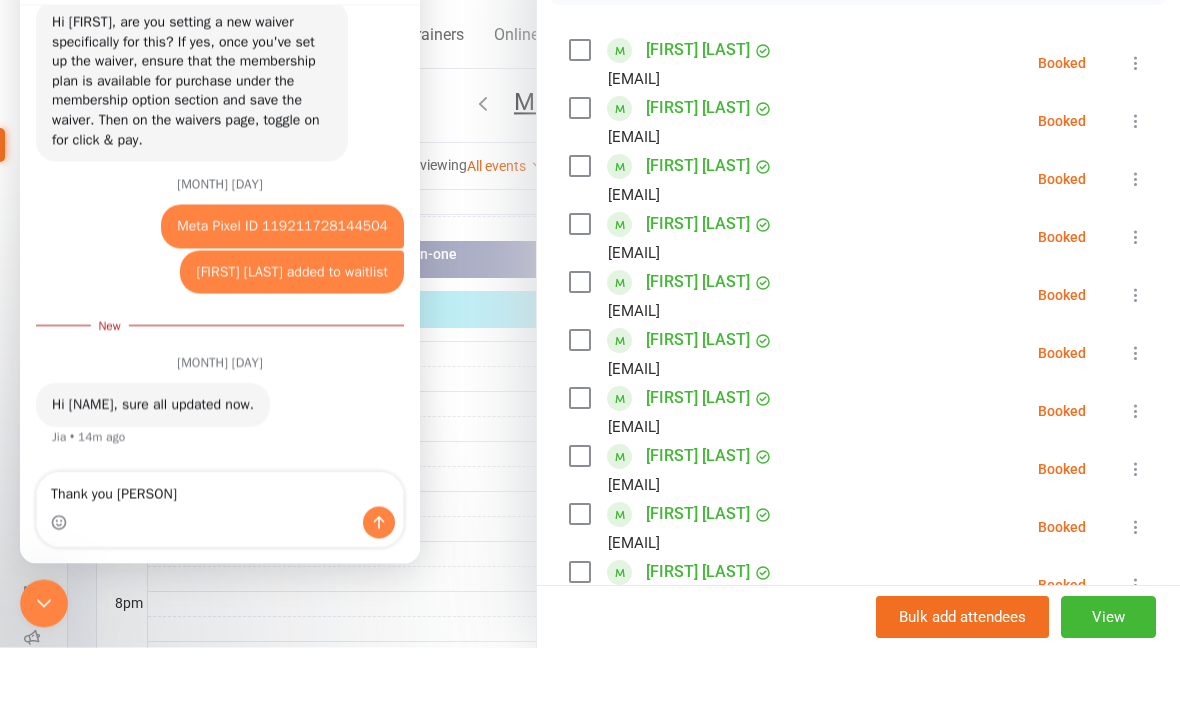 type on "Thank you [PERSON]" 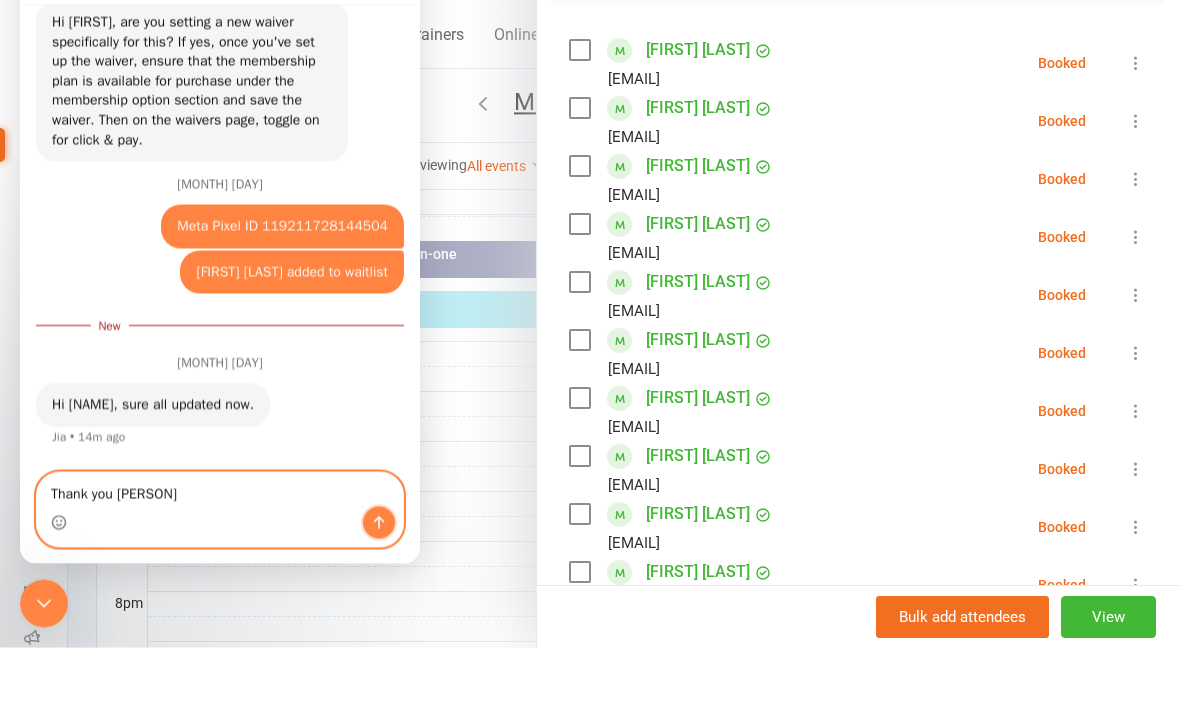 click 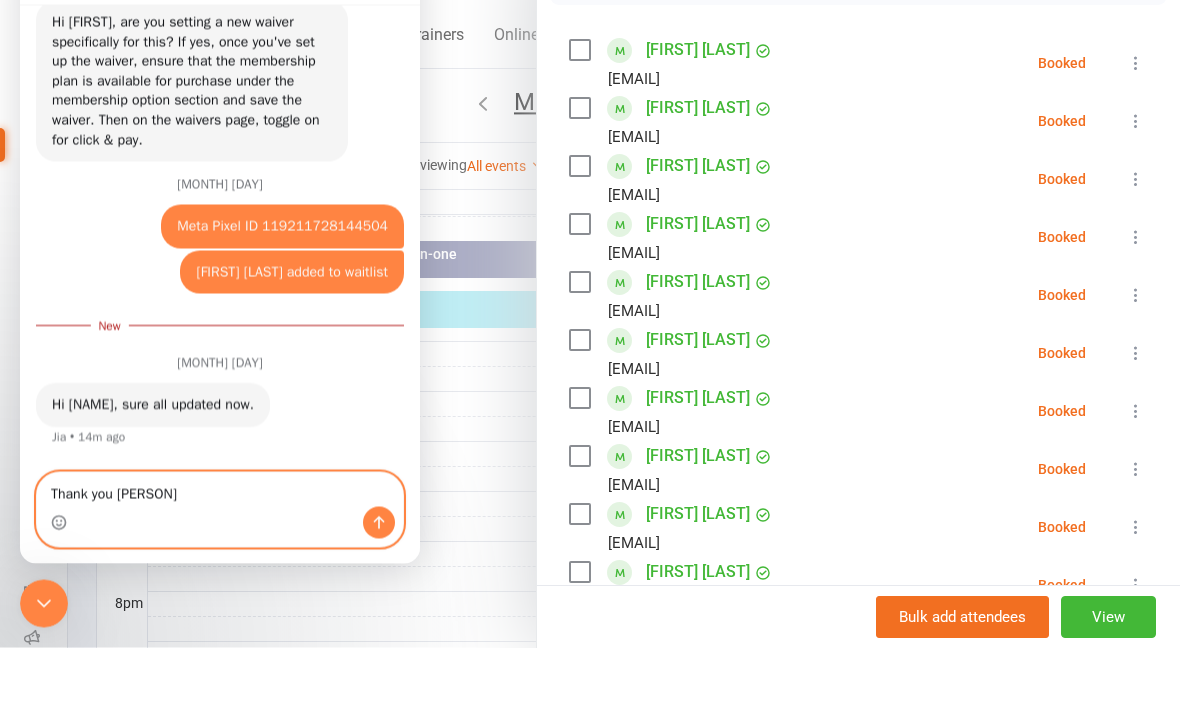 type 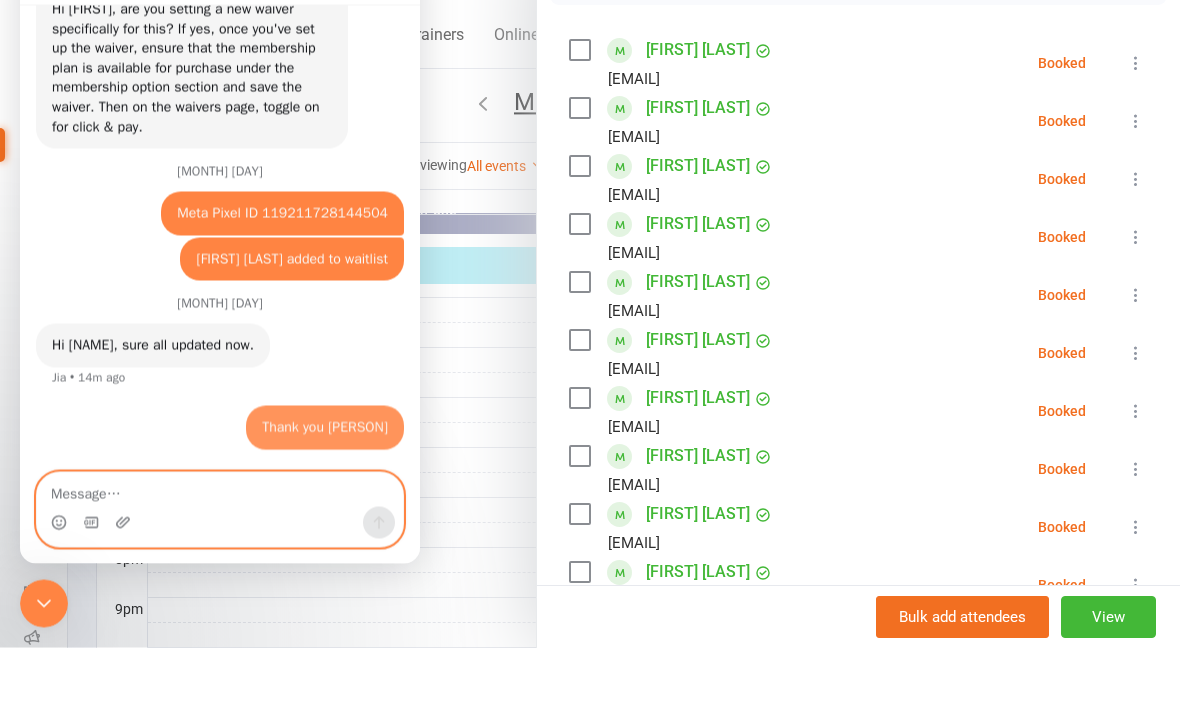 scroll, scrollTop: 6187, scrollLeft: 0, axis: vertical 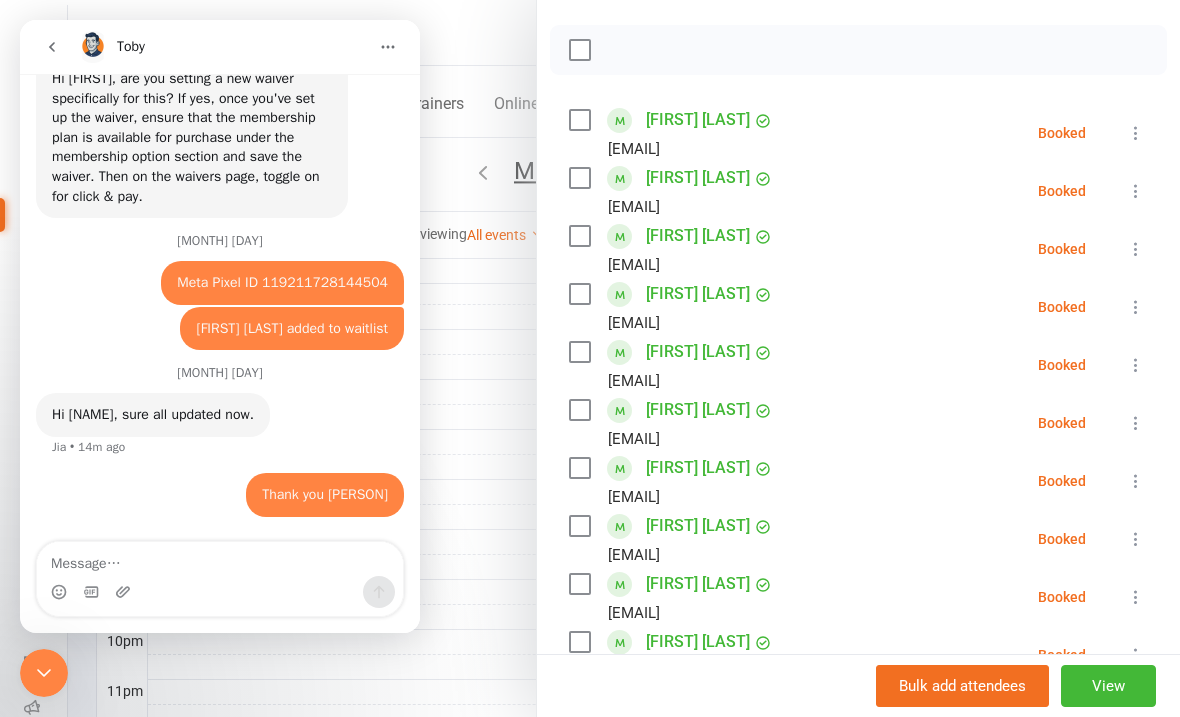 click at bounding box center (44, 673) 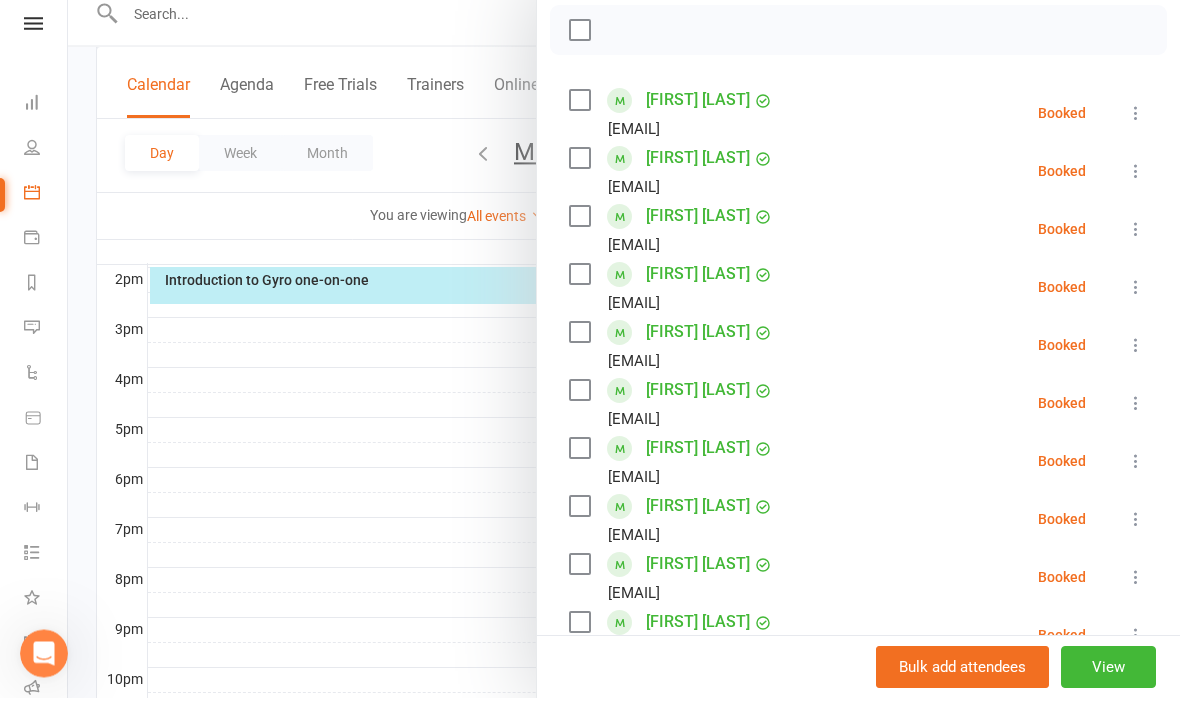 scroll, scrollTop: 0, scrollLeft: 0, axis: both 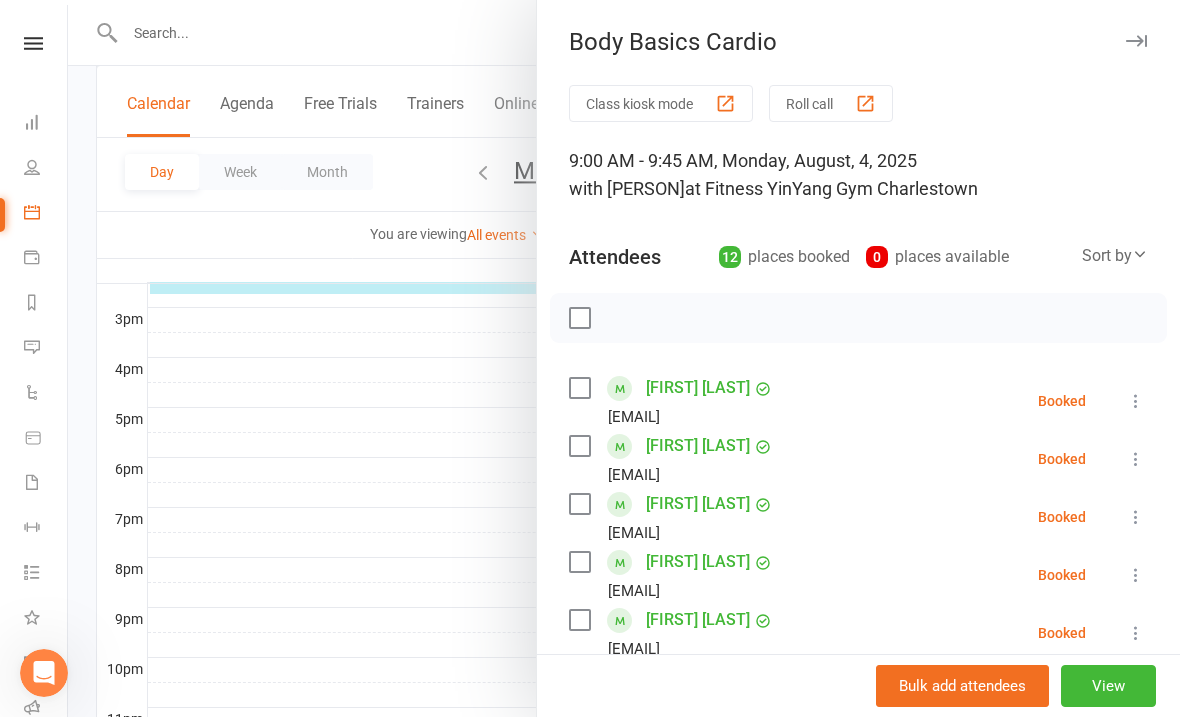 click at bounding box center (624, 358) 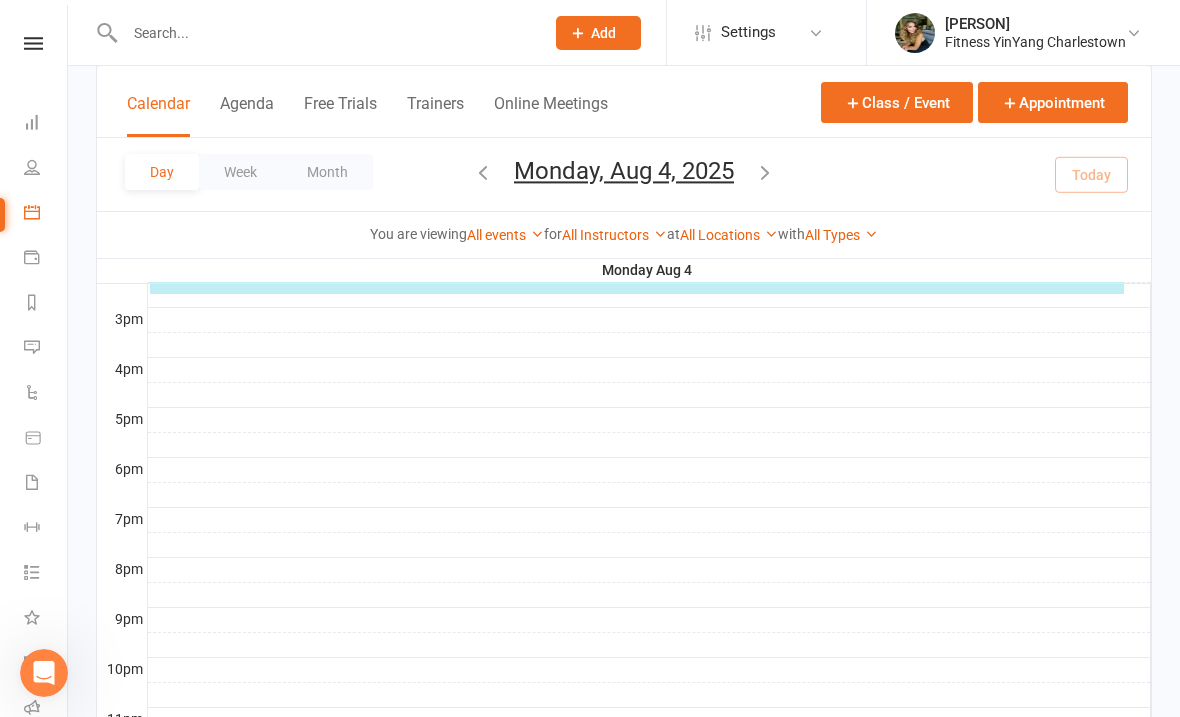 click at bounding box center [324, 33] 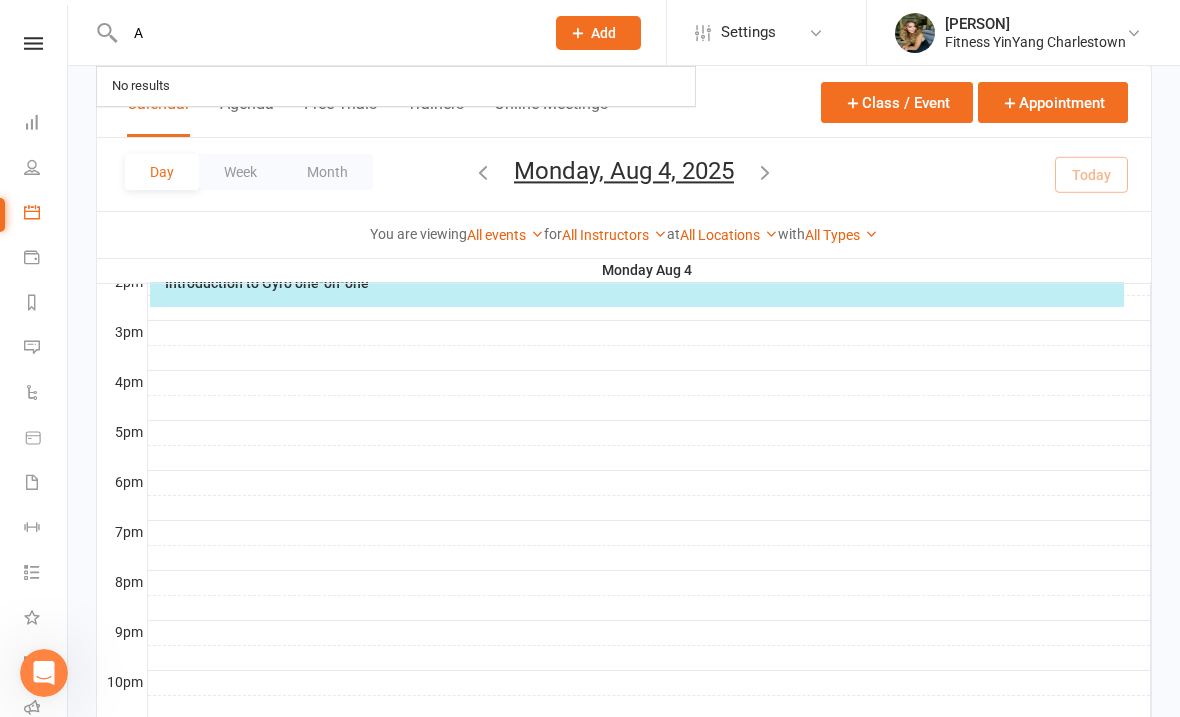 scroll, scrollTop: 835, scrollLeft: 0, axis: vertical 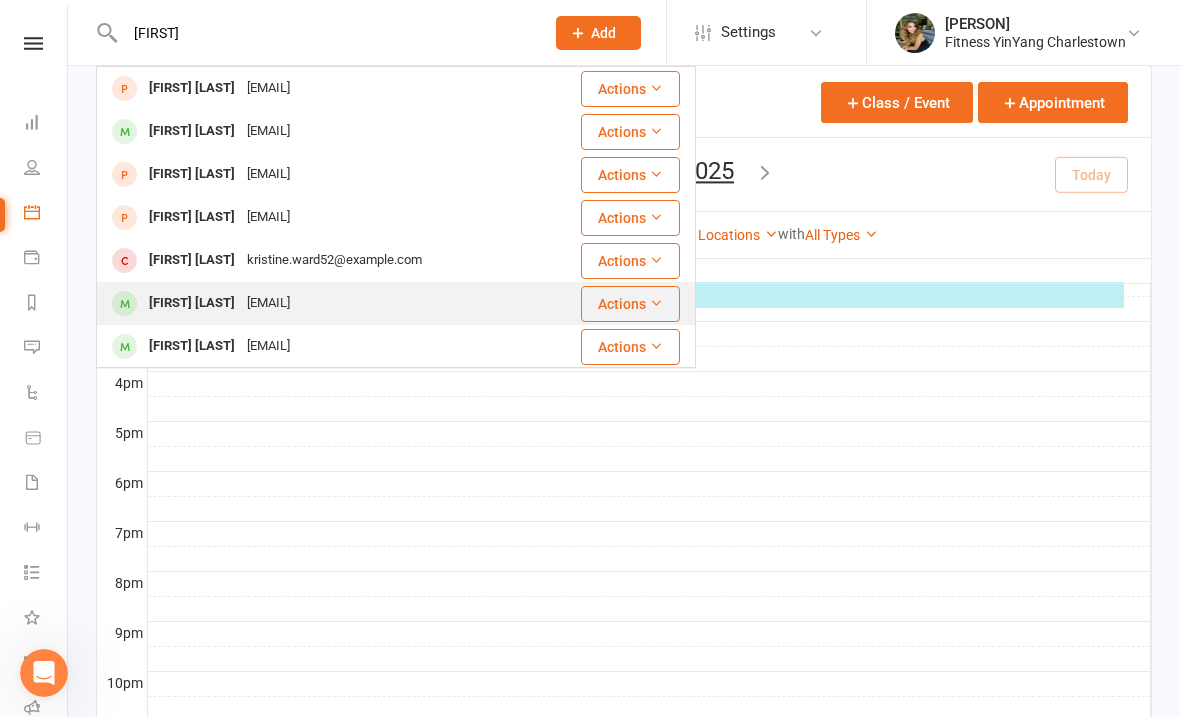type on "[FIRST]" 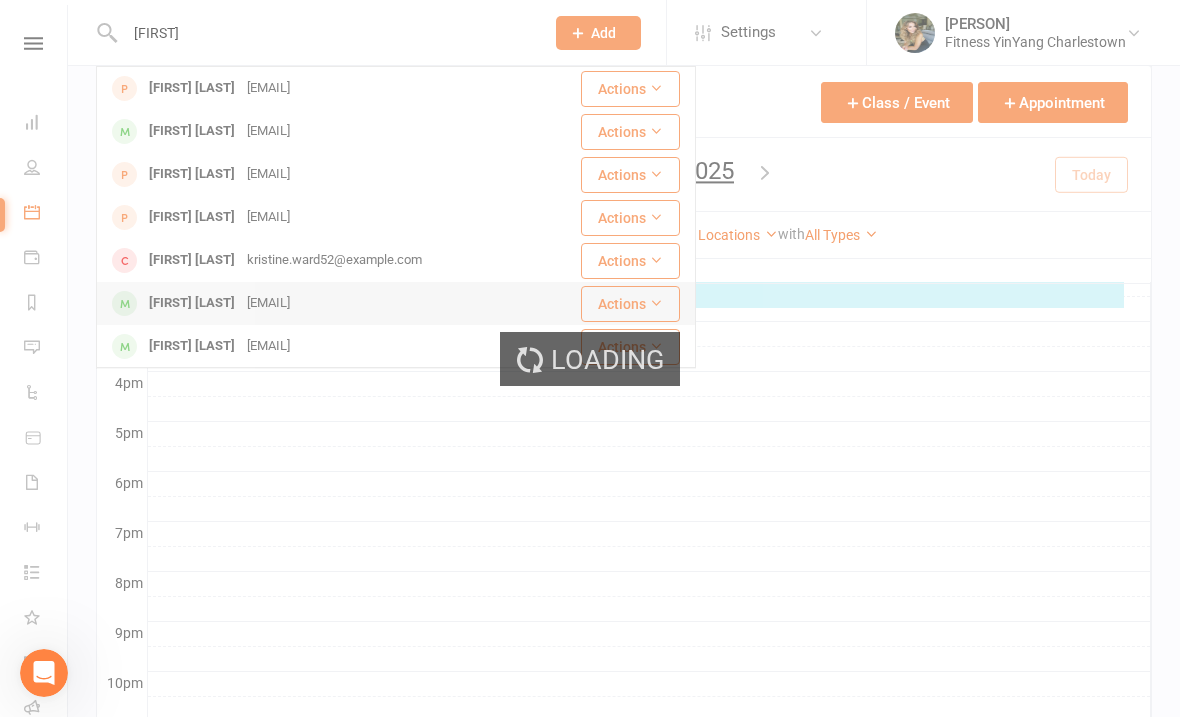 type 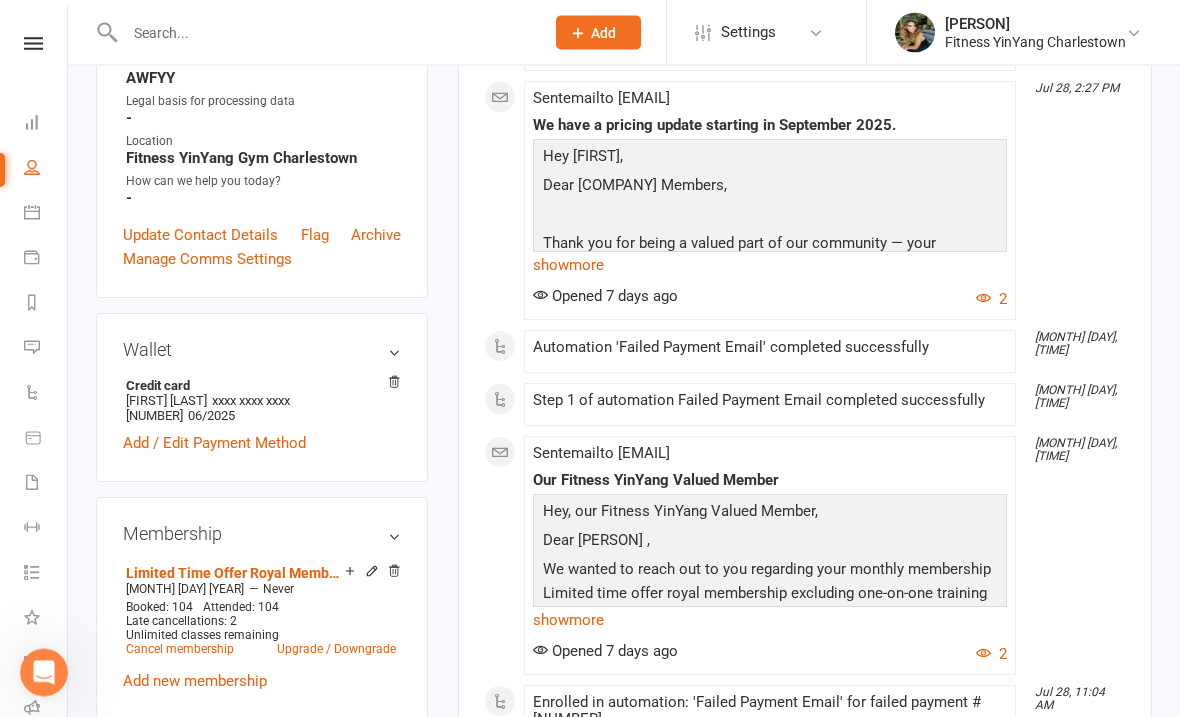 scroll, scrollTop: 543, scrollLeft: 0, axis: vertical 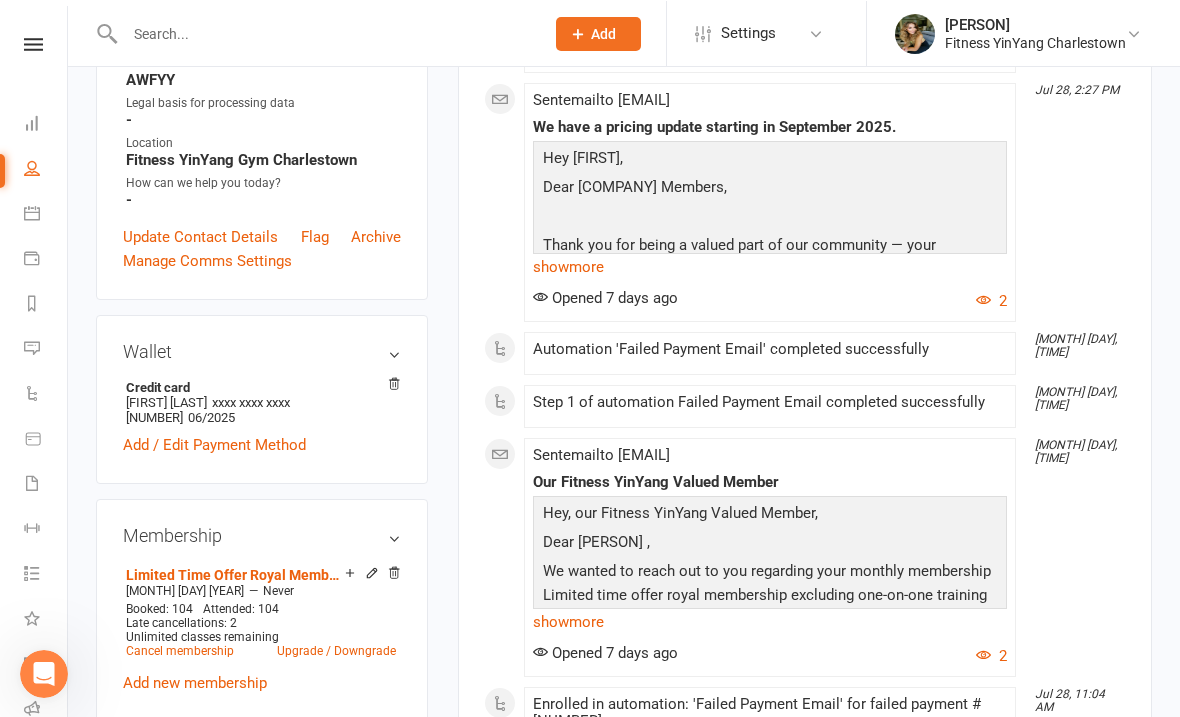 click on "Wallet Credit card [FIRST] [LAST]  xxxx xxxx xxxx [LAST_FOUR_DIGITS]  [EXP_DATE]
Add / Edit Payment Method" at bounding box center (262, 398) 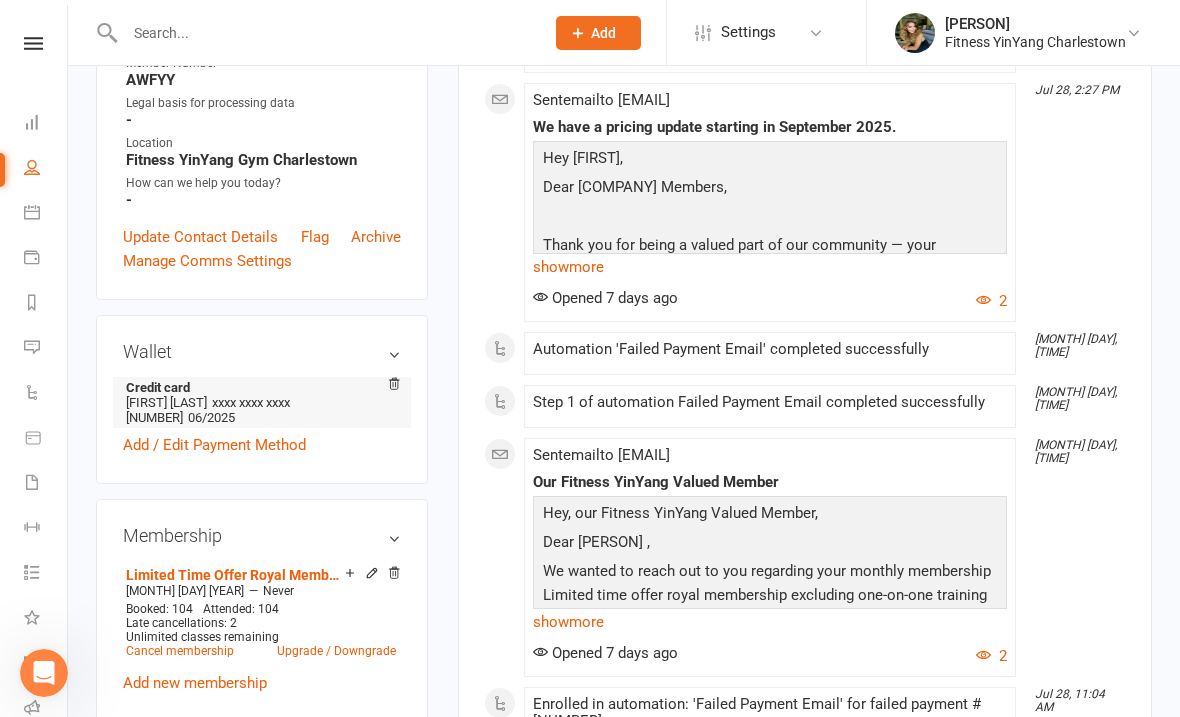 click at bounding box center (394, 386) 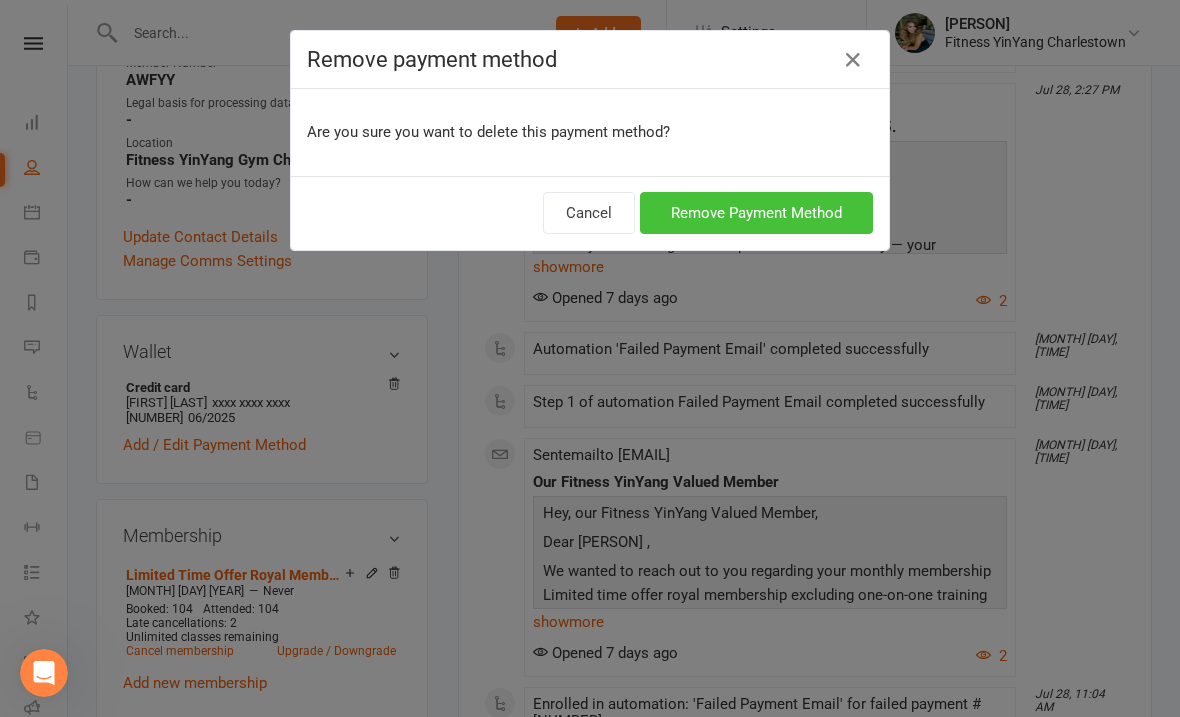 click on "Remove Payment Method" at bounding box center (756, 213) 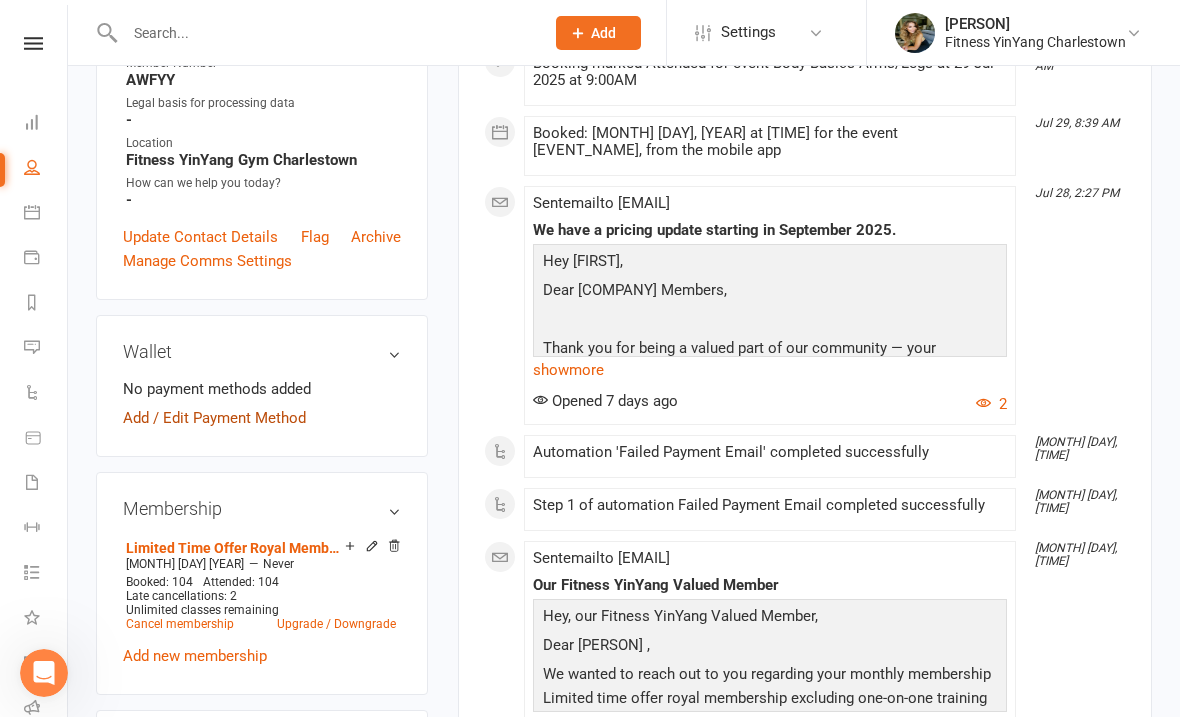 click on "Add / Edit Payment Method" at bounding box center (214, 418) 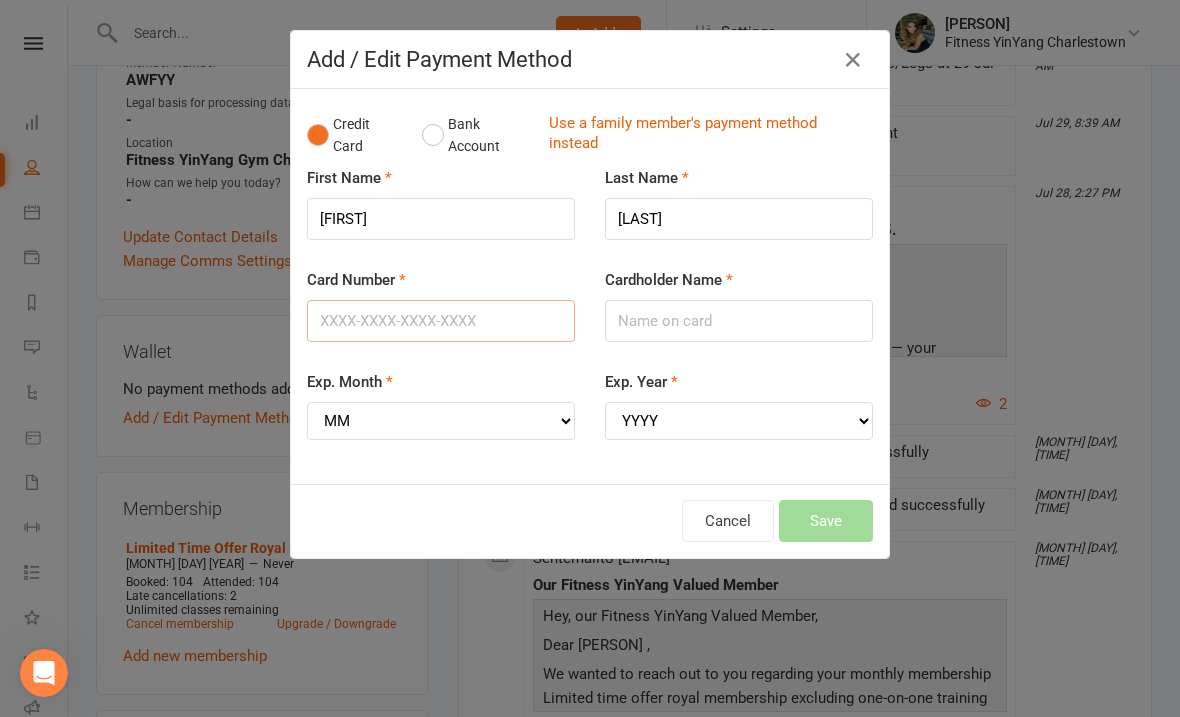 click on "Card Number" at bounding box center [441, 321] 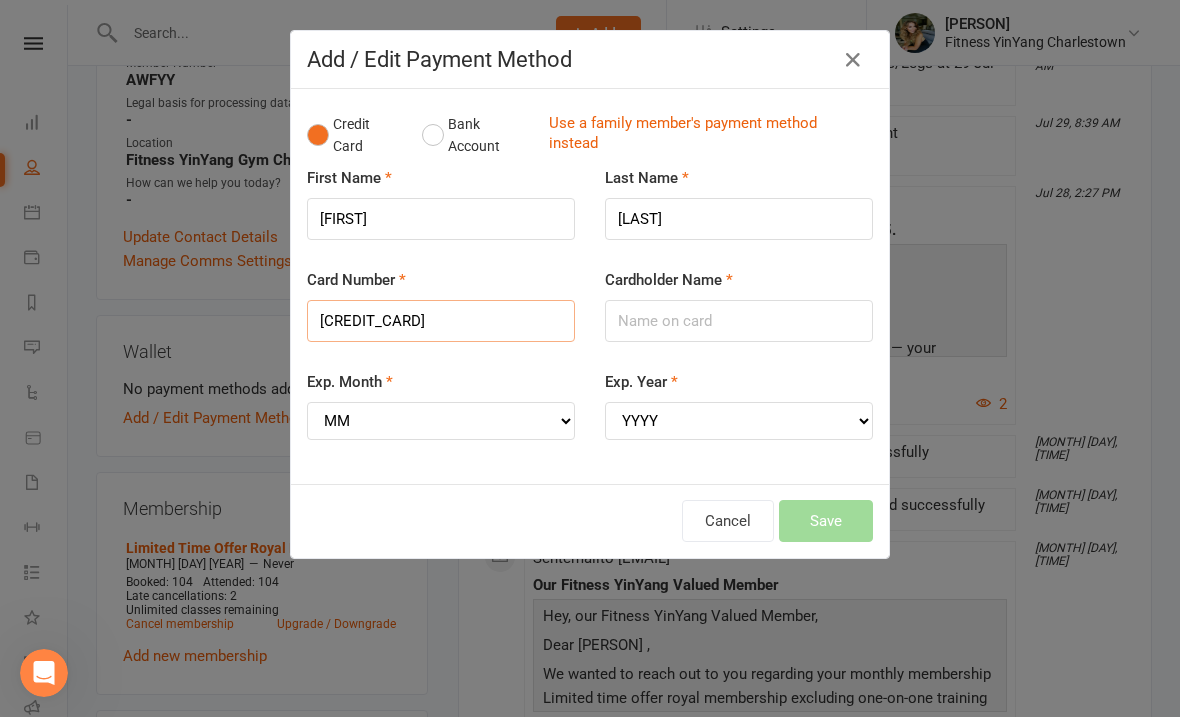 type on "[CREDIT_CARD]" 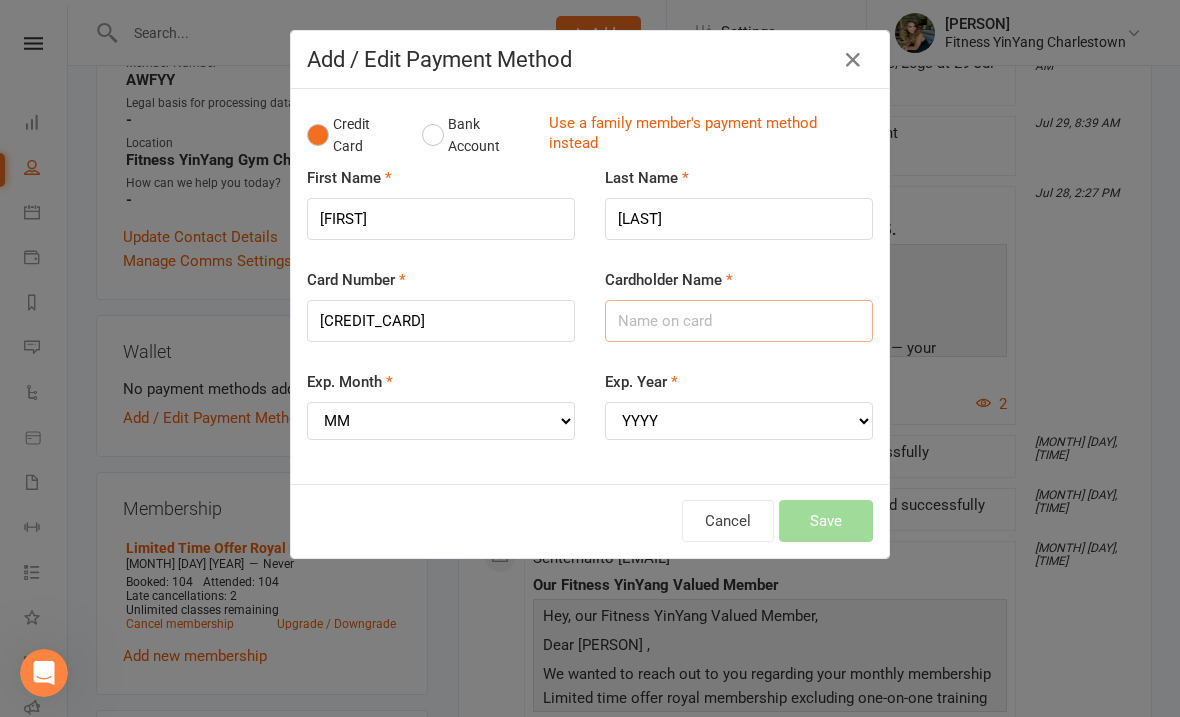 click on "Cardholder Name" at bounding box center (739, 321) 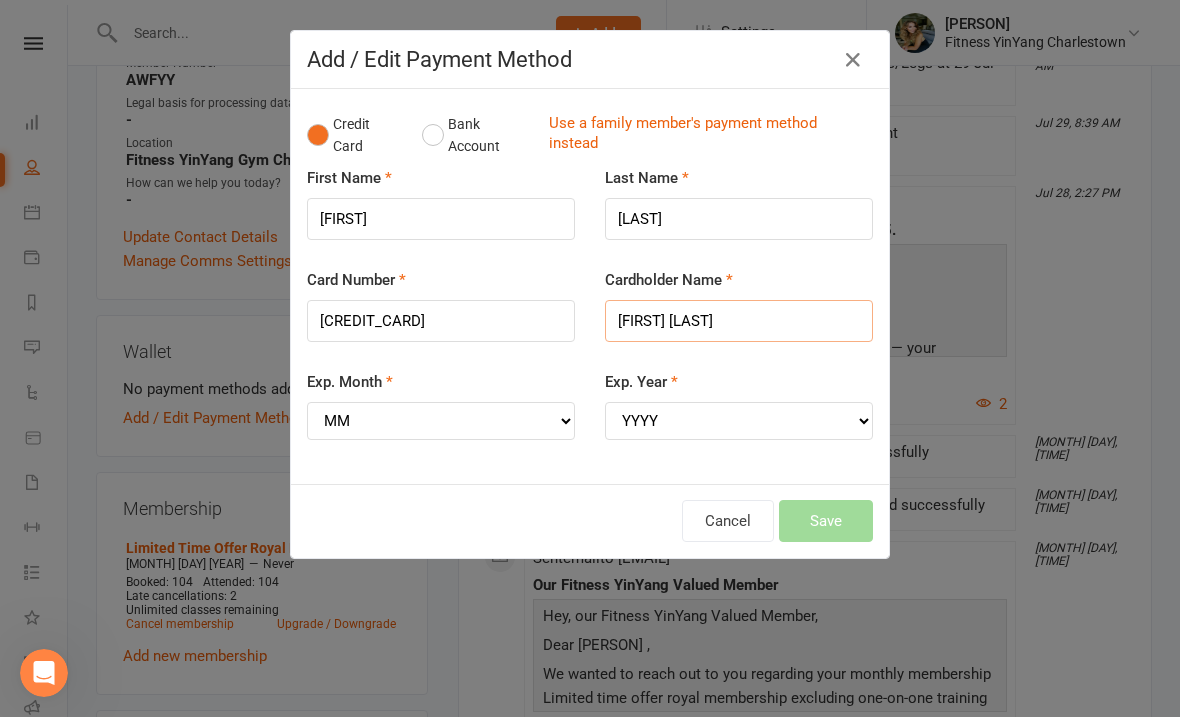 type on "[FIRST] [LAST]" 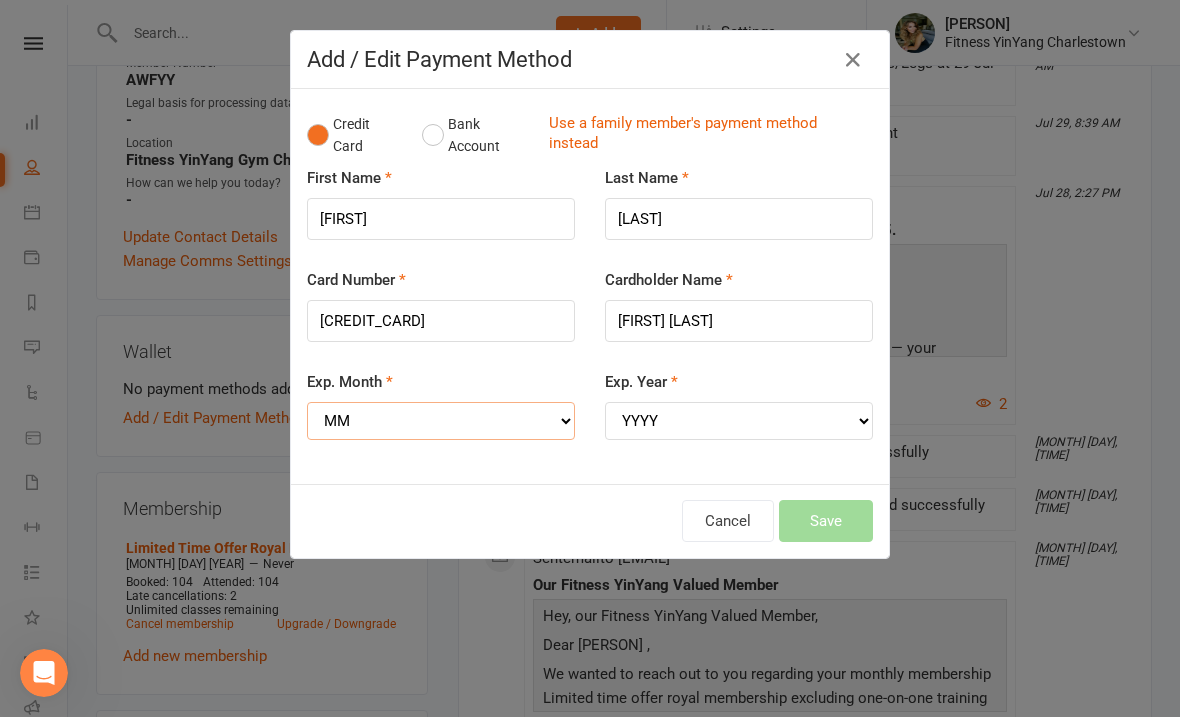 click on "MM 01 02 03 04 05 06 07 08 09 10 11 12" at bounding box center [441, 421] 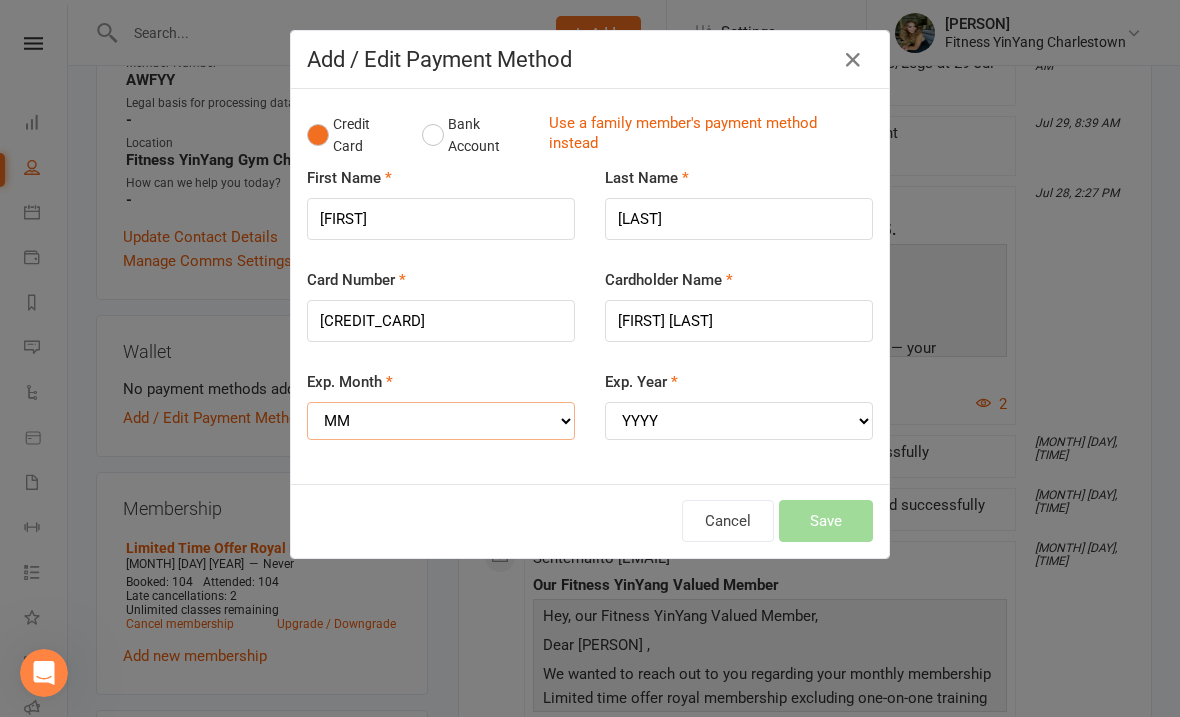 select on "06" 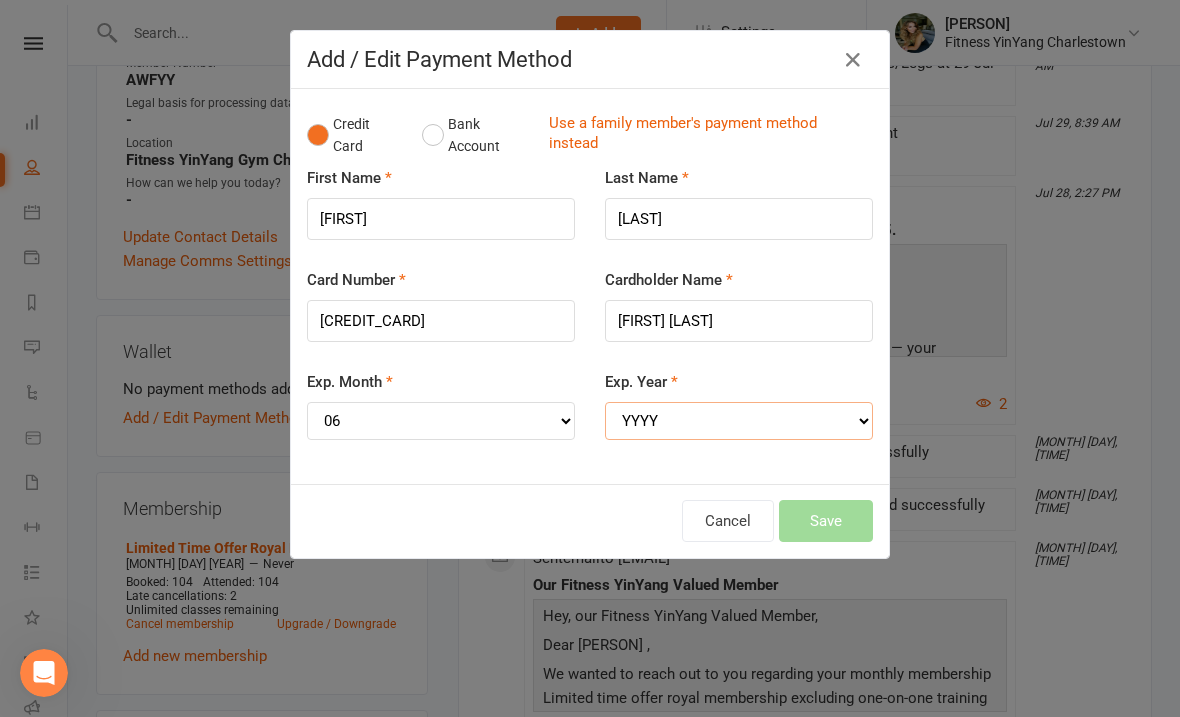 click on "YYYY 2025 2026 2027 2028 2029 2030 2031 2032 2033 2034" at bounding box center (739, 421) 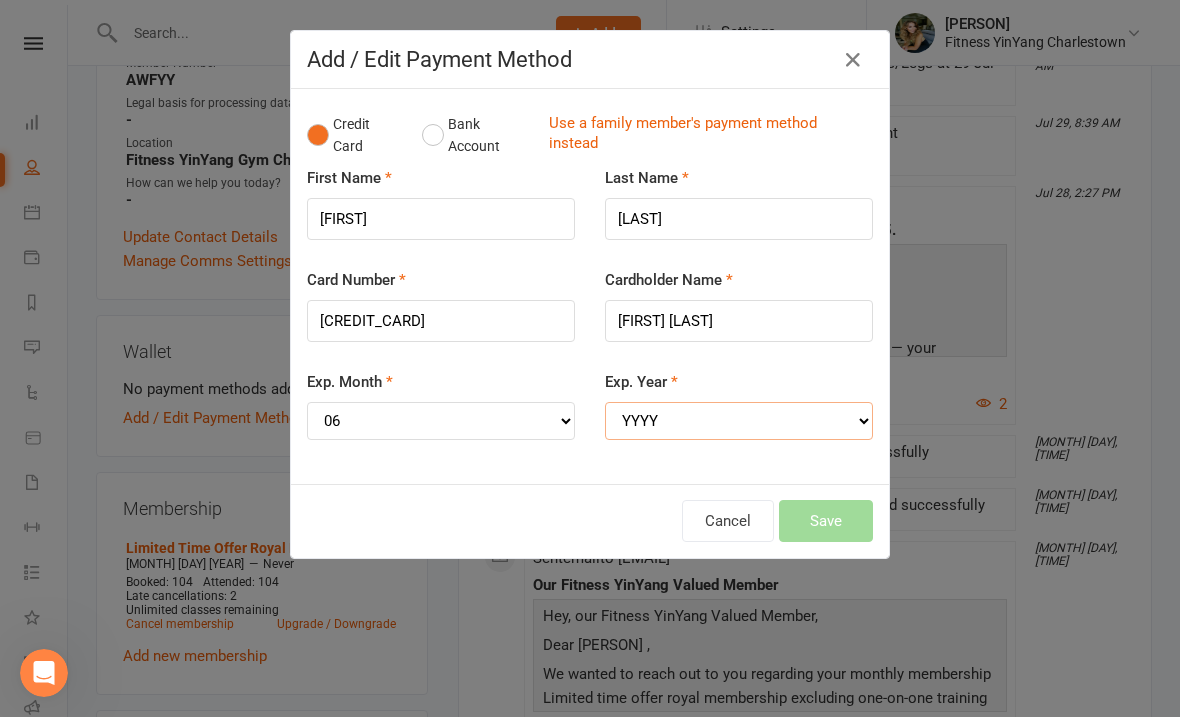 select on "2029" 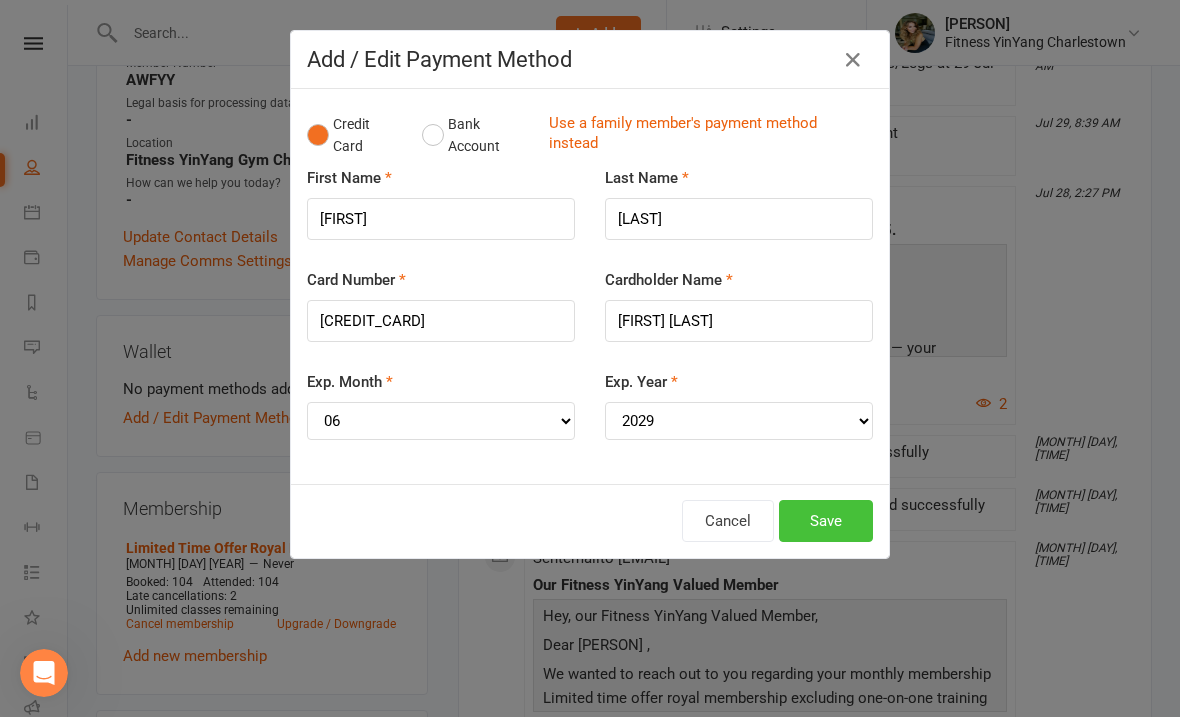 click on "Save" at bounding box center (826, 521) 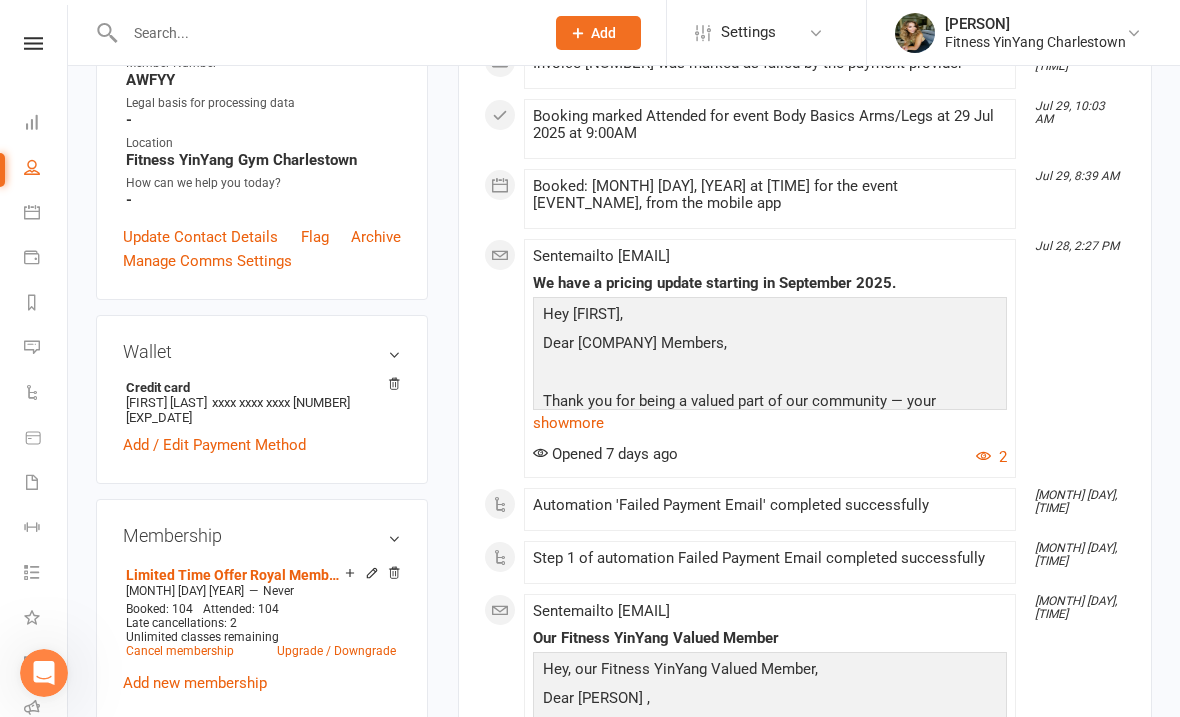 click on "People" at bounding box center [46, 169] 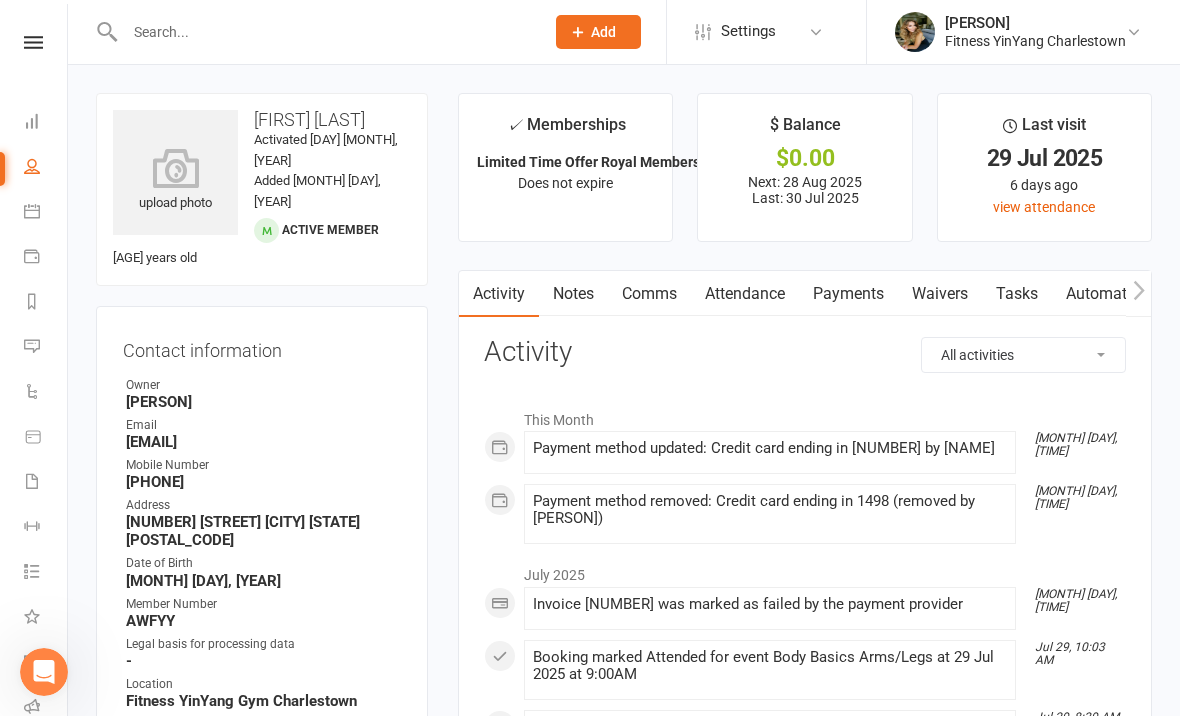 select on "100" 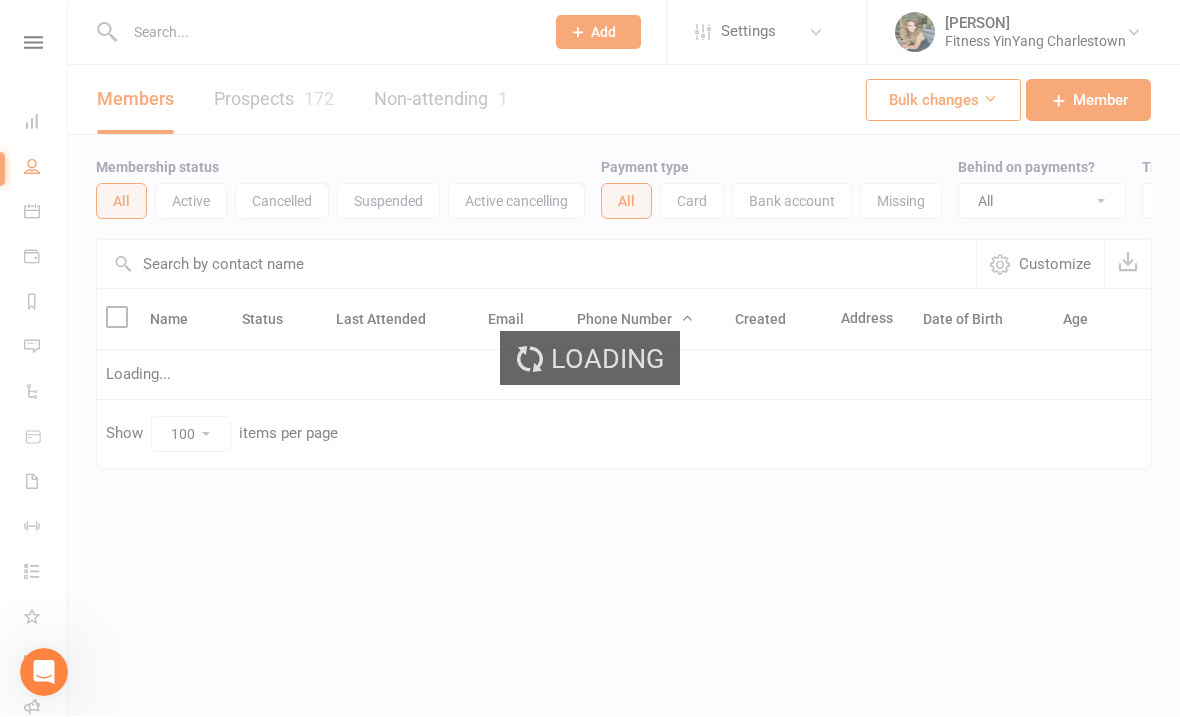 scroll, scrollTop: 1, scrollLeft: 0, axis: vertical 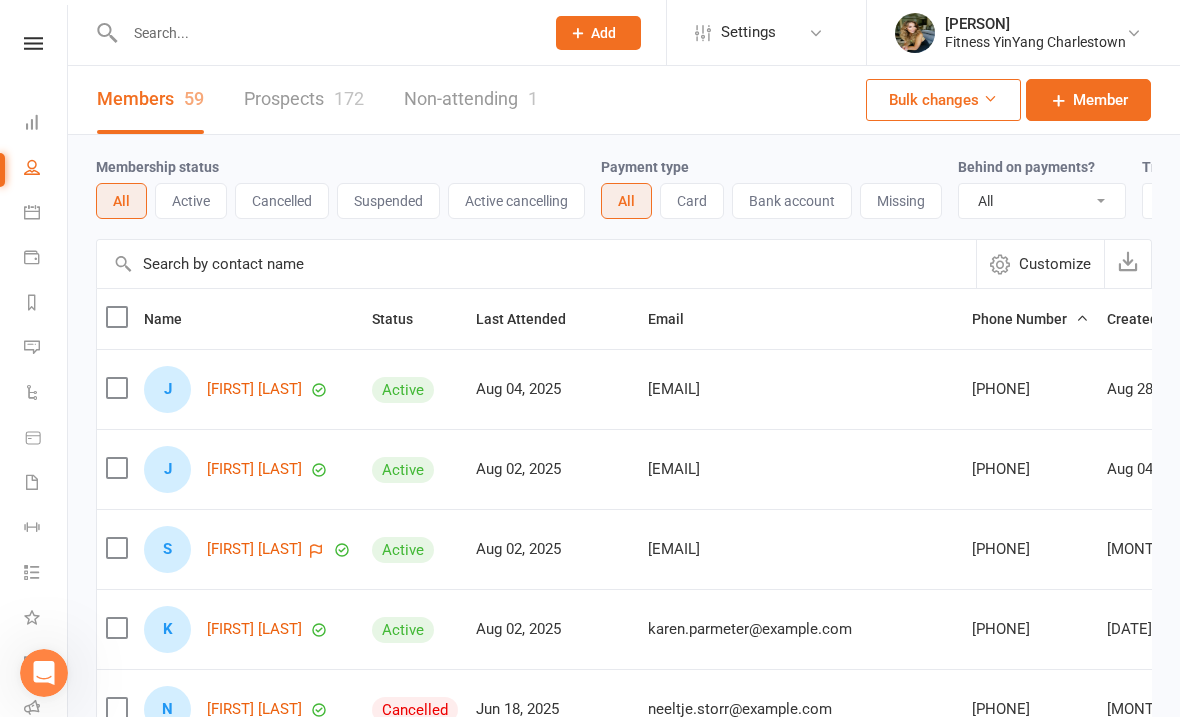 click at bounding box center (324, 33) 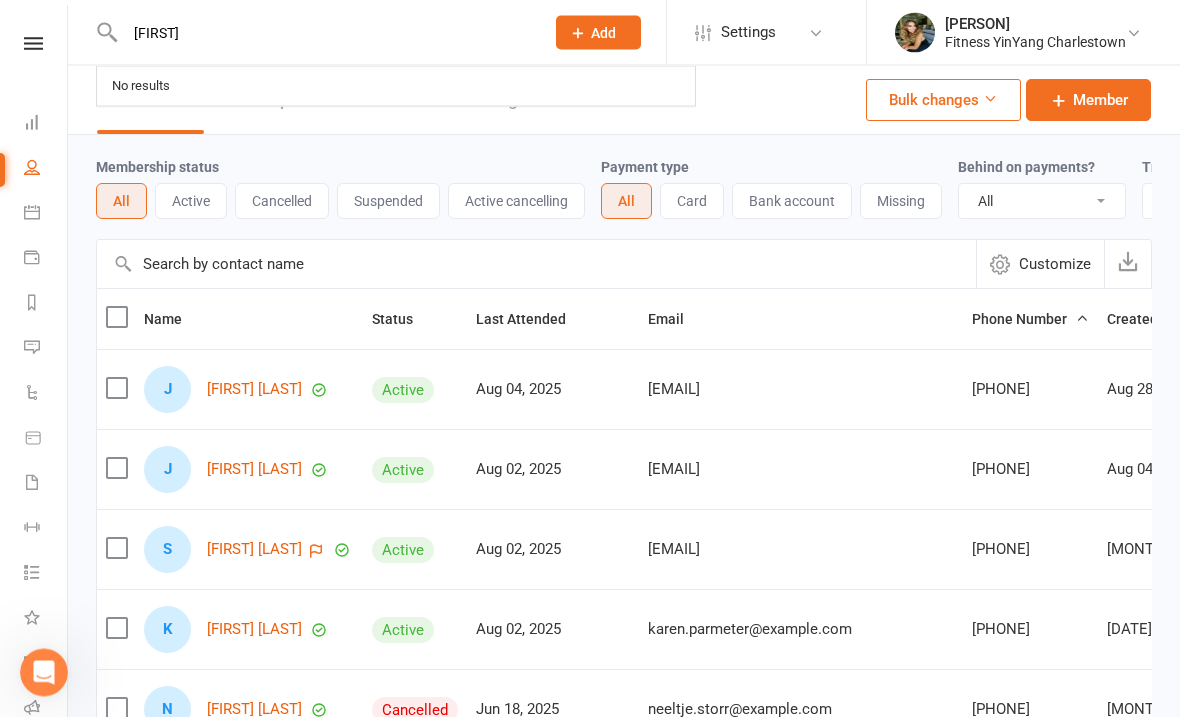type on "[FIRST]" 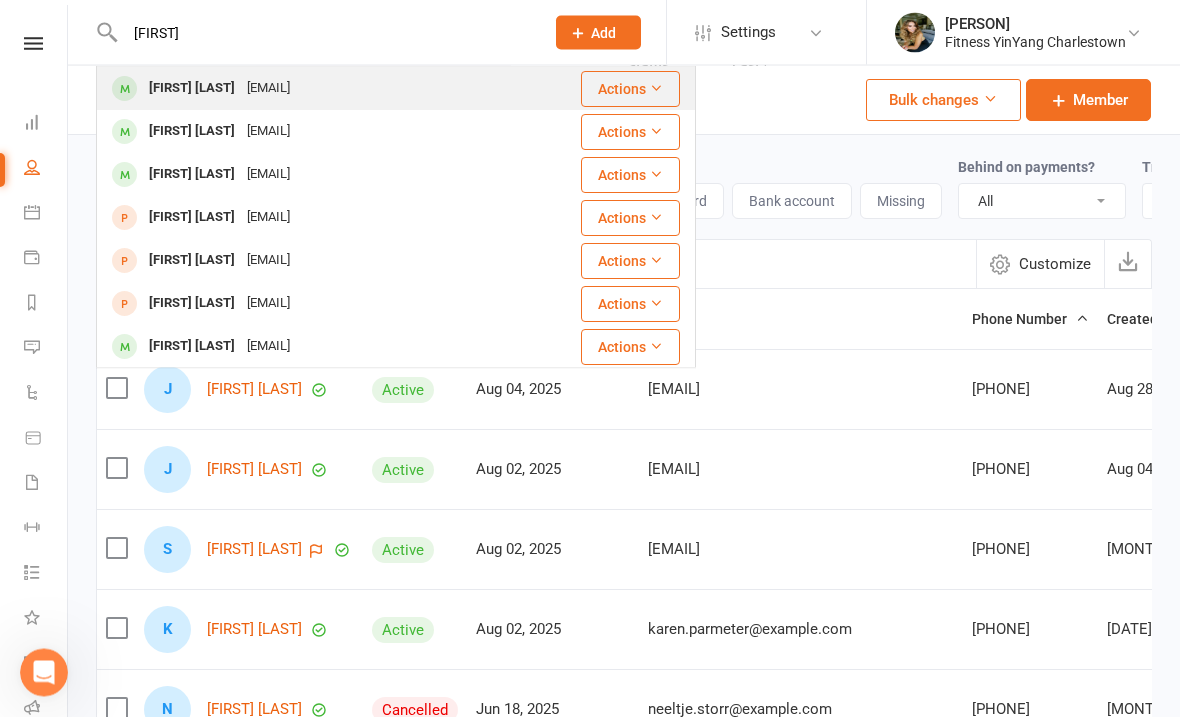 click on "[EMAIL]" at bounding box center [268, 88] 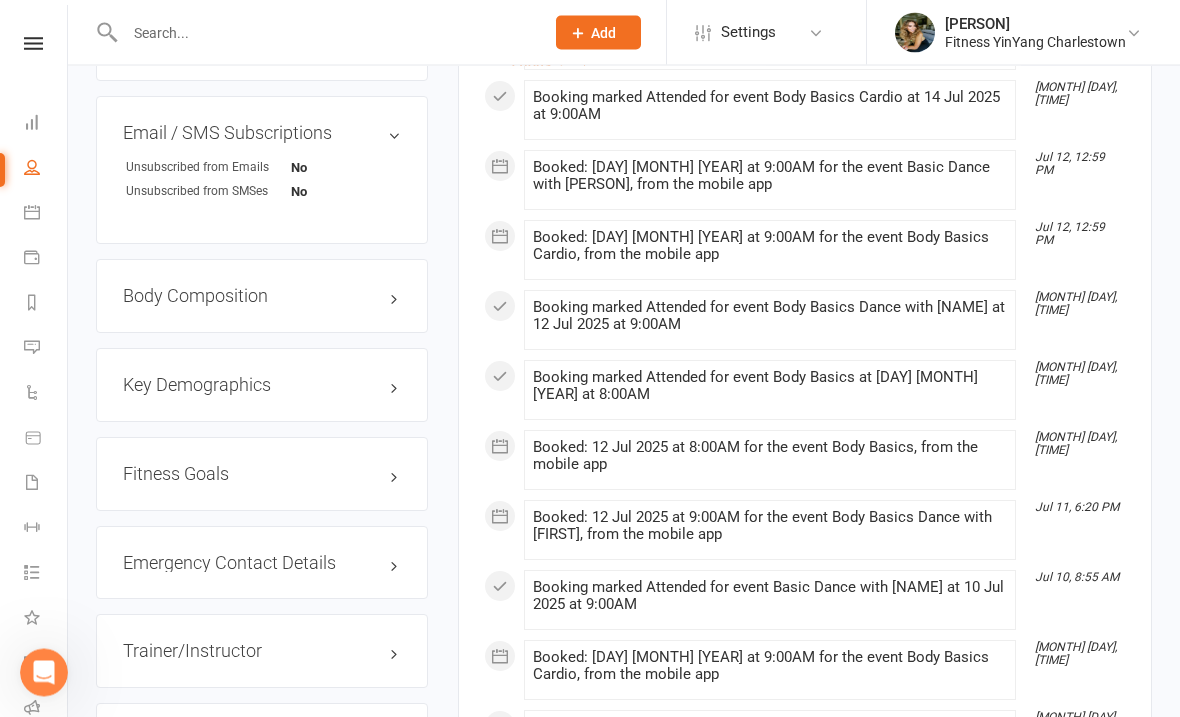 scroll, scrollTop: 1523, scrollLeft: 0, axis: vertical 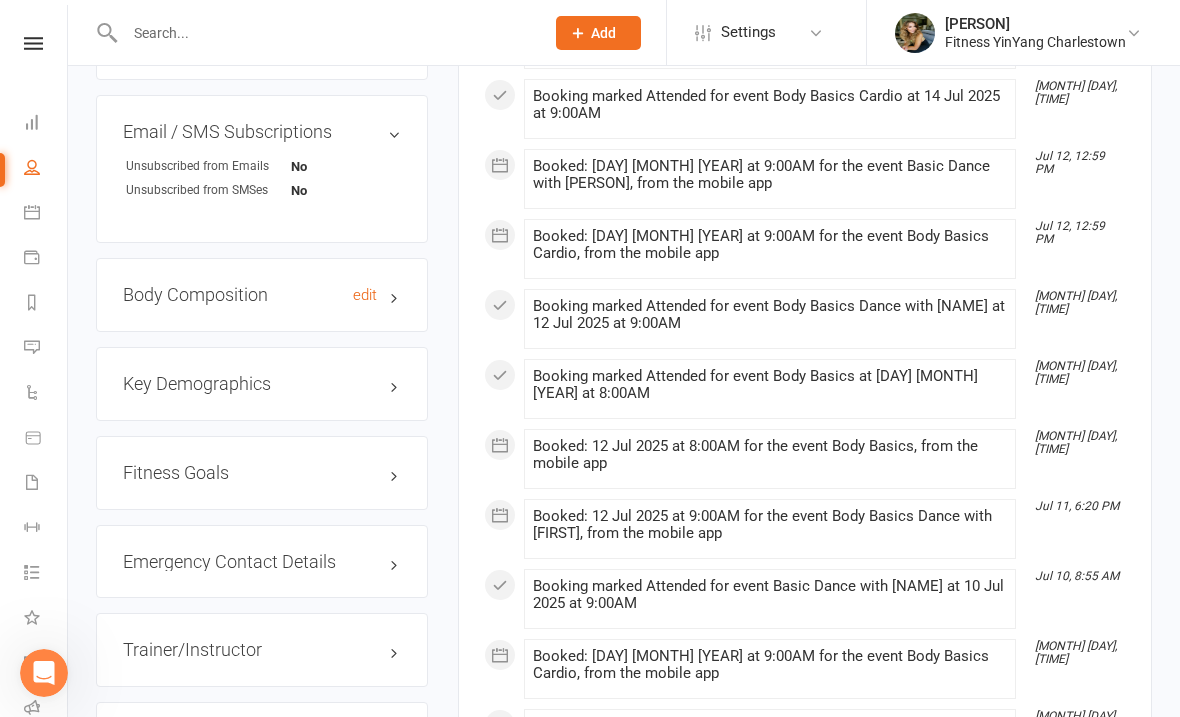 click on "edit" at bounding box center [365, 295] 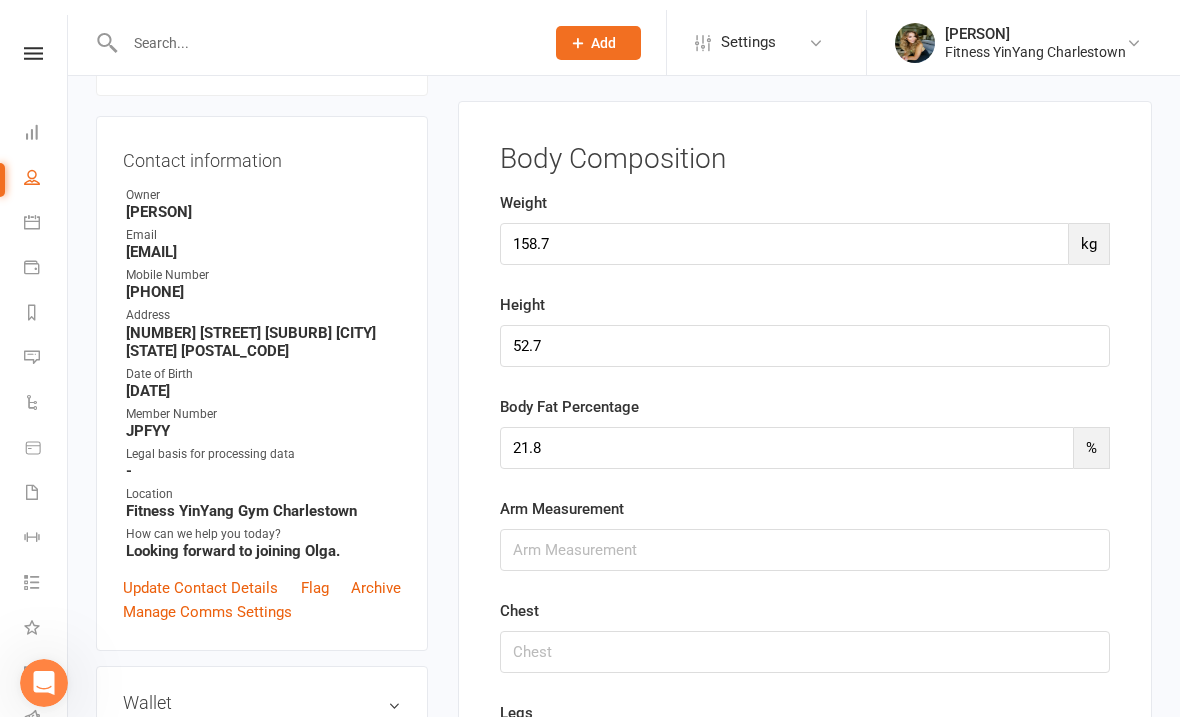 scroll, scrollTop: 170, scrollLeft: 0, axis: vertical 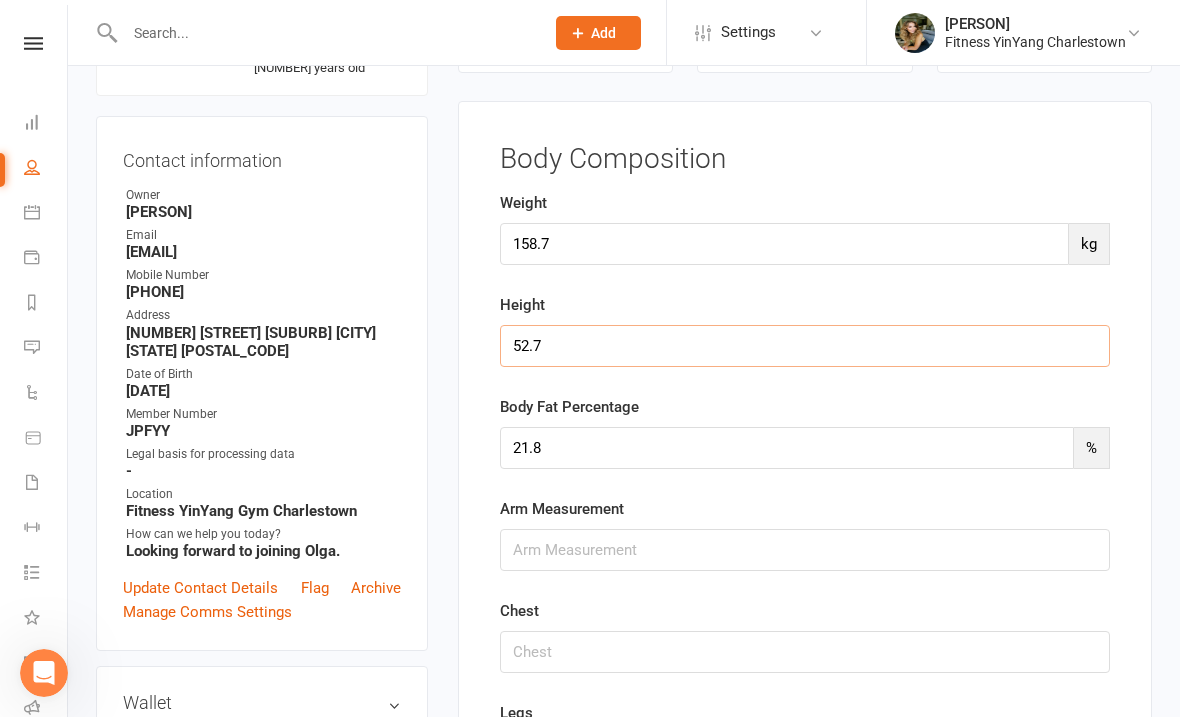 click at bounding box center [805, 346] 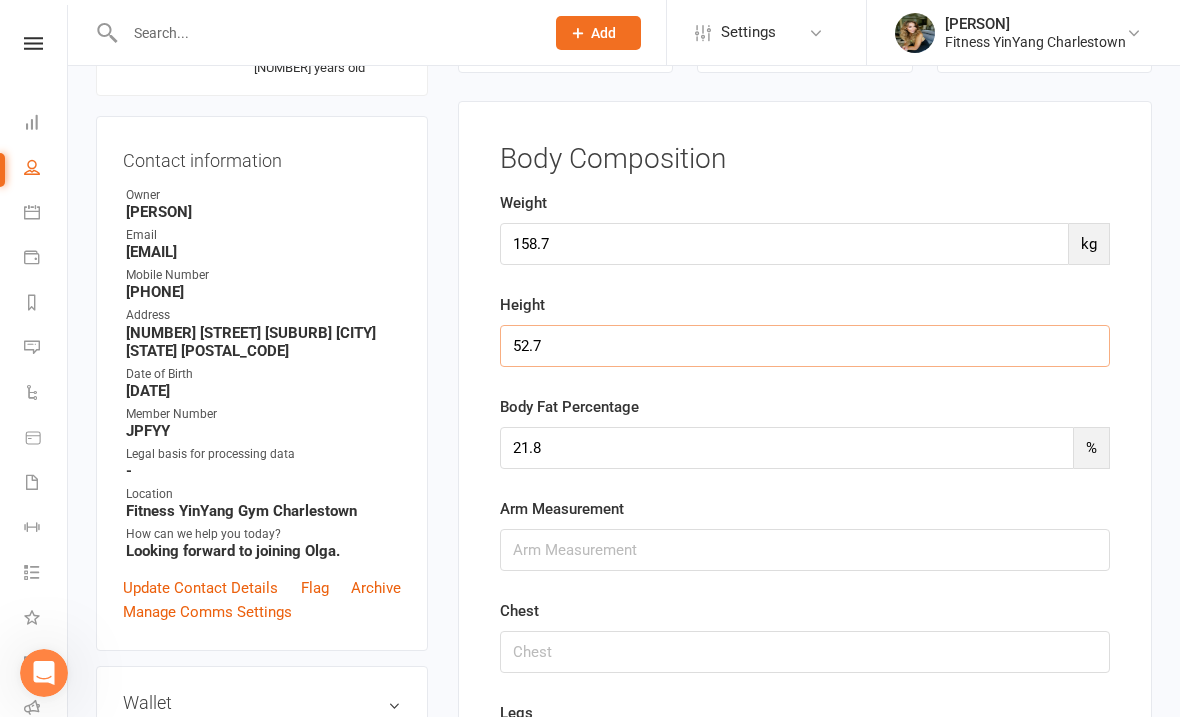 click at bounding box center (805, 346) 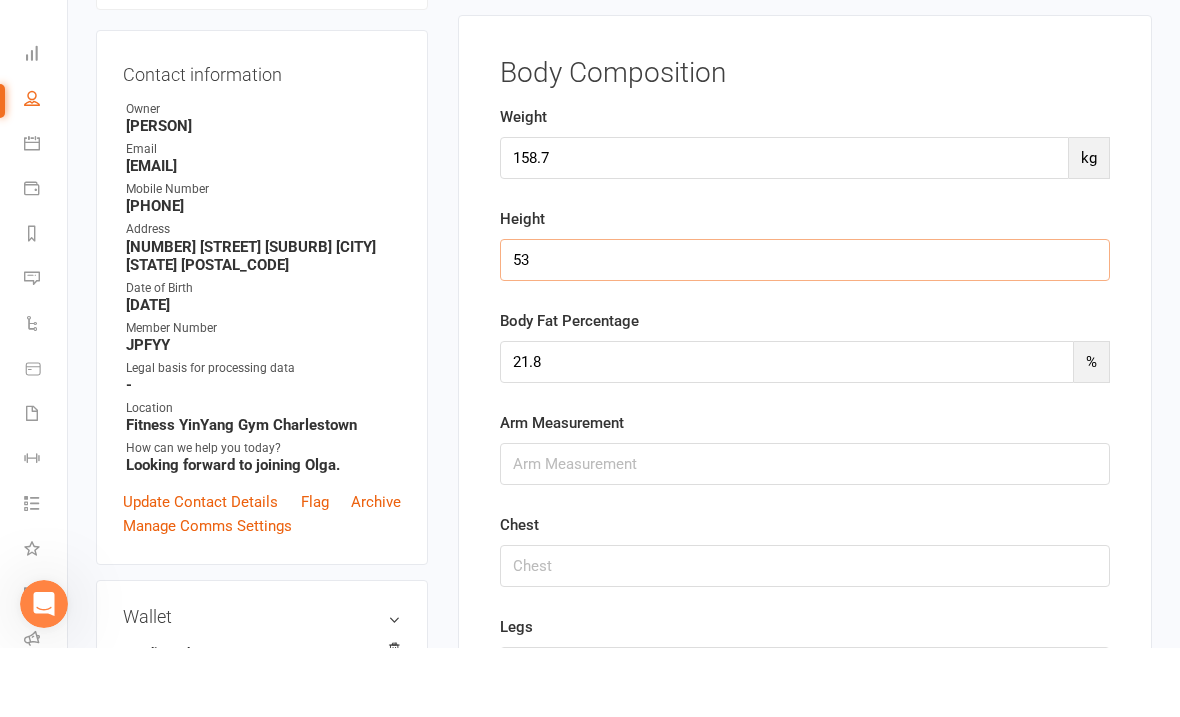 scroll, scrollTop: 194, scrollLeft: 0, axis: vertical 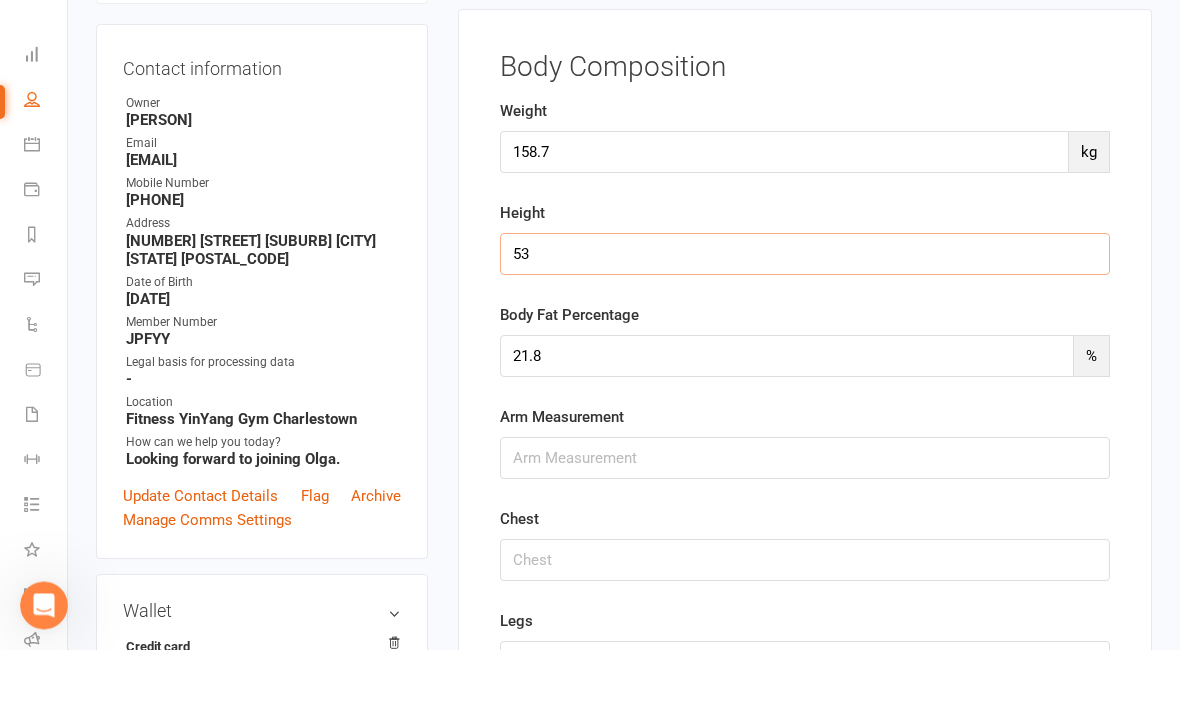 type on "53" 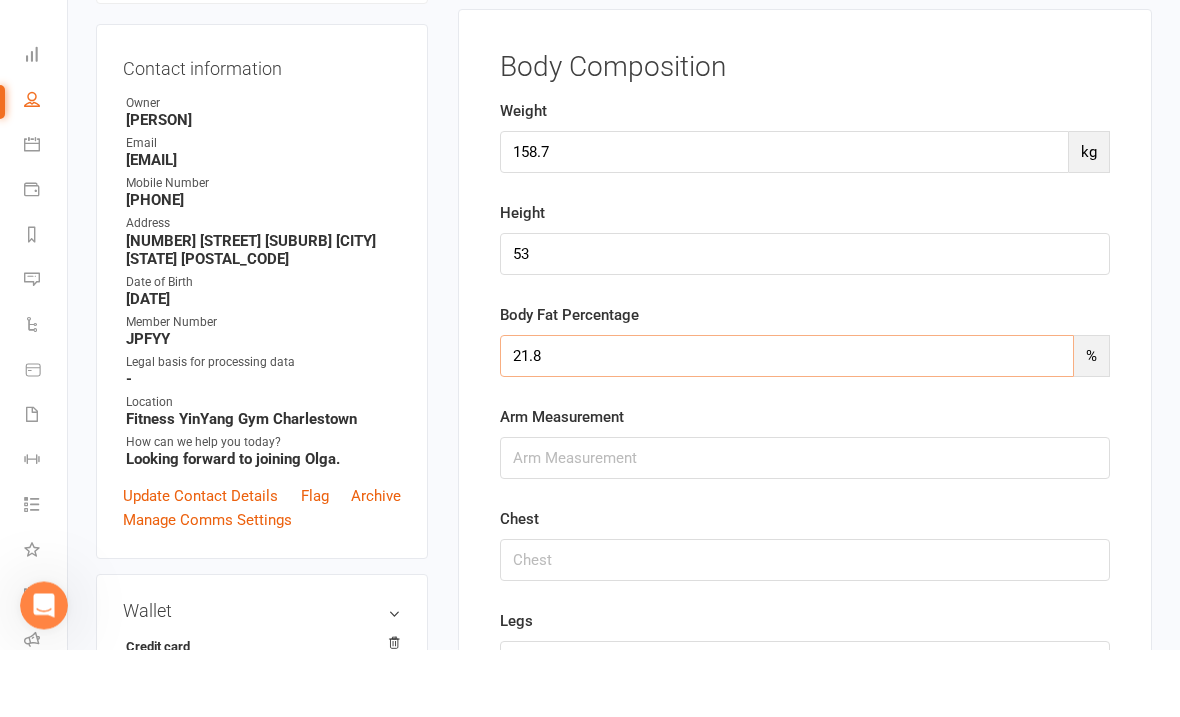 click on "21.8" at bounding box center (787, 424) 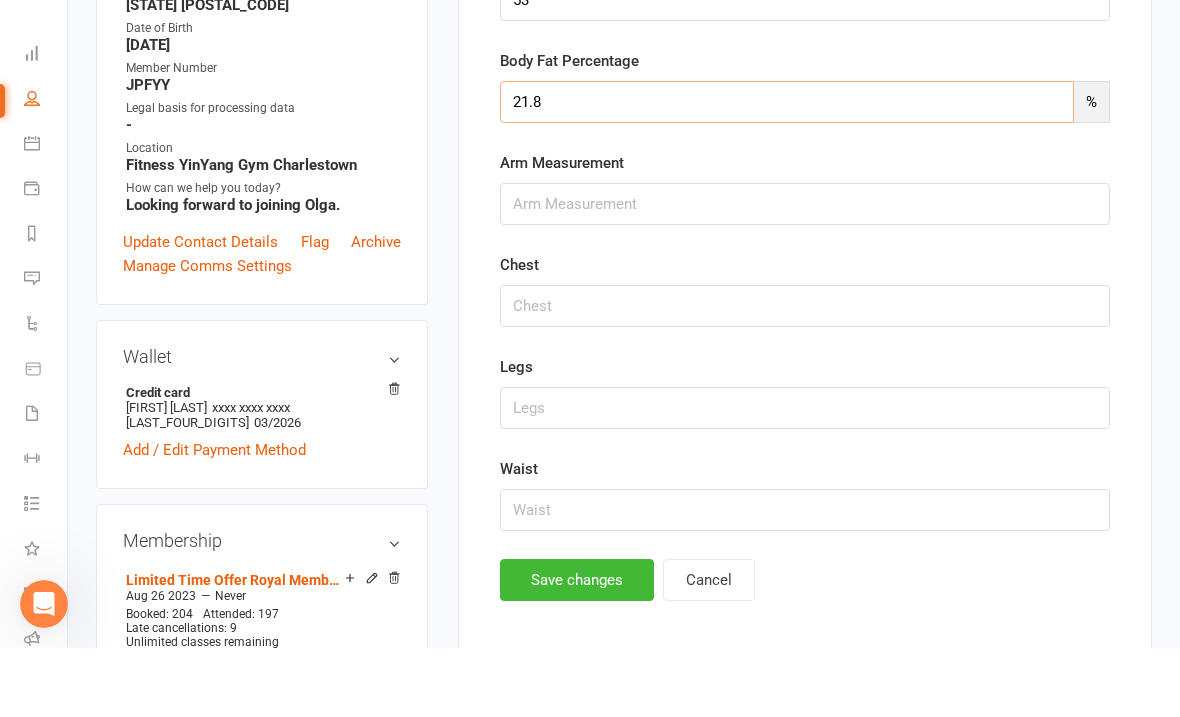 scroll, scrollTop: 448, scrollLeft: 0, axis: vertical 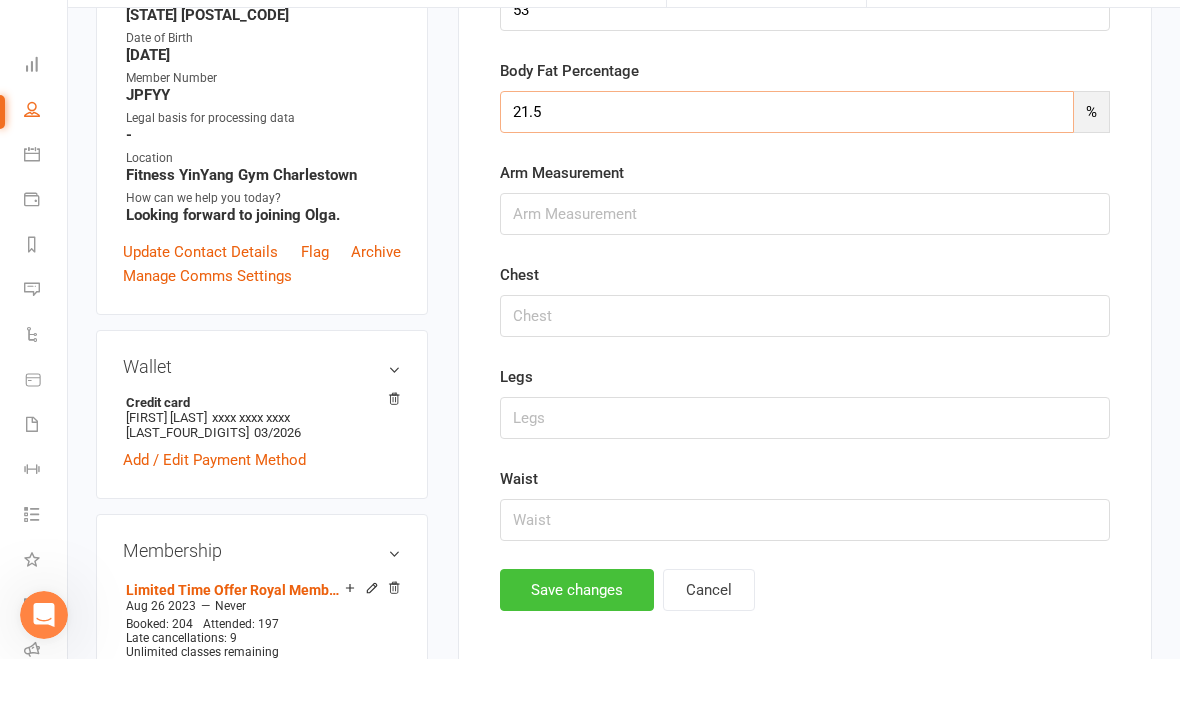 type on "21.5" 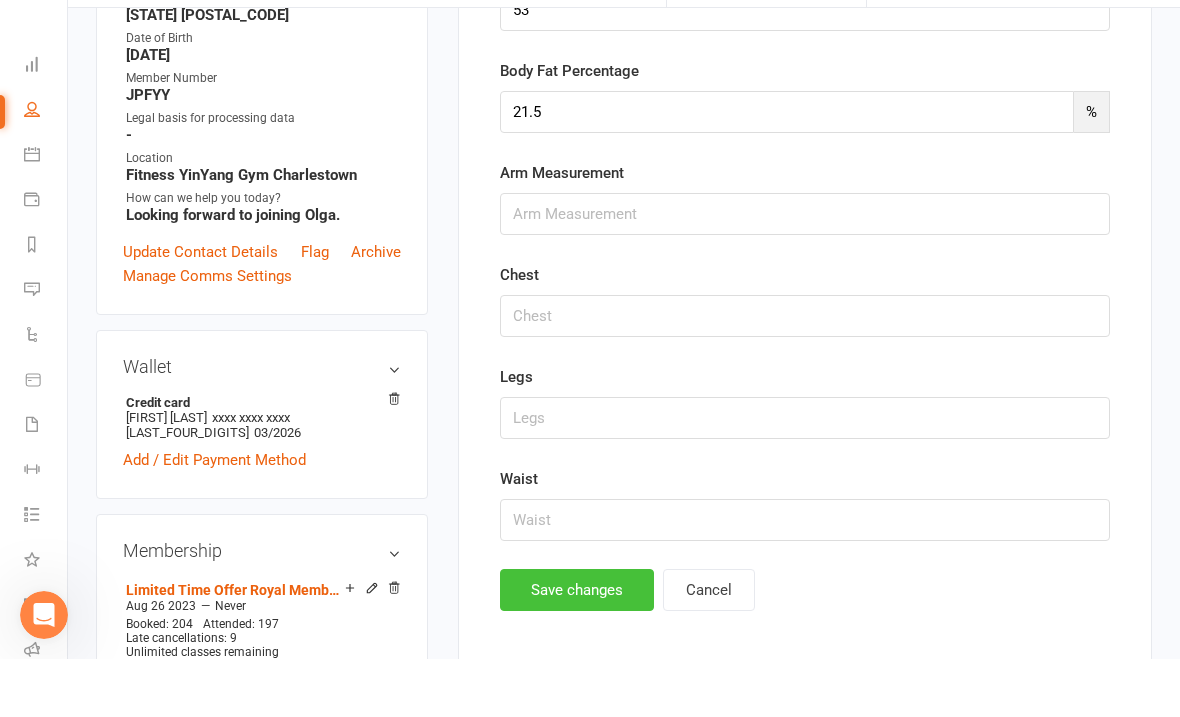 click on "Save changes" at bounding box center (577, 648) 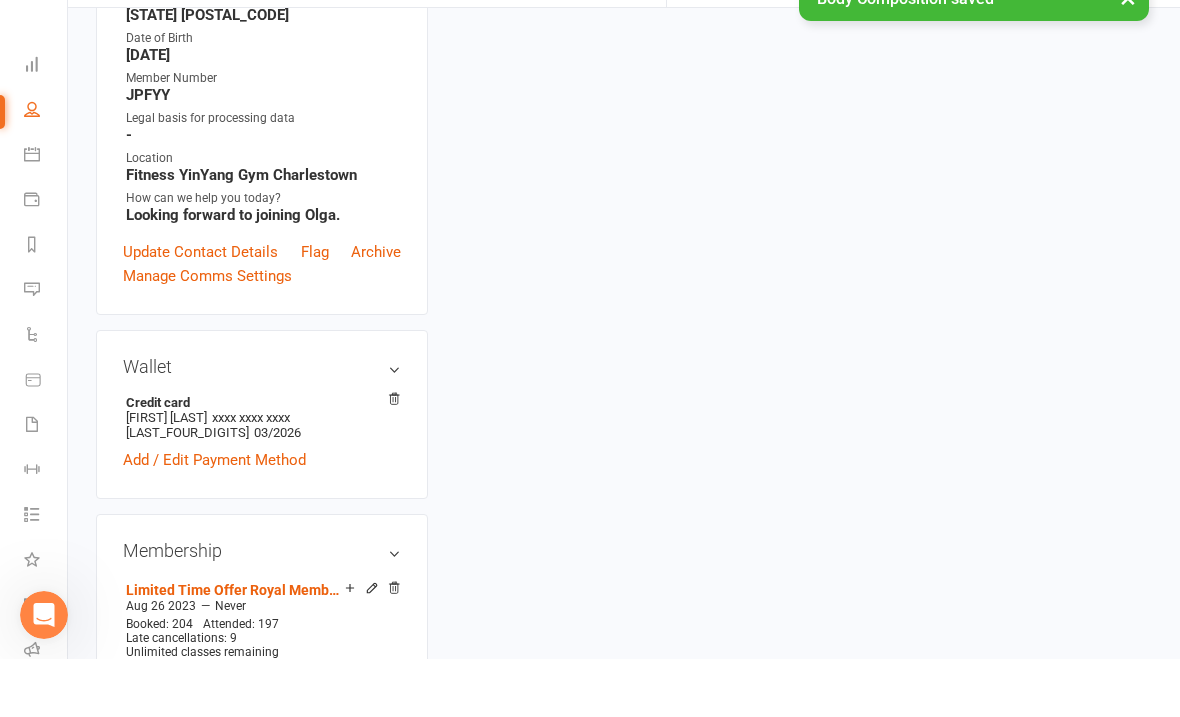 scroll, scrollTop: 506, scrollLeft: 0, axis: vertical 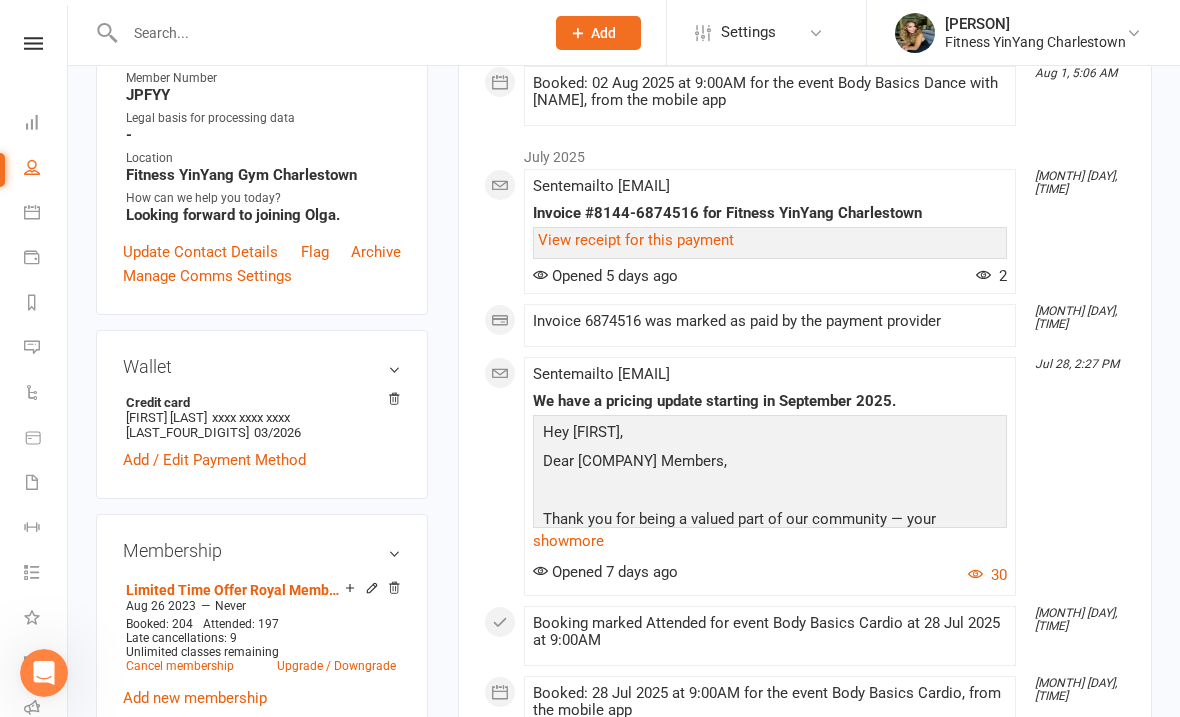 click at bounding box center [324, 33] 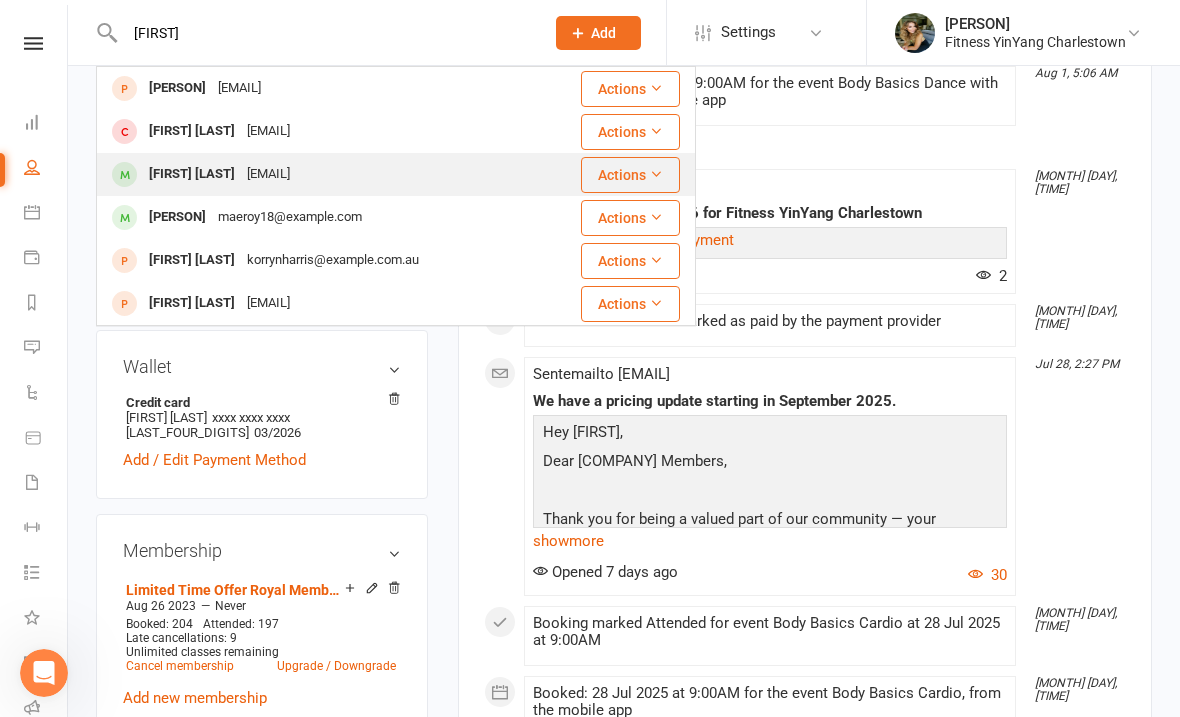 type on "[FIRST]" 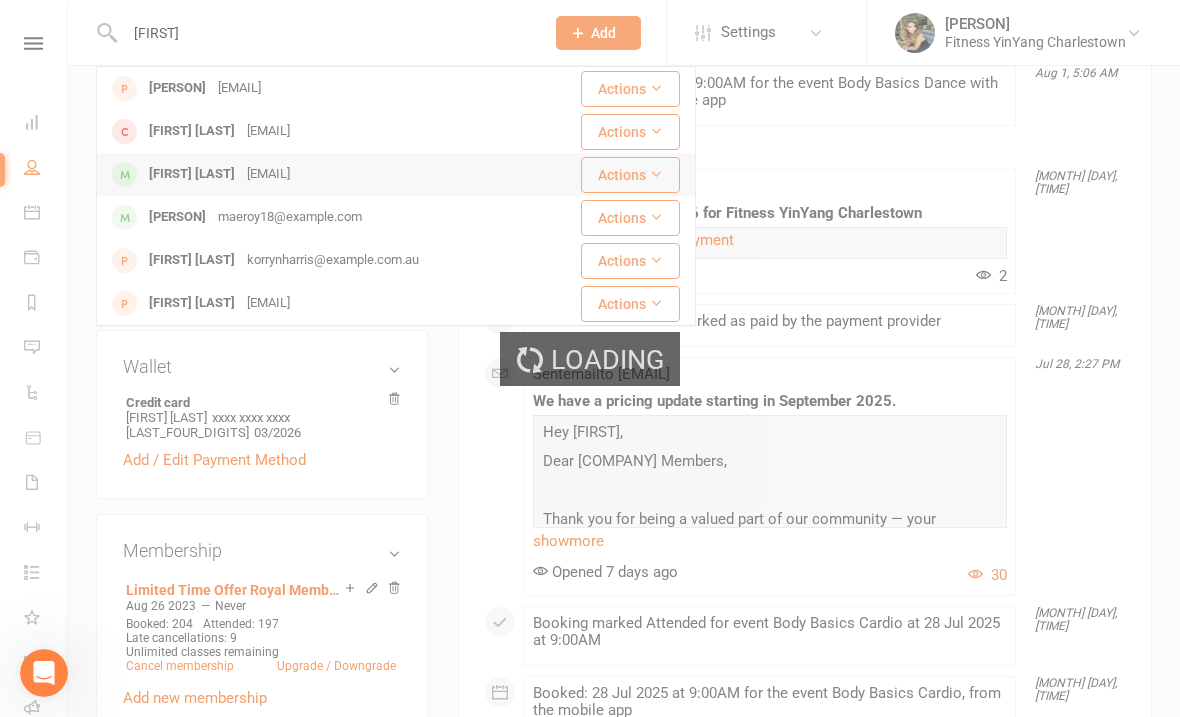 type 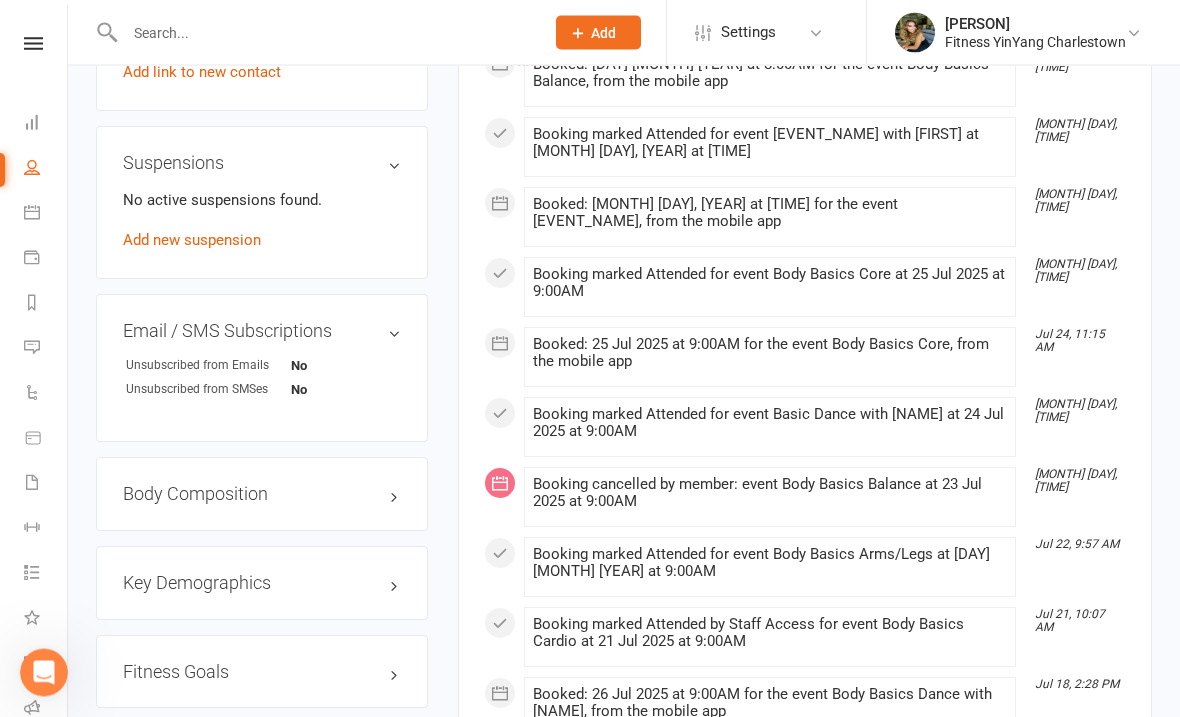 scroll, scrollTop: 1346, scrollLeft: 0, axis: vertical 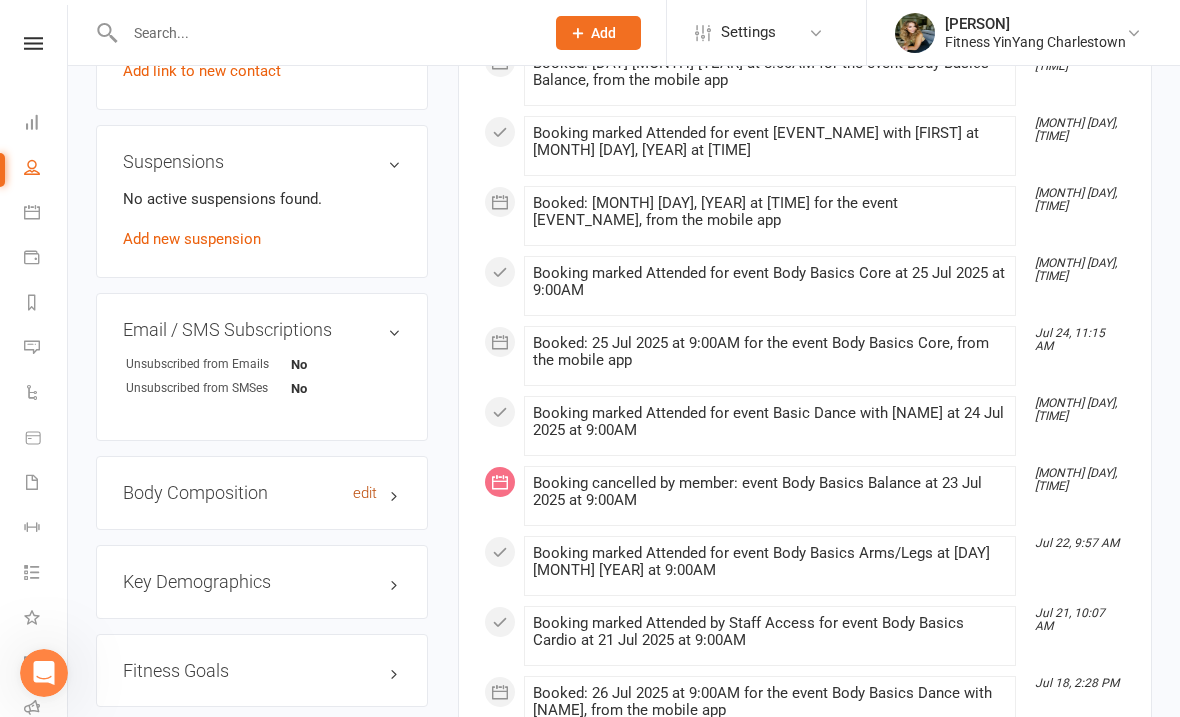 click on "edit" at bounding box center [365, 493] 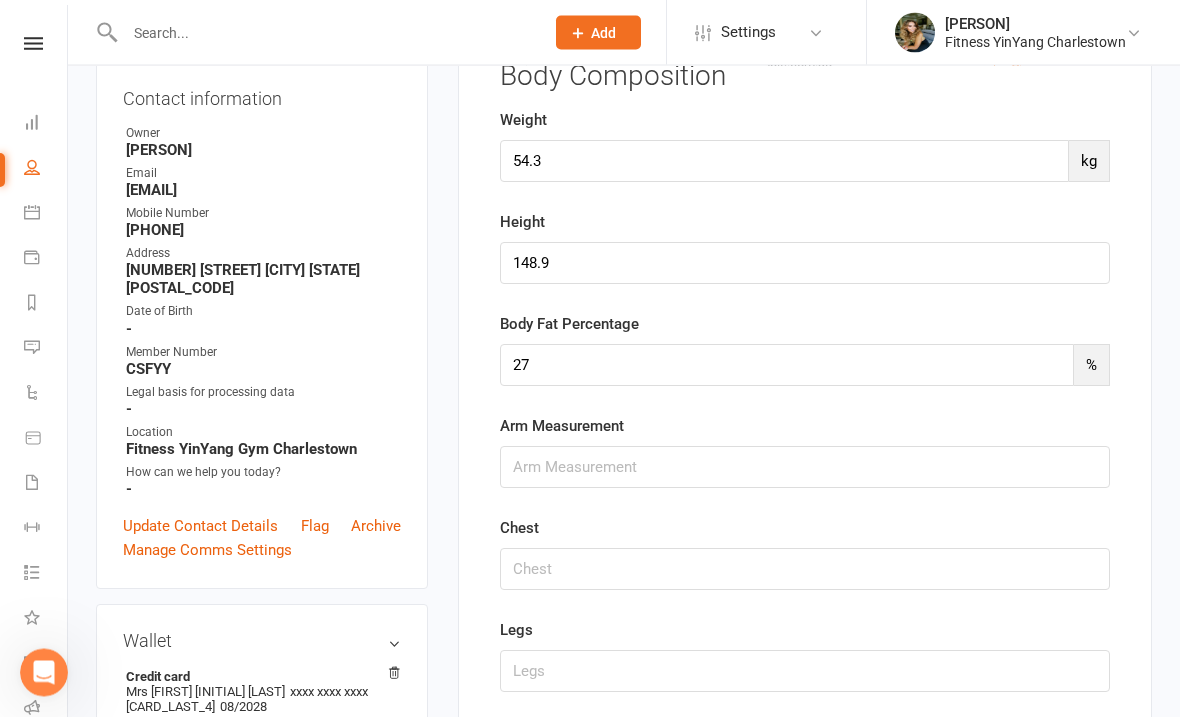 scroll, scrollTop: 170, scrollLeft: 0, axis: vertical 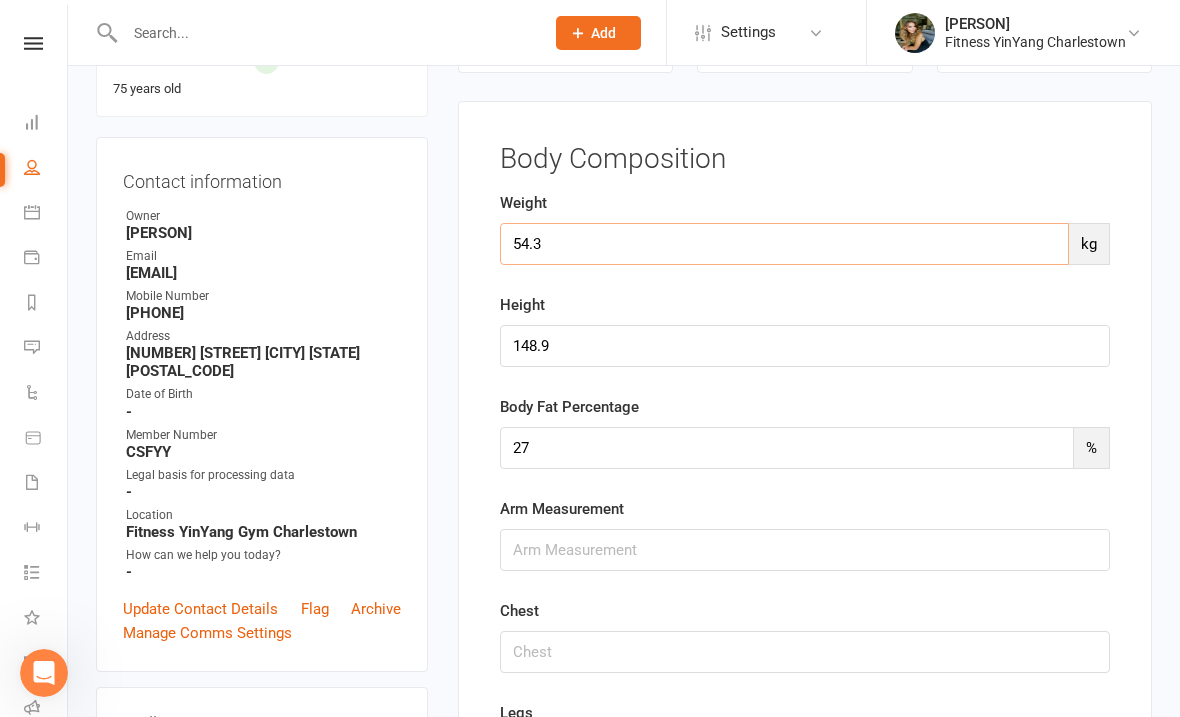 click on "54.3" at bounding box center (784, 244) 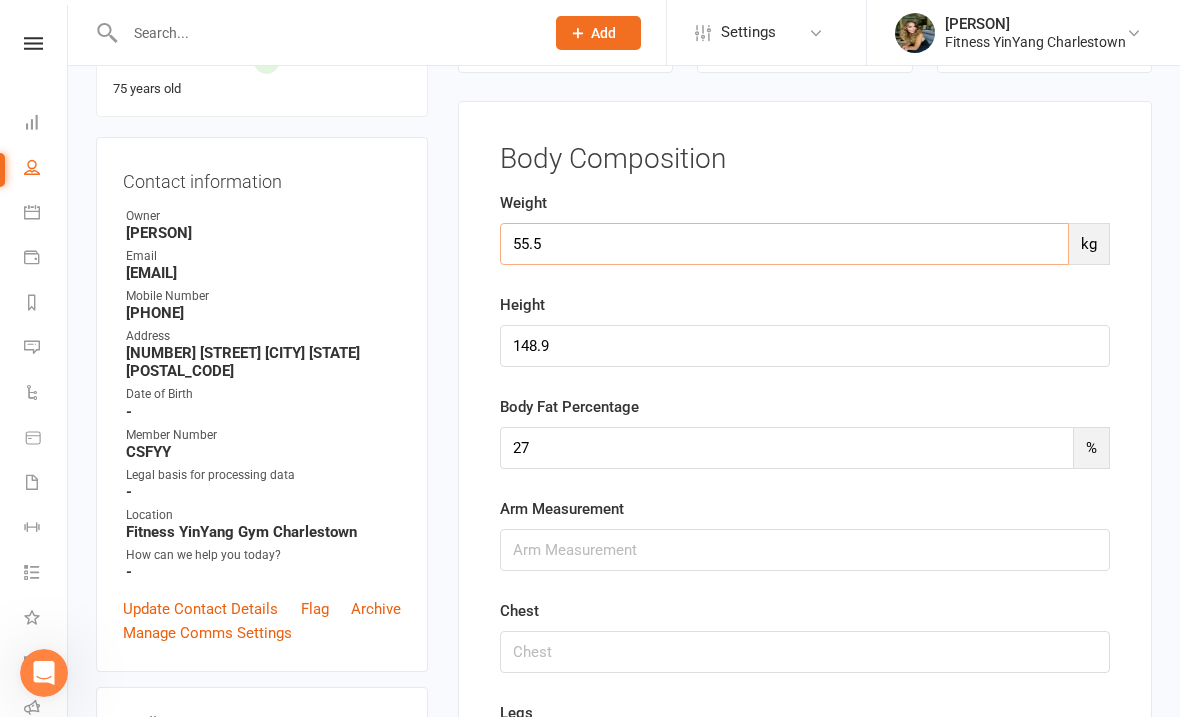 type on "55.5" 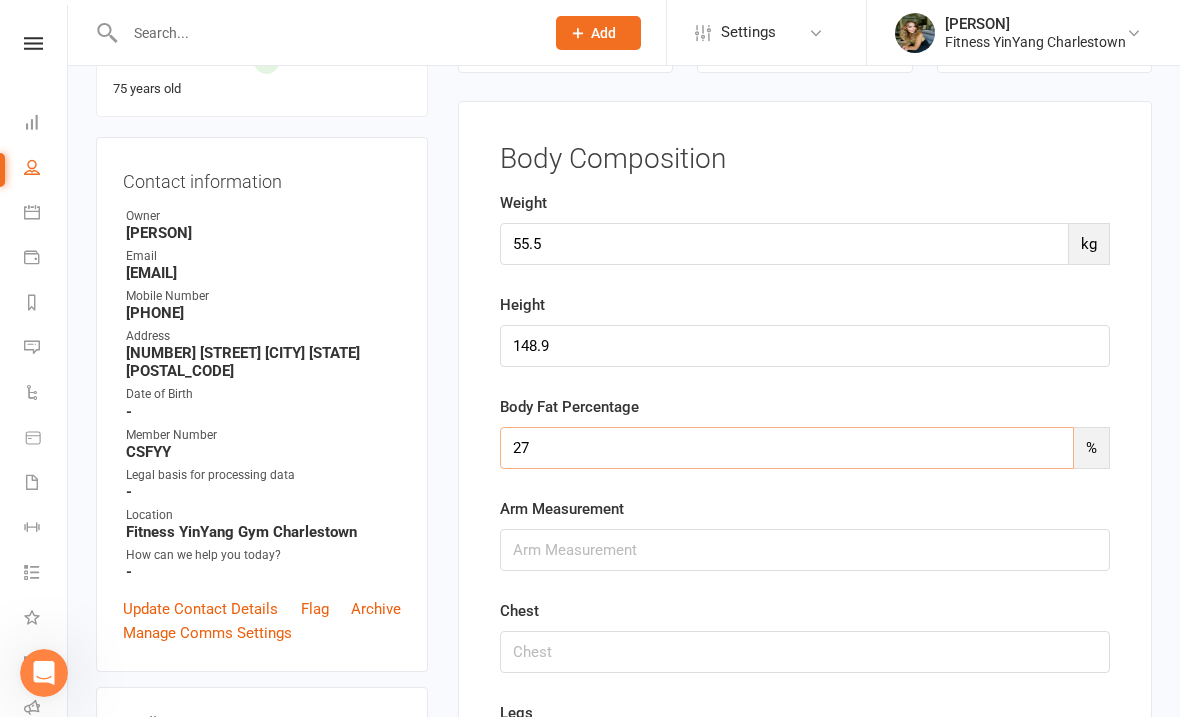 click on "27" at bounding box center [787, 448] 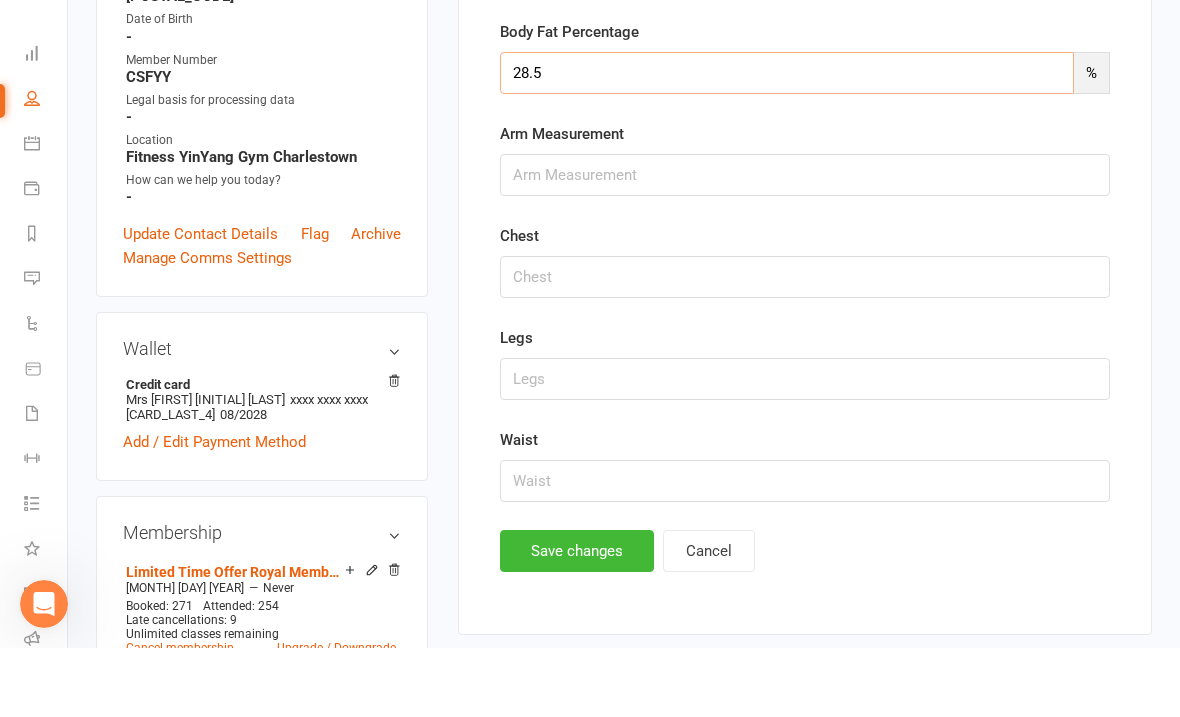 scroll, scrollTop: 507, scrollLeft: 0, axis: vertical 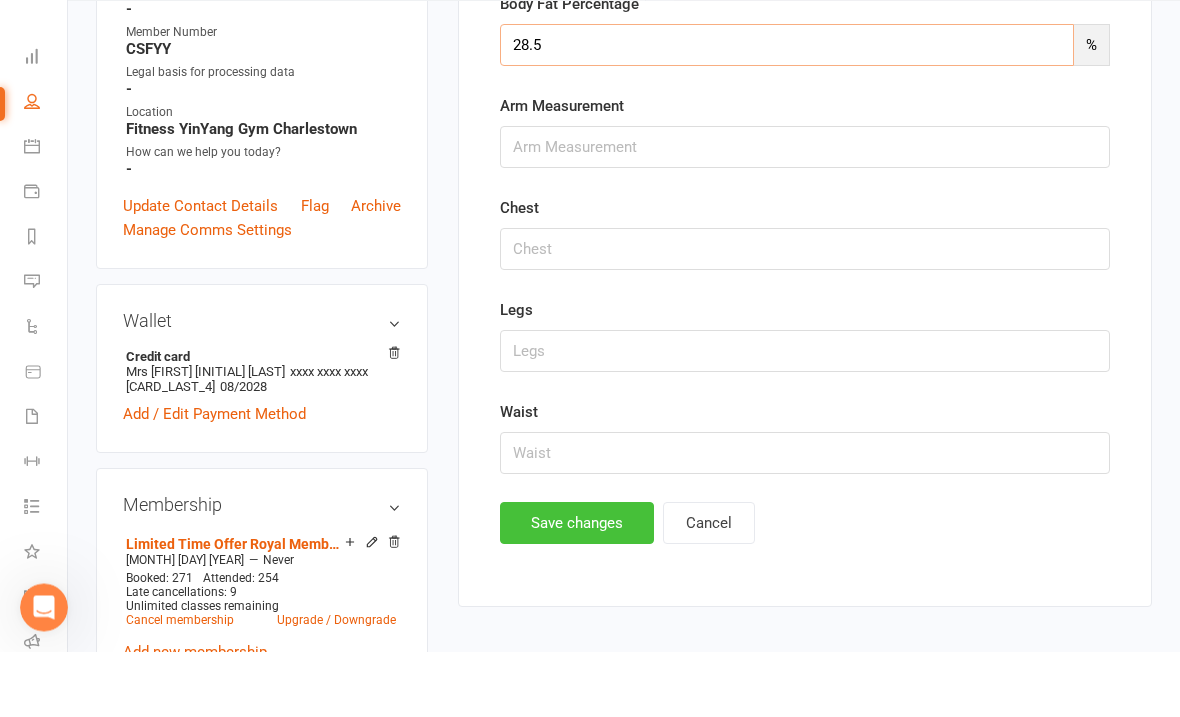 type on "28.5" 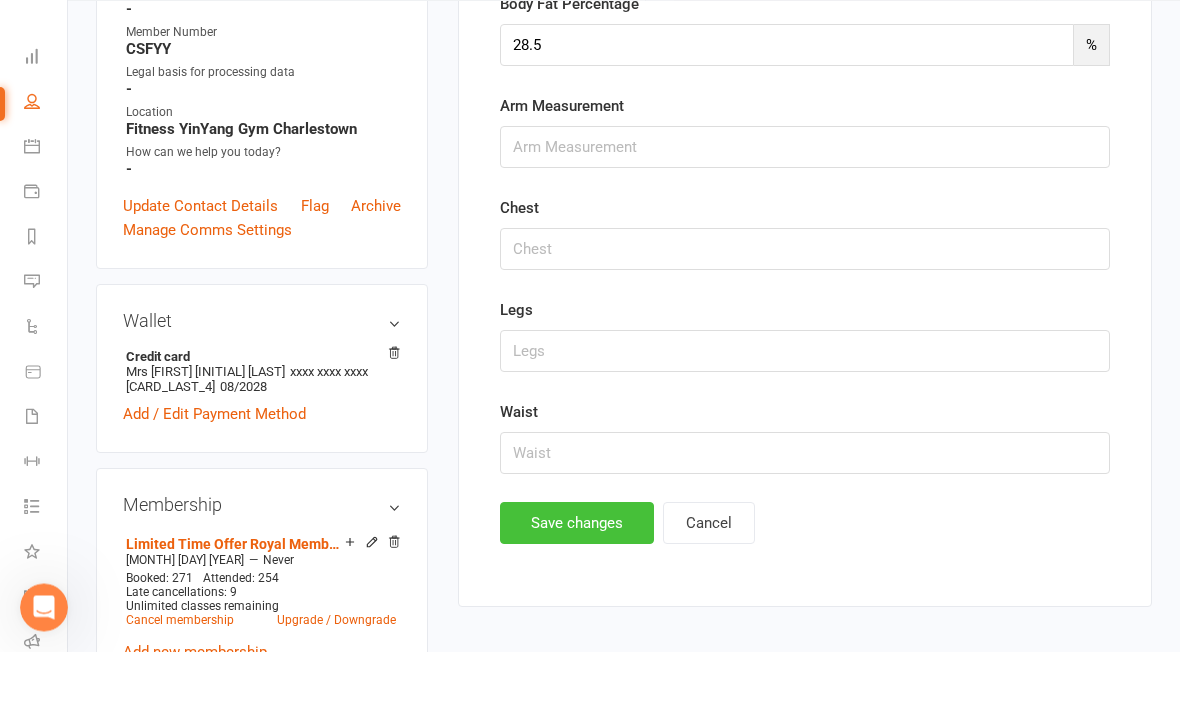 click on "Save changes" at bounding box center [577, 589] 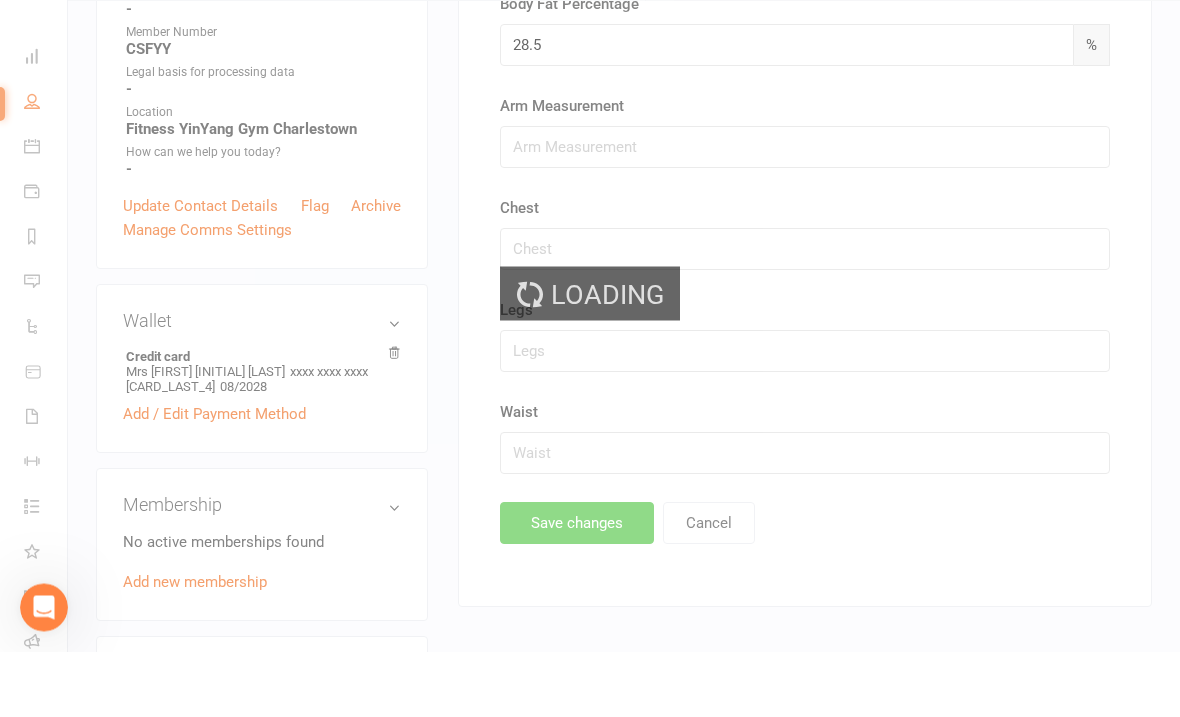 scroll, scrollTop: 573, scrollLeft: 0, axis: vertical 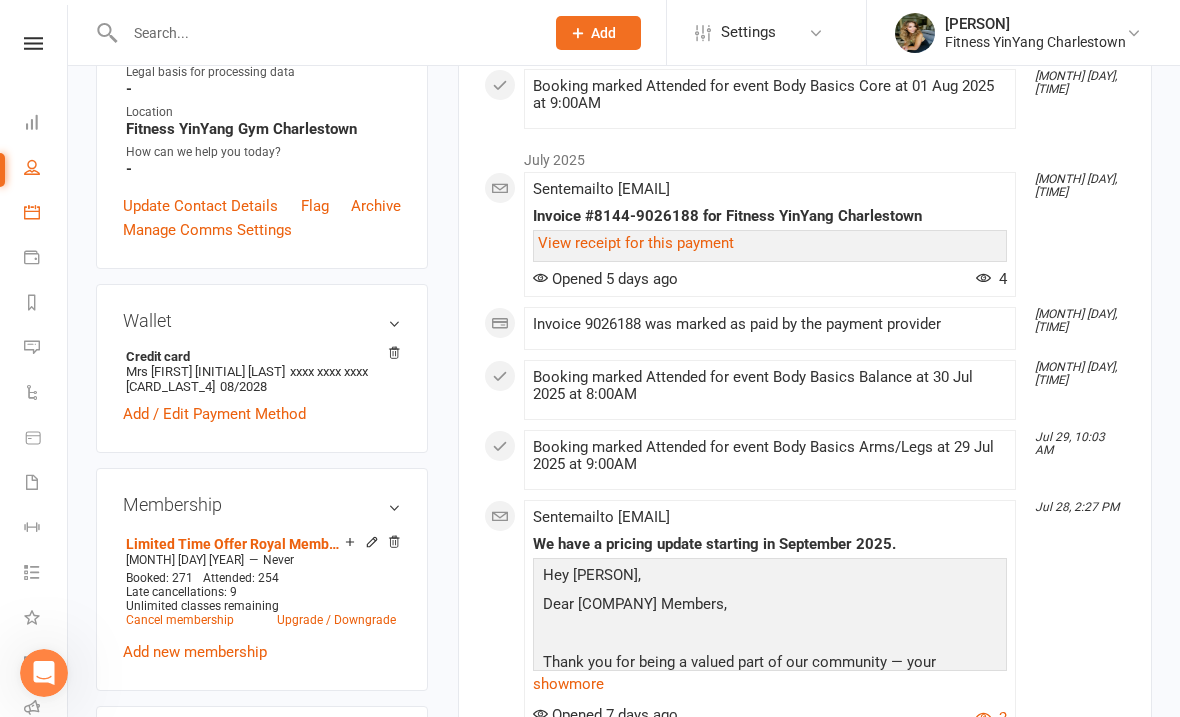 click on "Calendar" at bounding box center (46, 214) 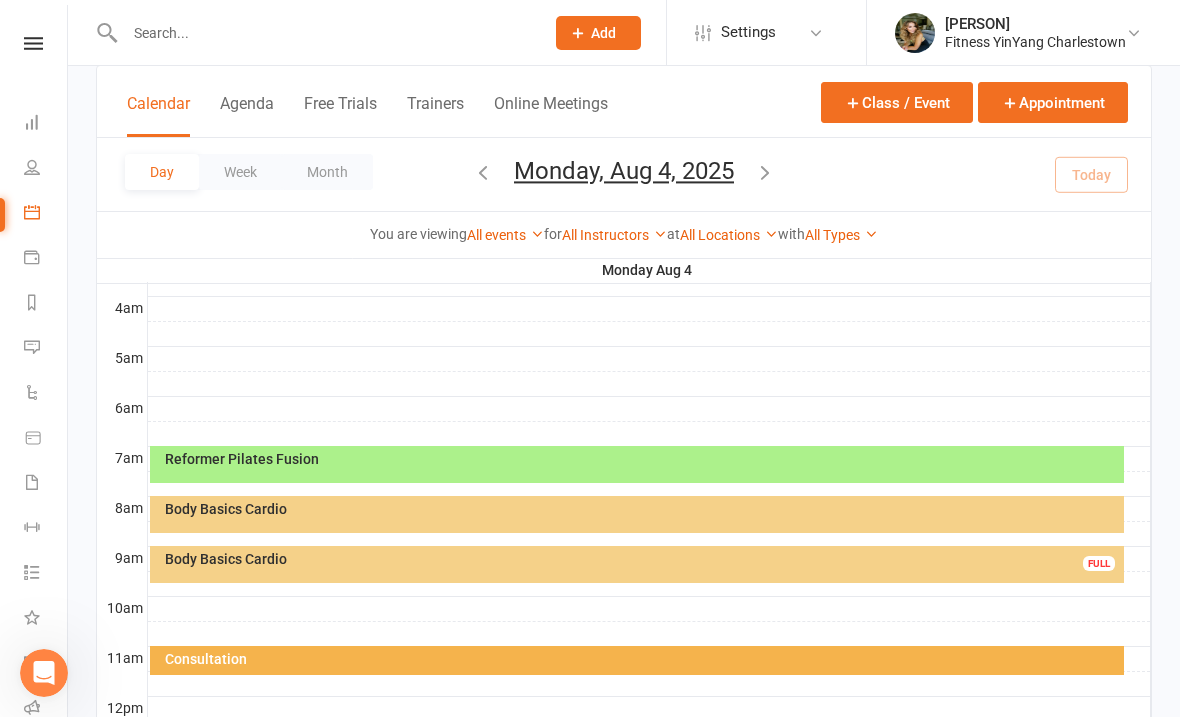 scroll, scrollTop: 463, scrollLeft: 0, axis: vertical 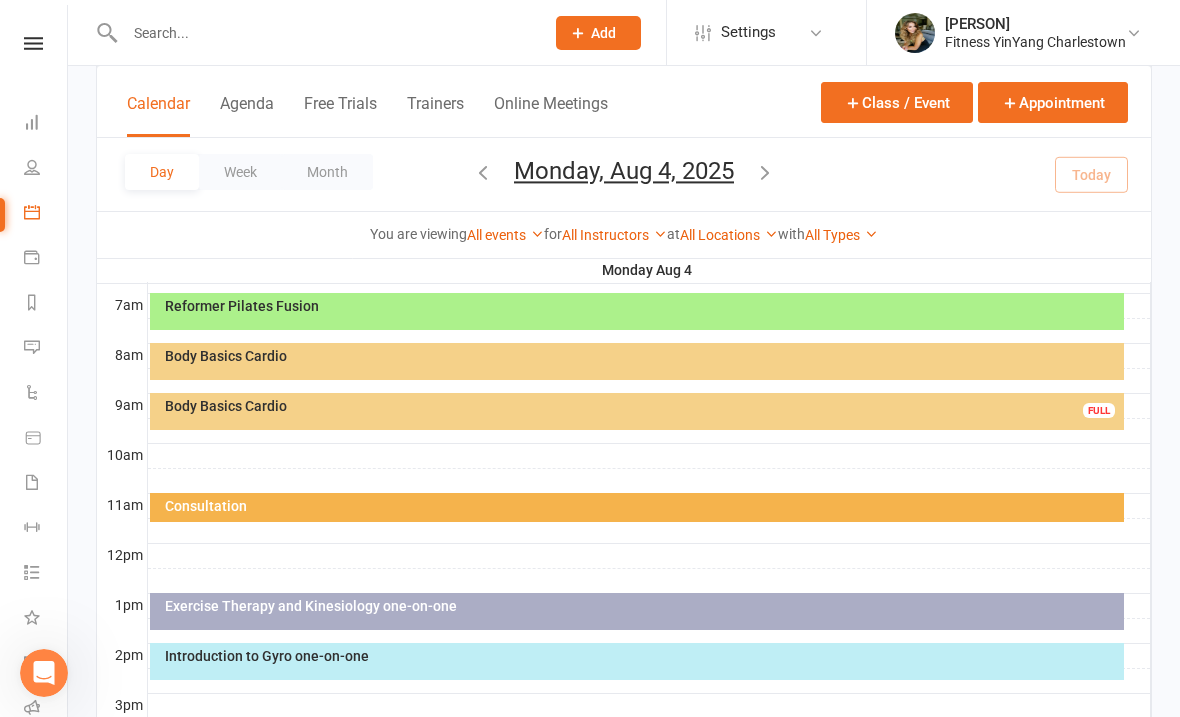 click on "Body Basics Cardio" at bounding box center [642, 406] 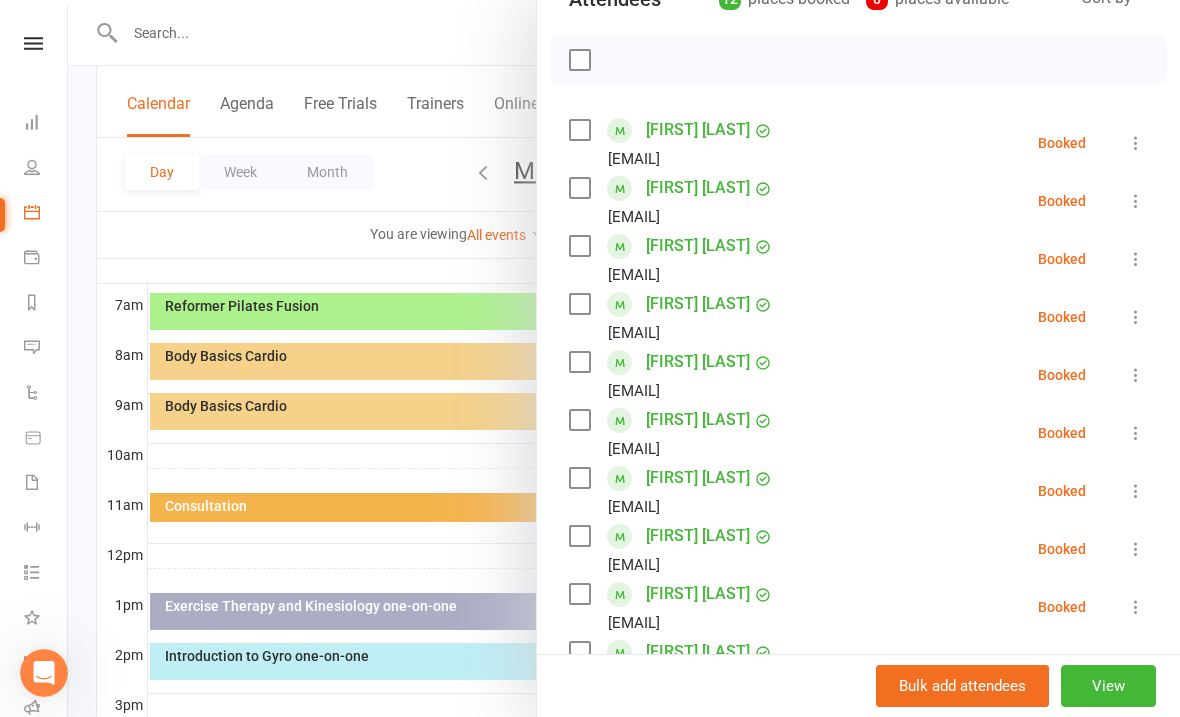 scroll, scrollTop: 264, scrollLeft: 0, axis: vertical 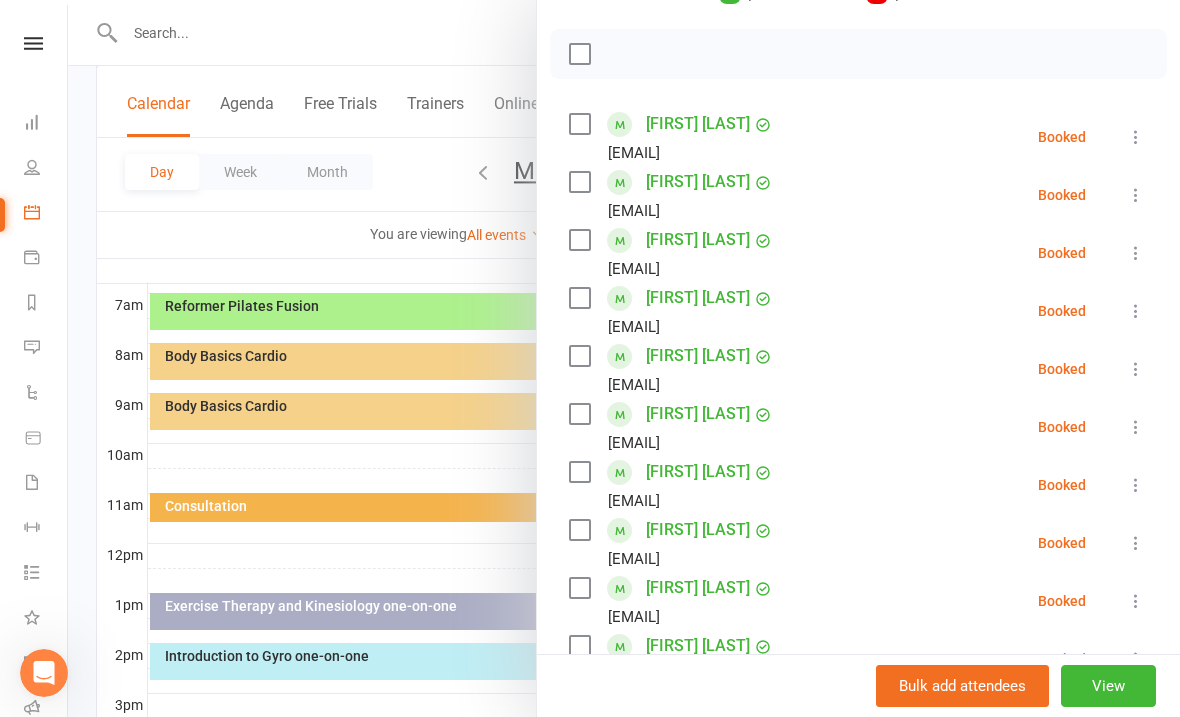 click at bounding box center (579, 182) 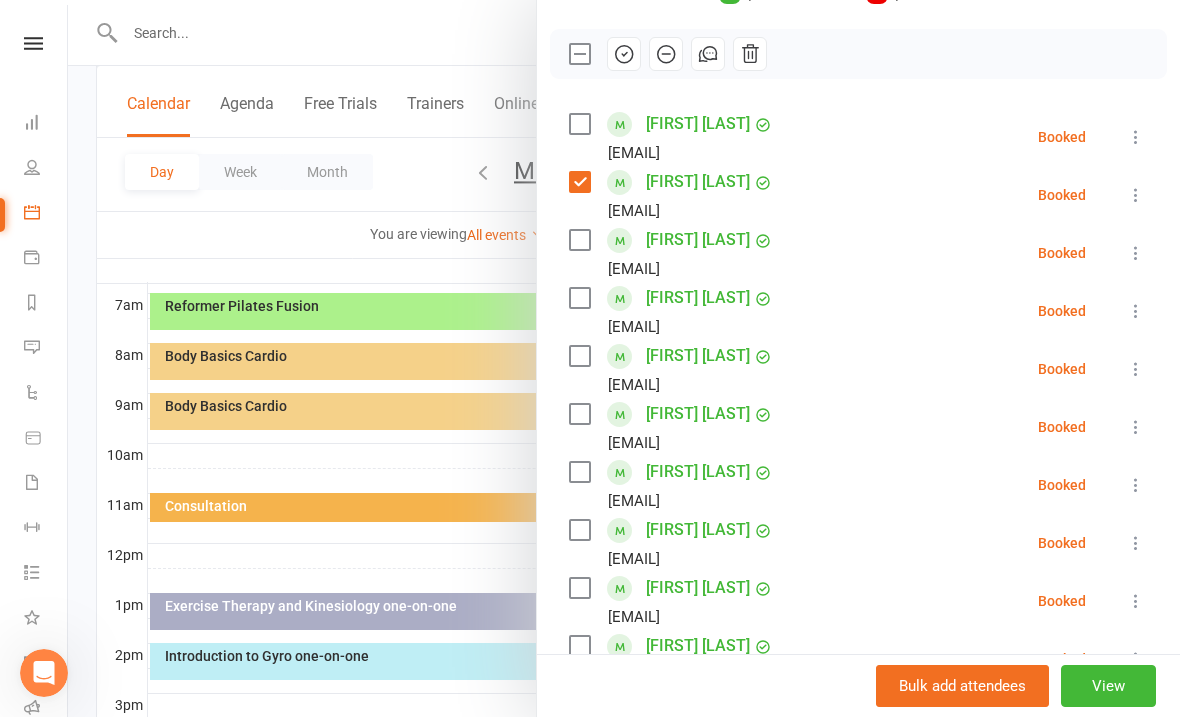 click at bounding box center [579, 240] 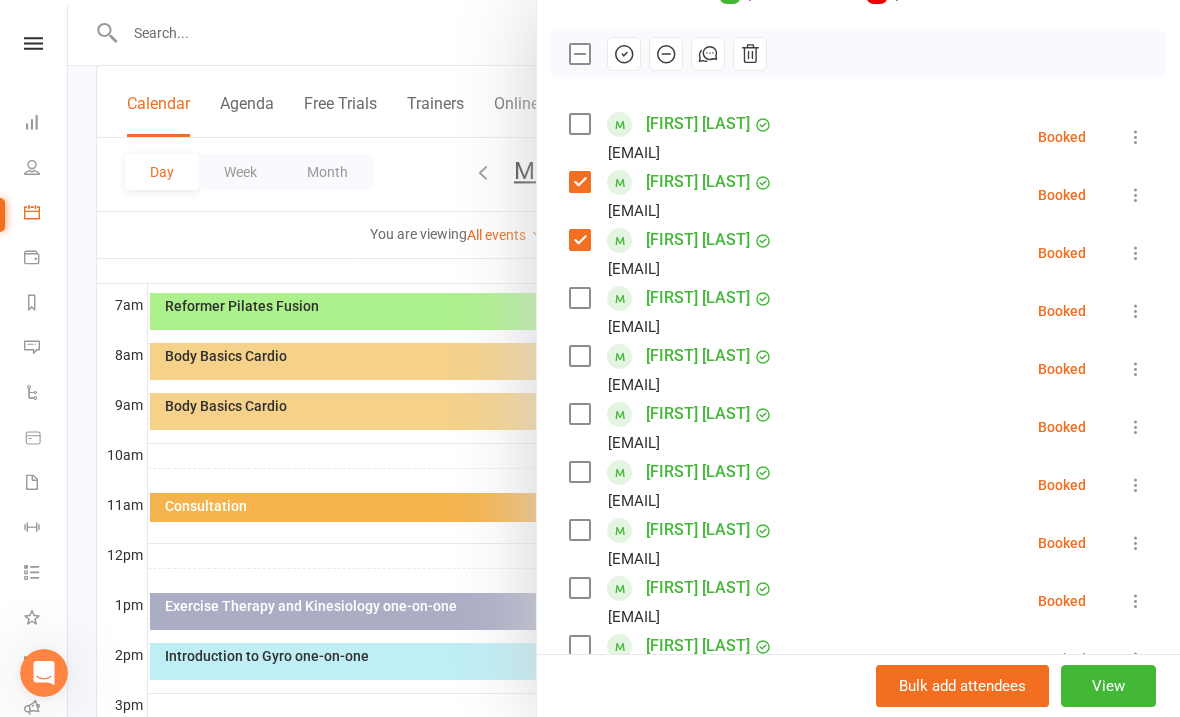click at bounding box center [579, 298] 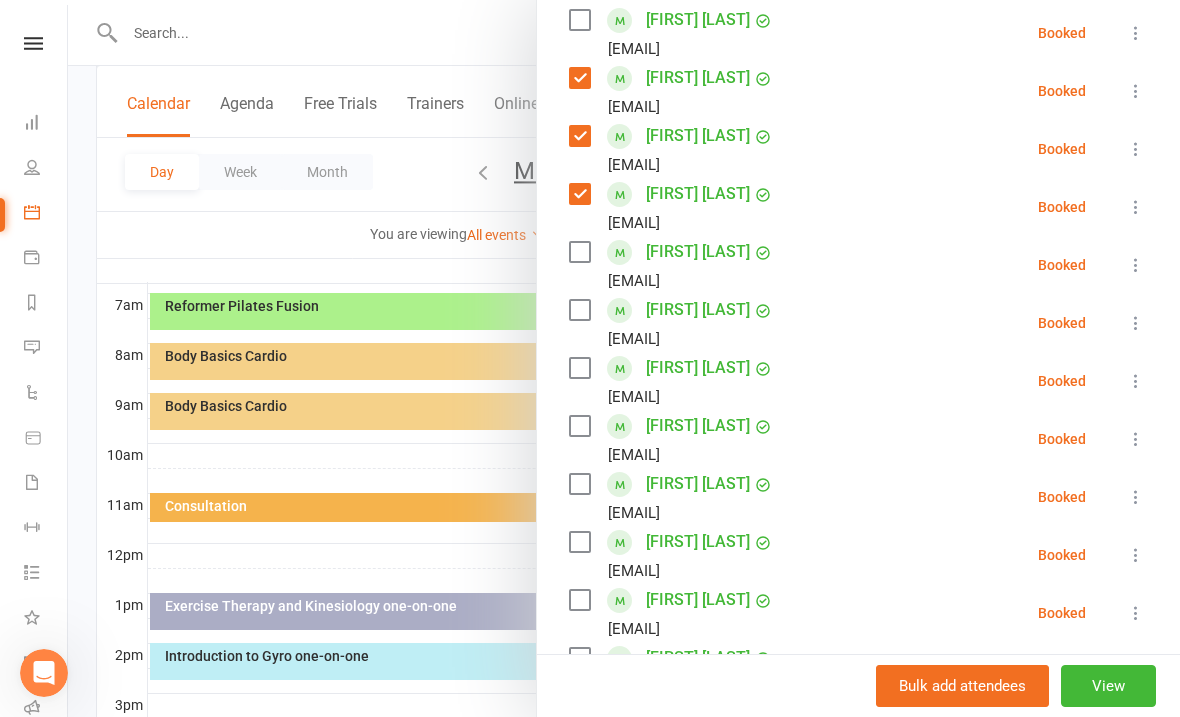 scroll, scrollTop: 379, scrollLeft: 0, axis: vertical 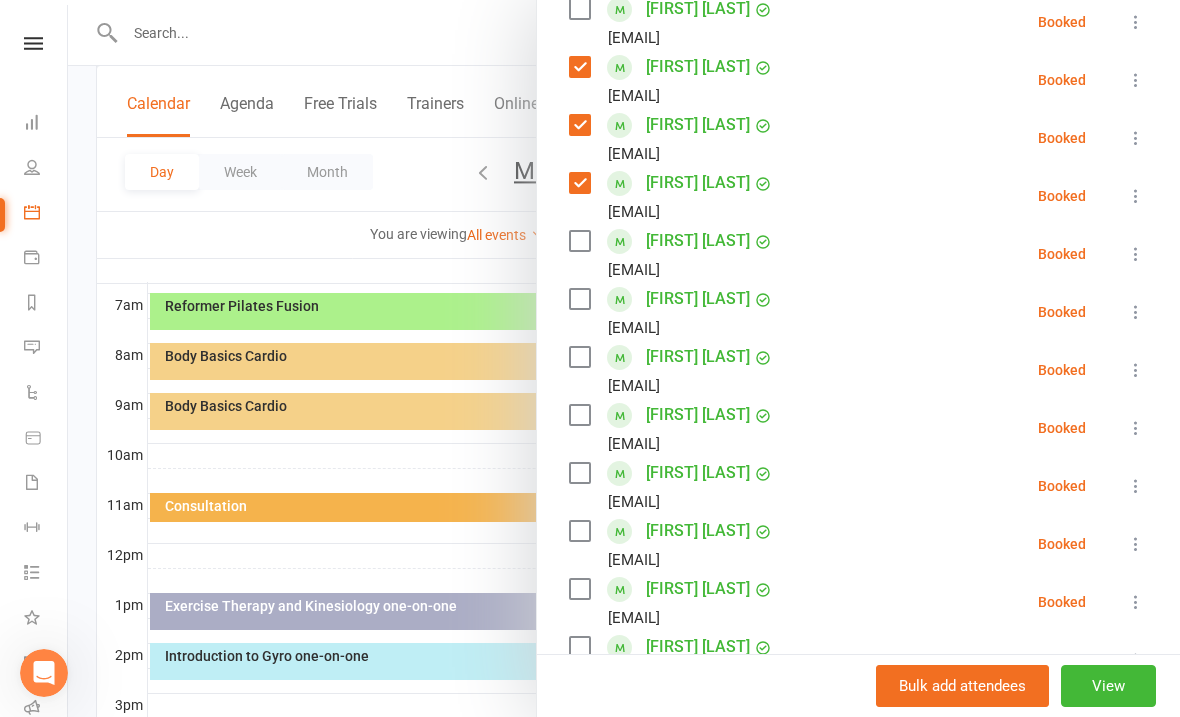 click at bounding box center (579, 299) 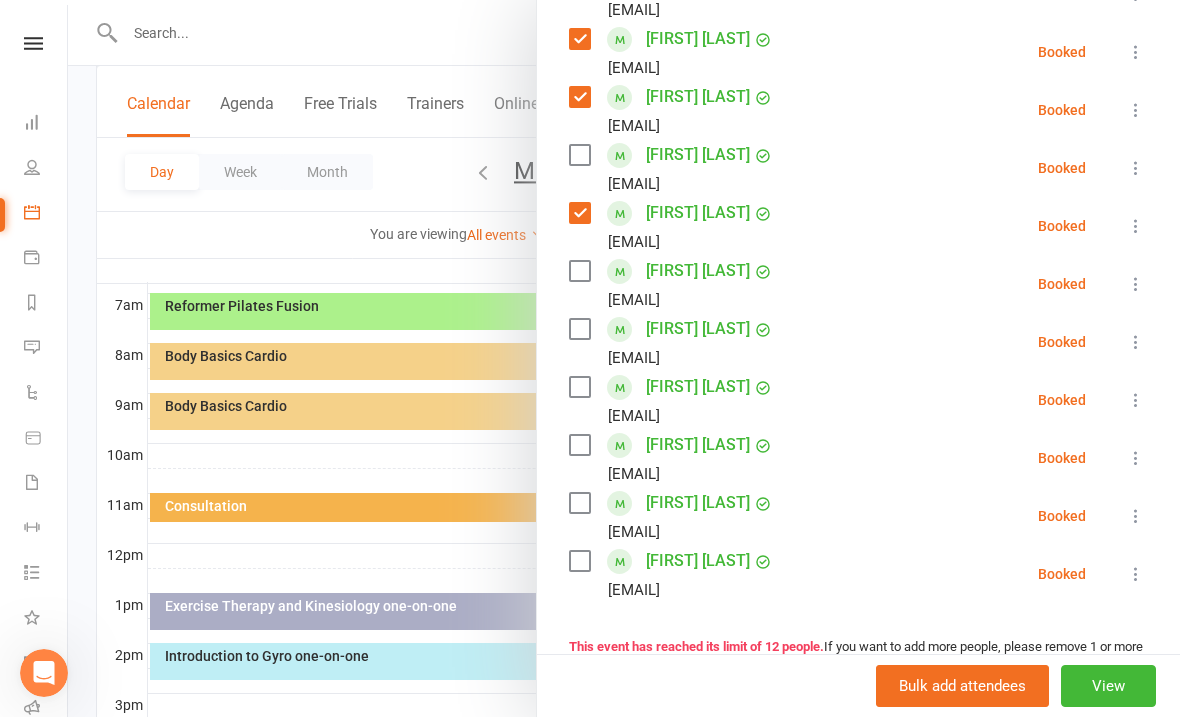 scroll, scrollTop: 471, scrollLeft: 0, axis: vertical 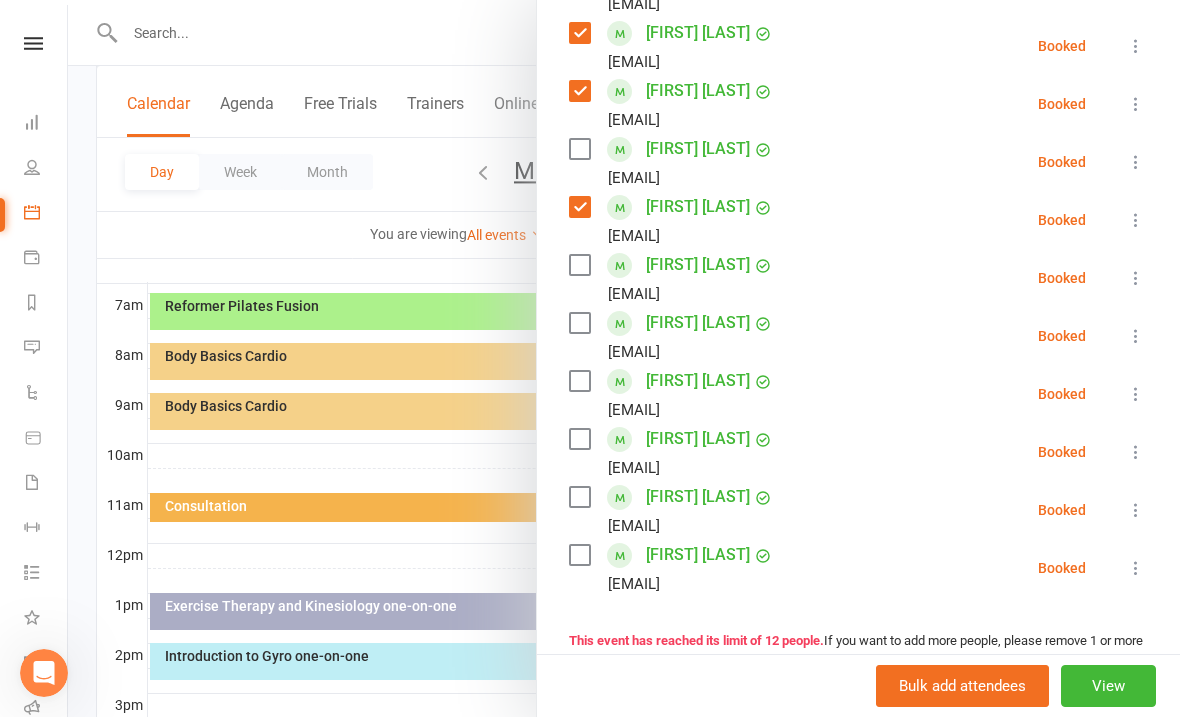 click at bounding box center [579, 265] 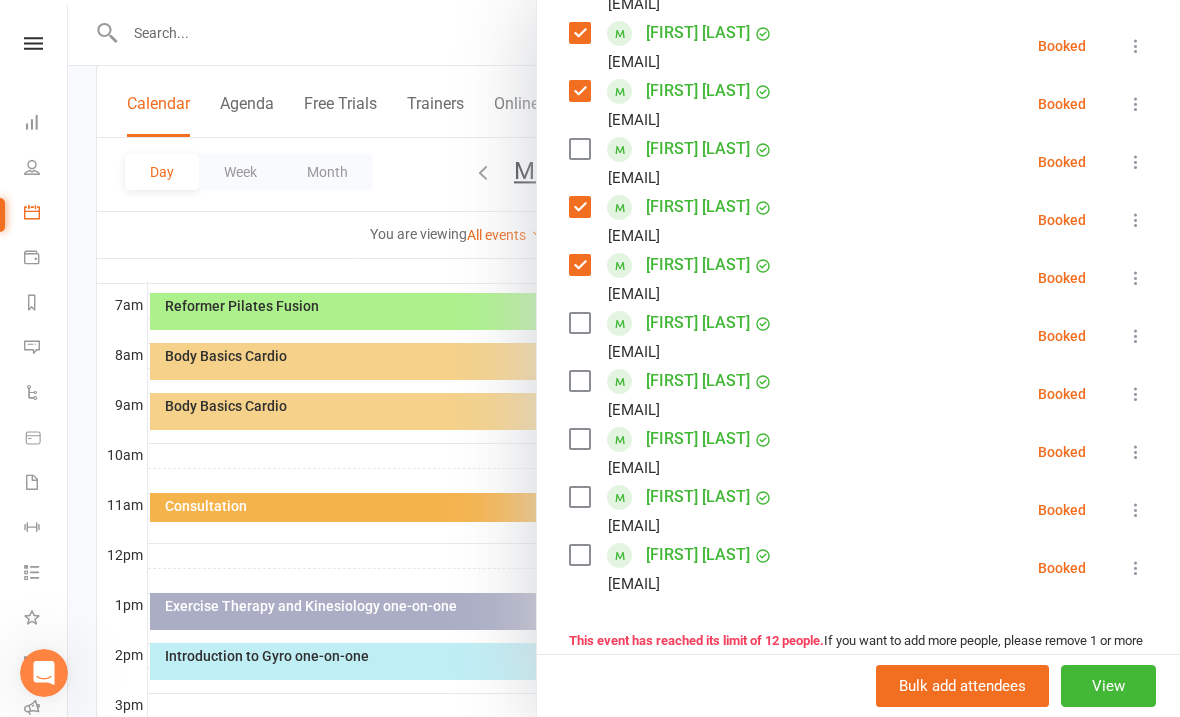 click at bounding box center [579, 323] 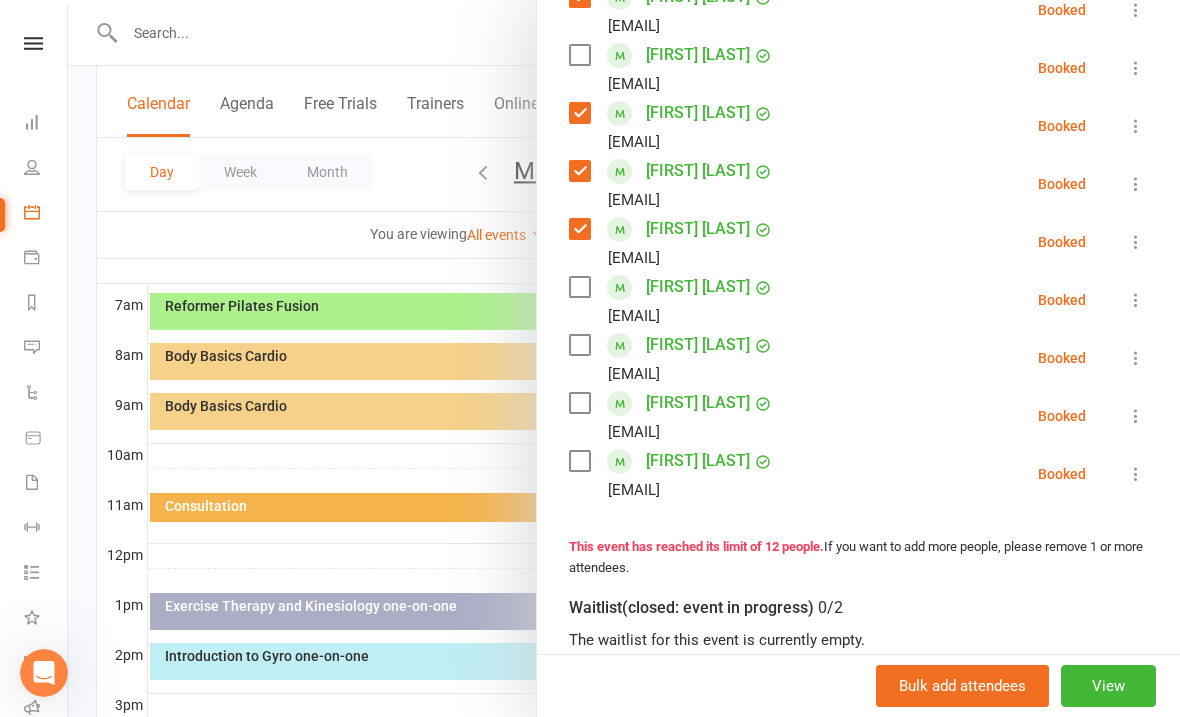 scroll, scrollTop: 570, scrollLeft: 0, axis: vertical 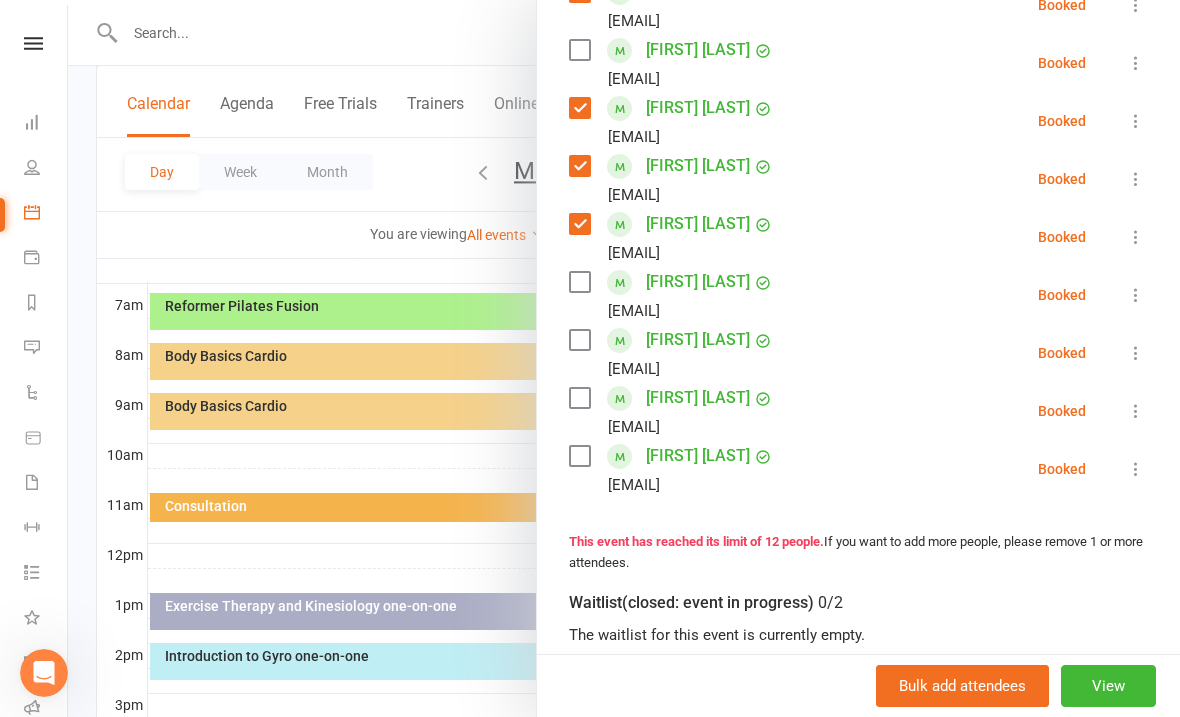 click at bounding box center [579, 282] 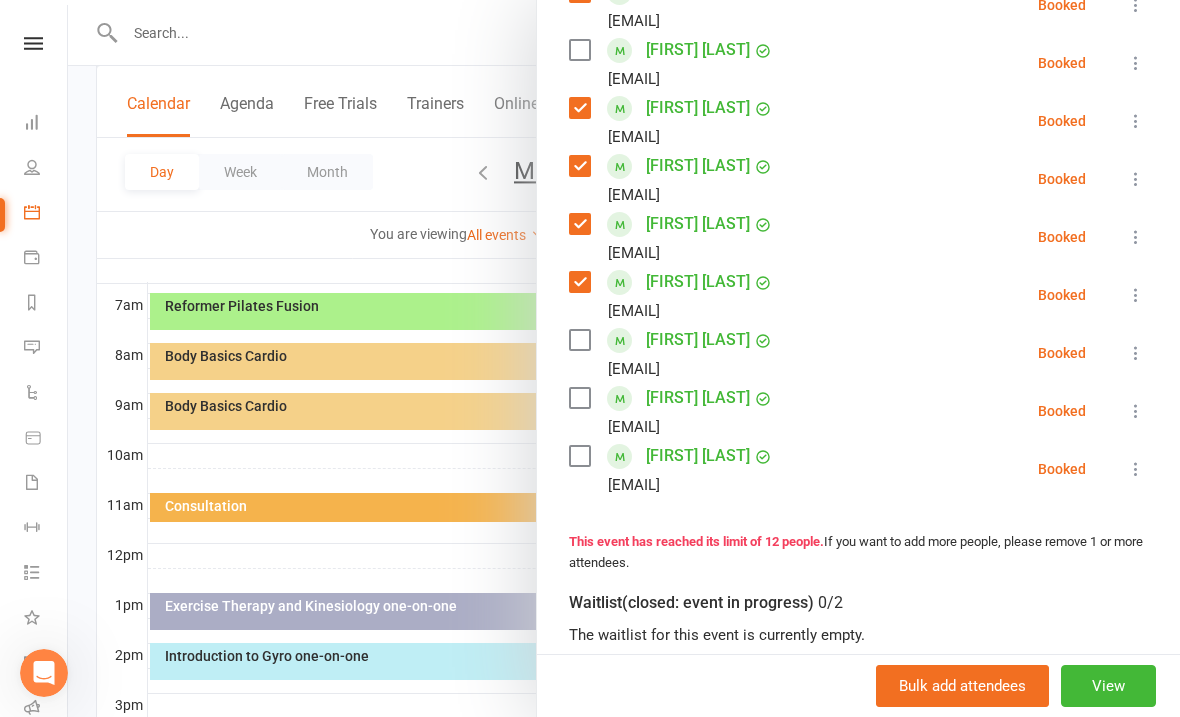 click at bounding box center [579, 340] 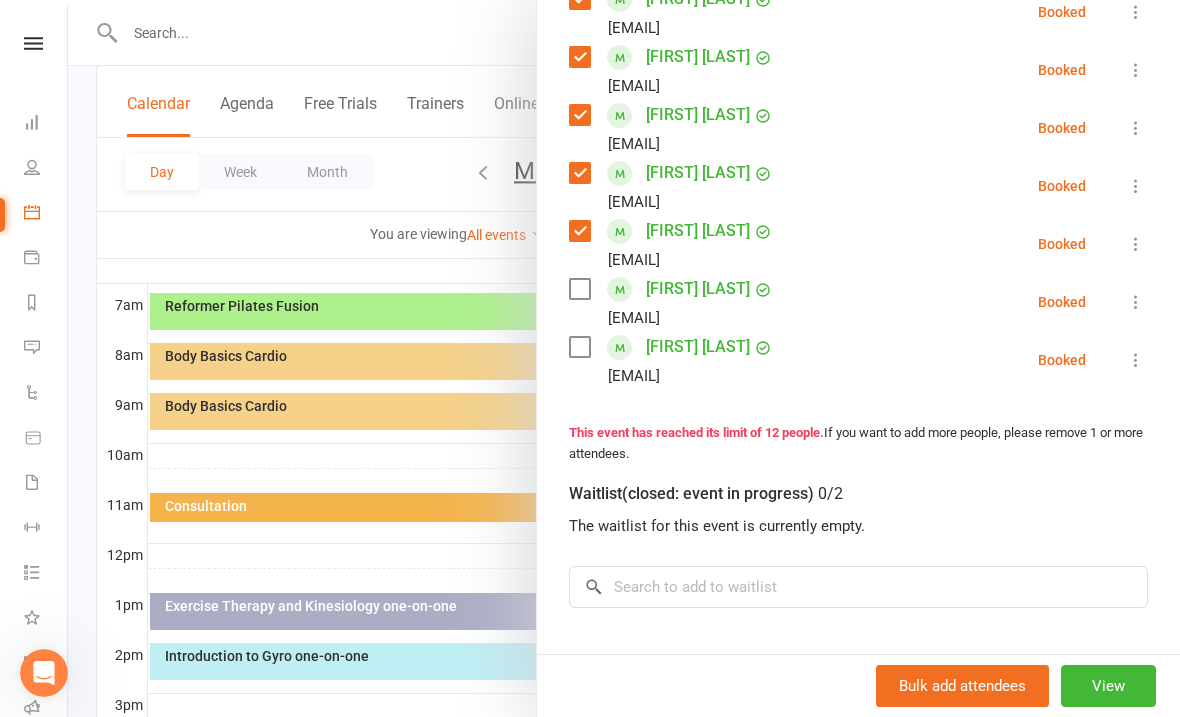 scroll, scrollTop: 678, scrollLeft: 0, axis: vertical 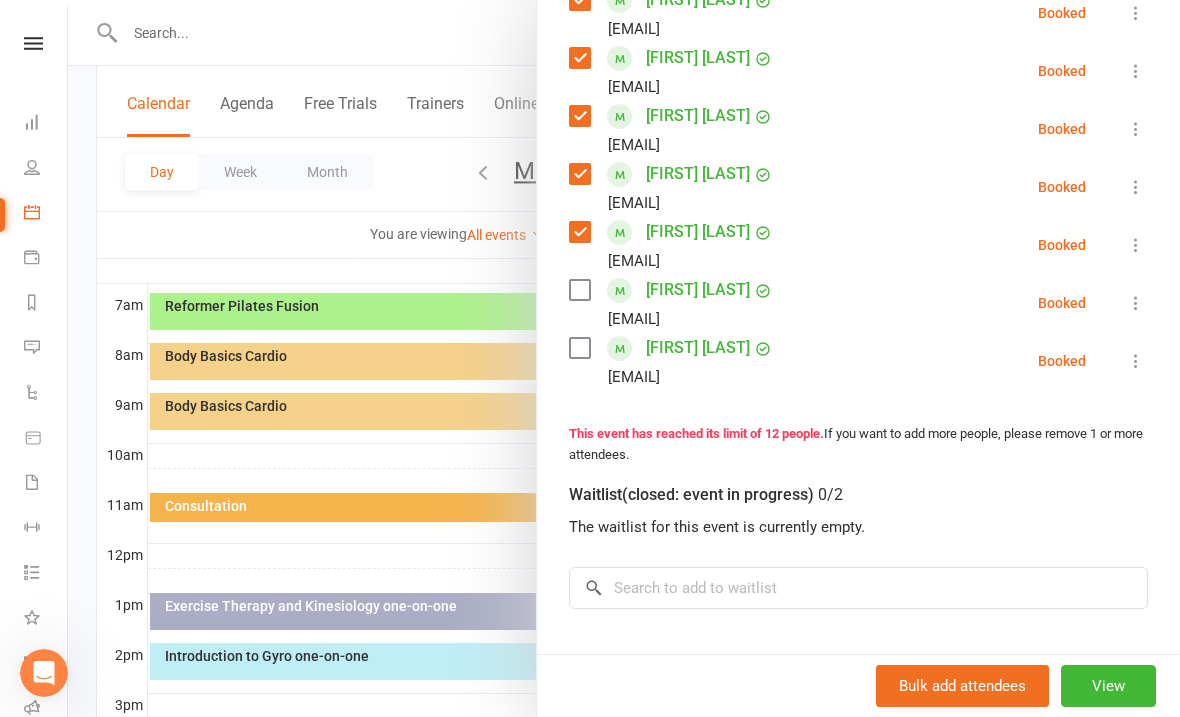 click at bounding box center [579, 348] 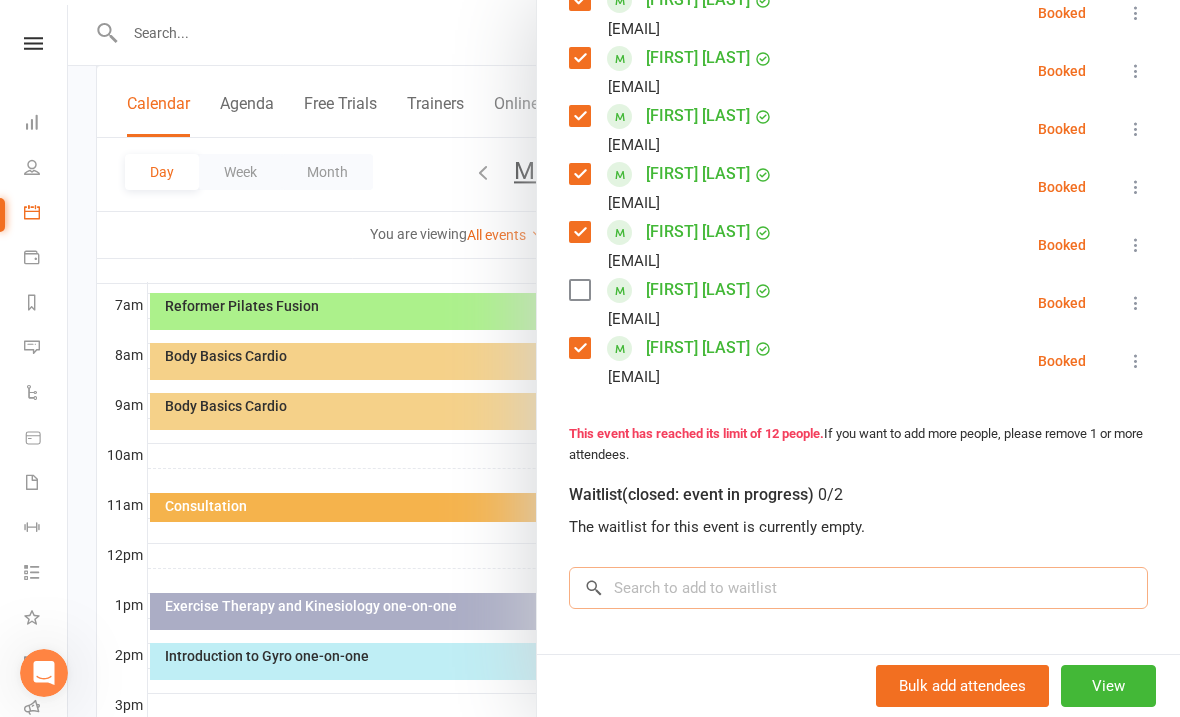 click at bounding box center (858, 588) 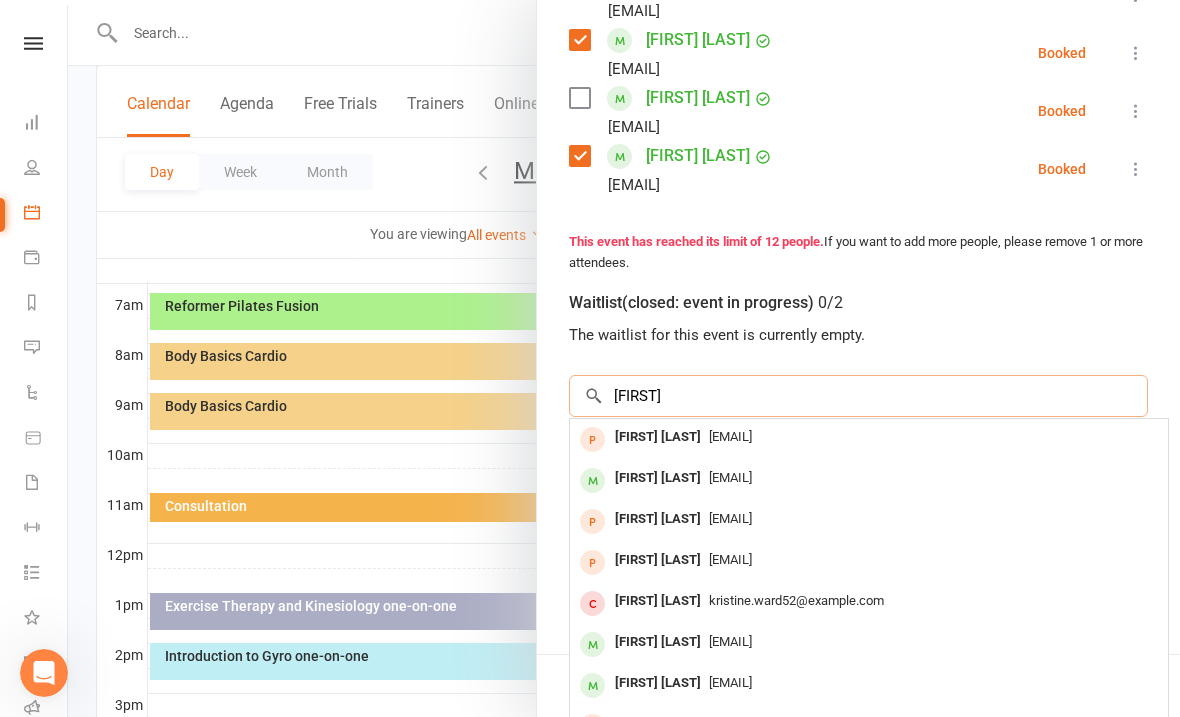 scroll, scrollTop: 869, scrollLeft: 0, axis: vertical 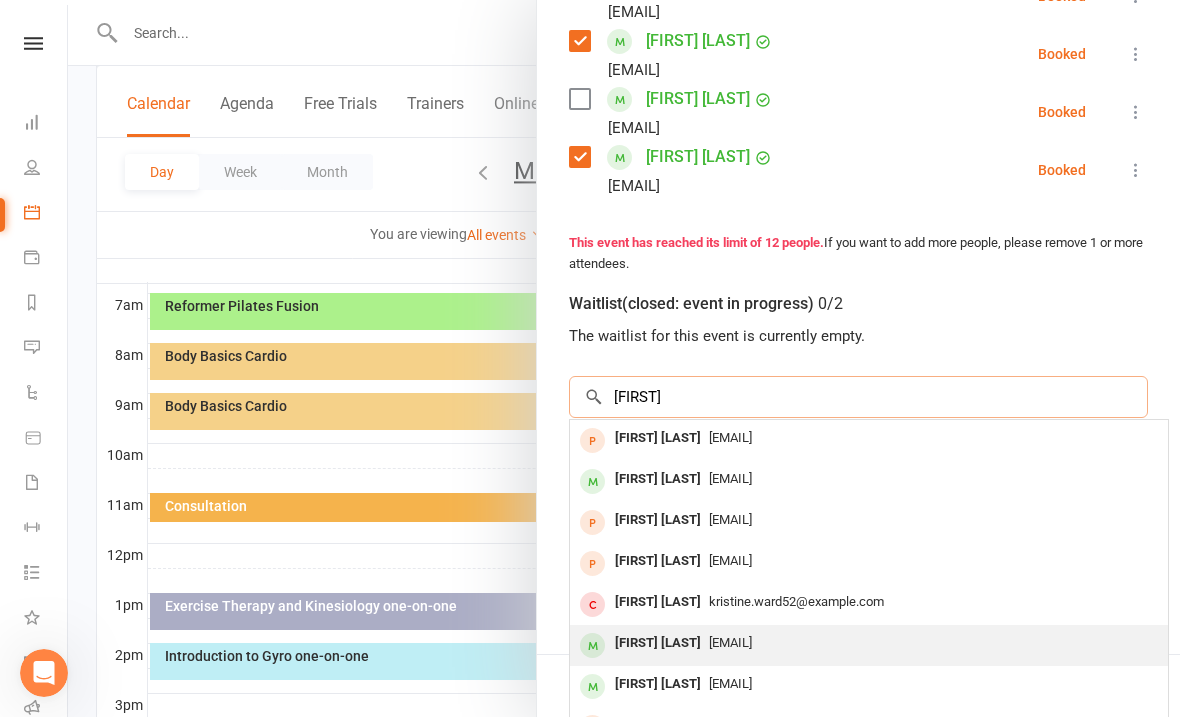type on "[FIRST]" 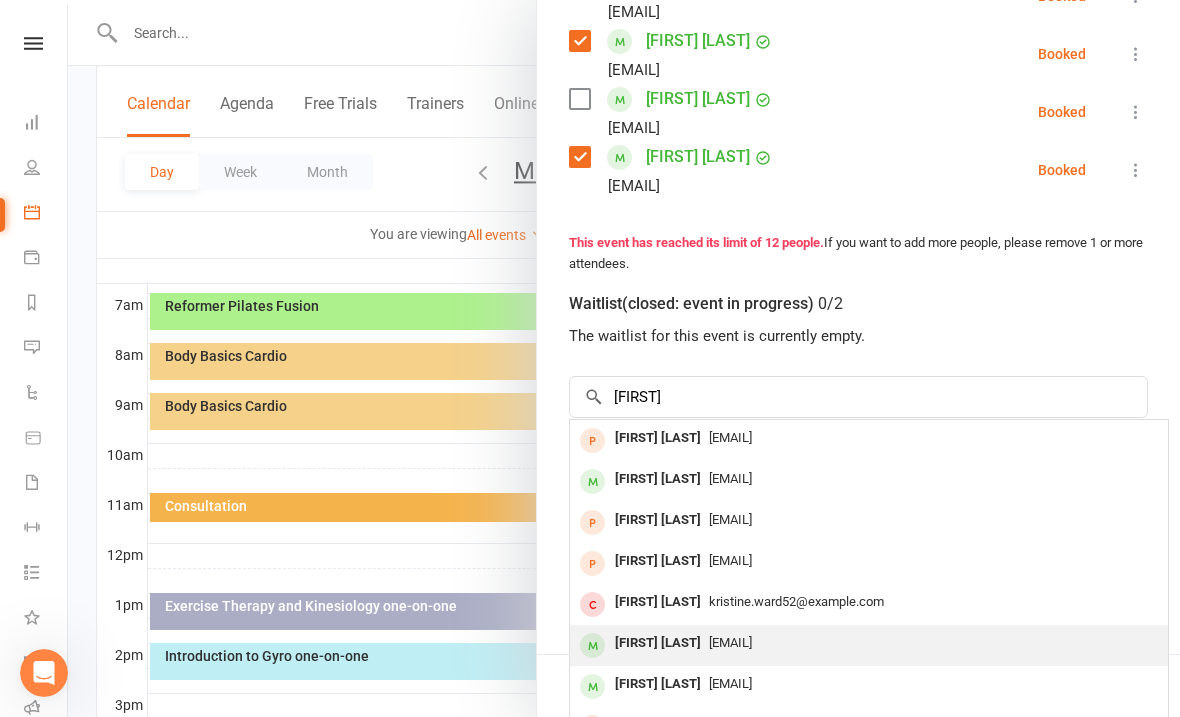 click on "[EMAIL]" at bounding box center (730, 642) 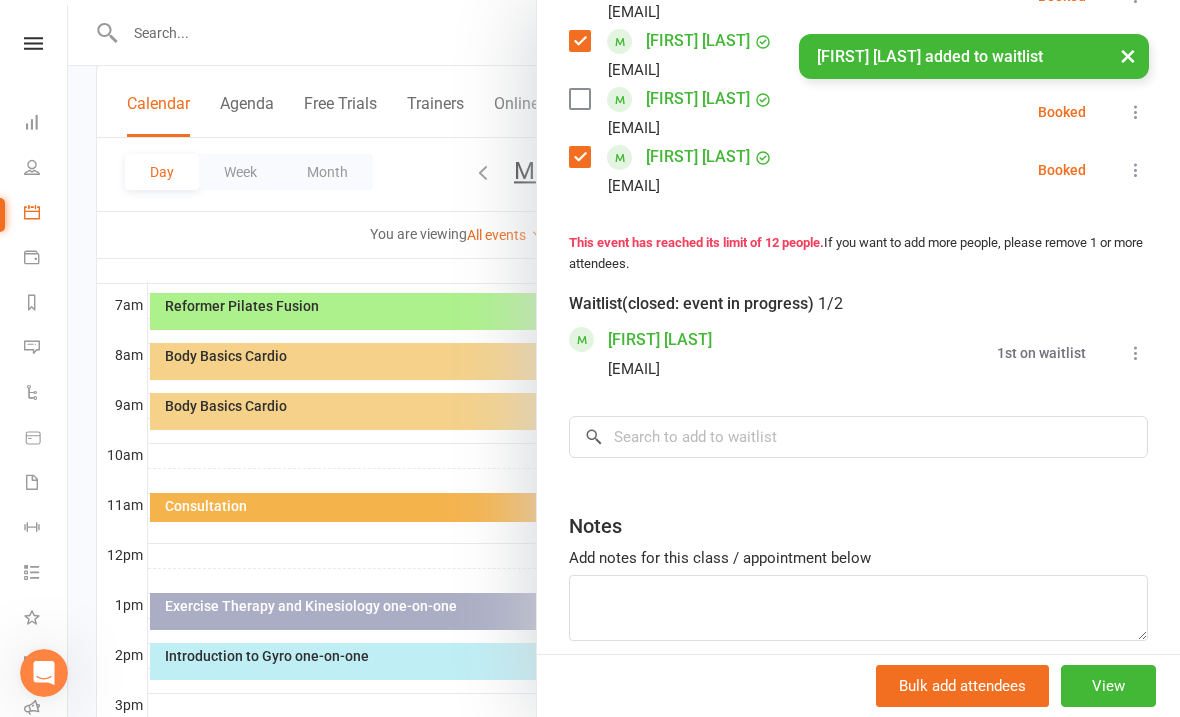 click at bounding box center [1136, 353] 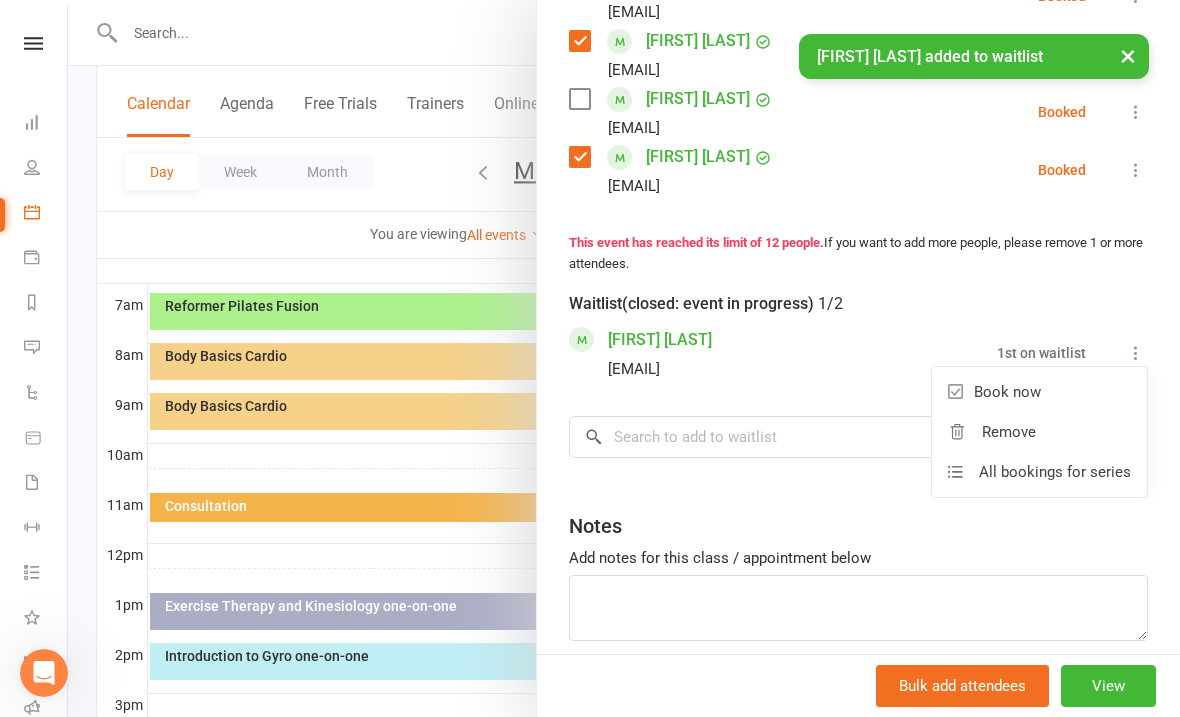 click on "1/2" at bounding box center (830, 304) 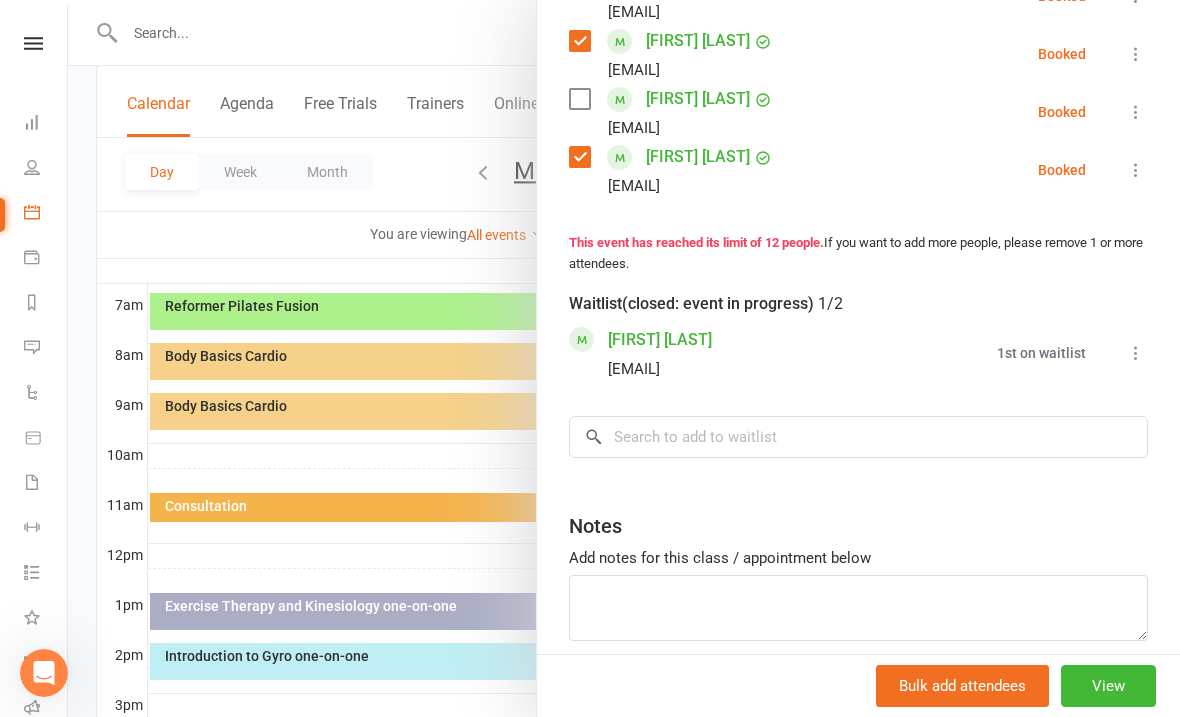 click on "[FIRST] [LAST]" at bounding box center (660, 340) 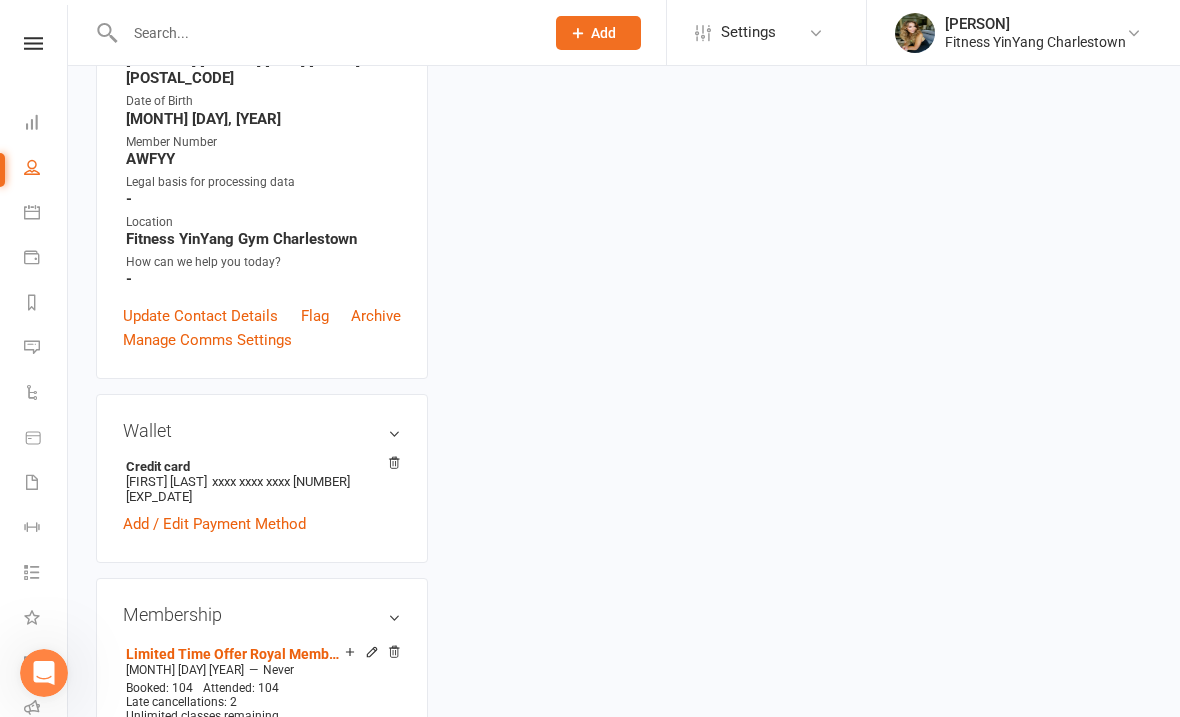 scroll, scrollTop: 0, scrollLeft: 0, axis: both 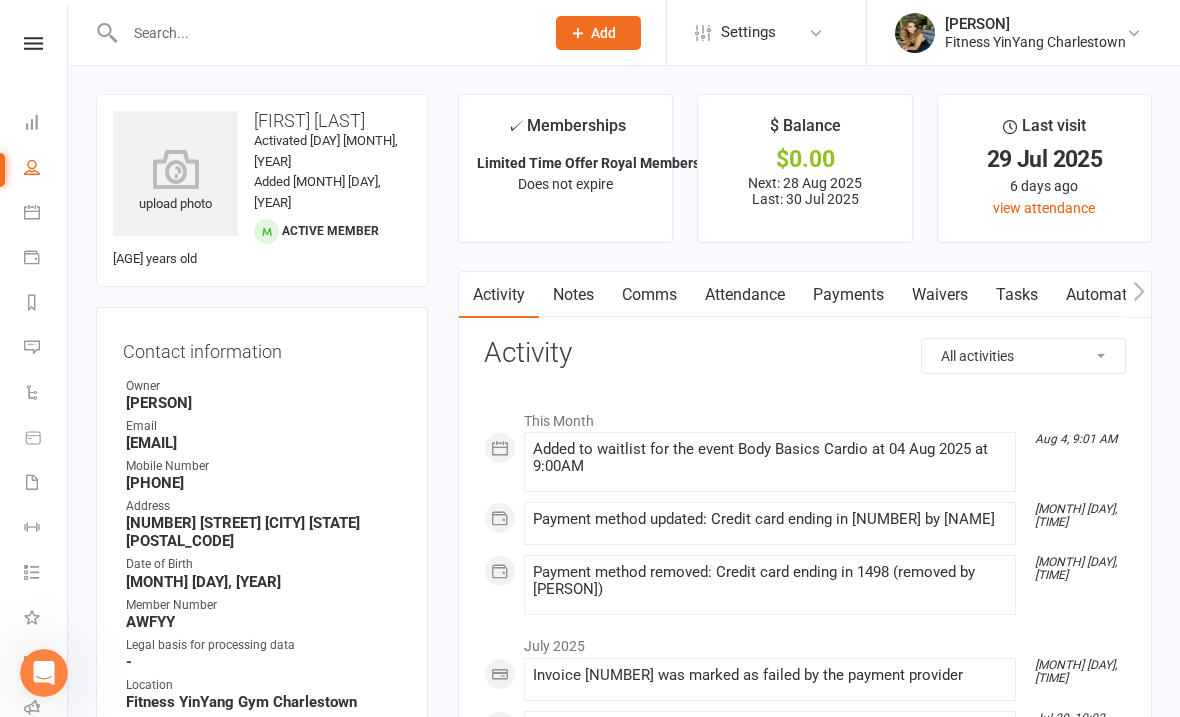 click on "Payments" at bounding box center (848, 295) 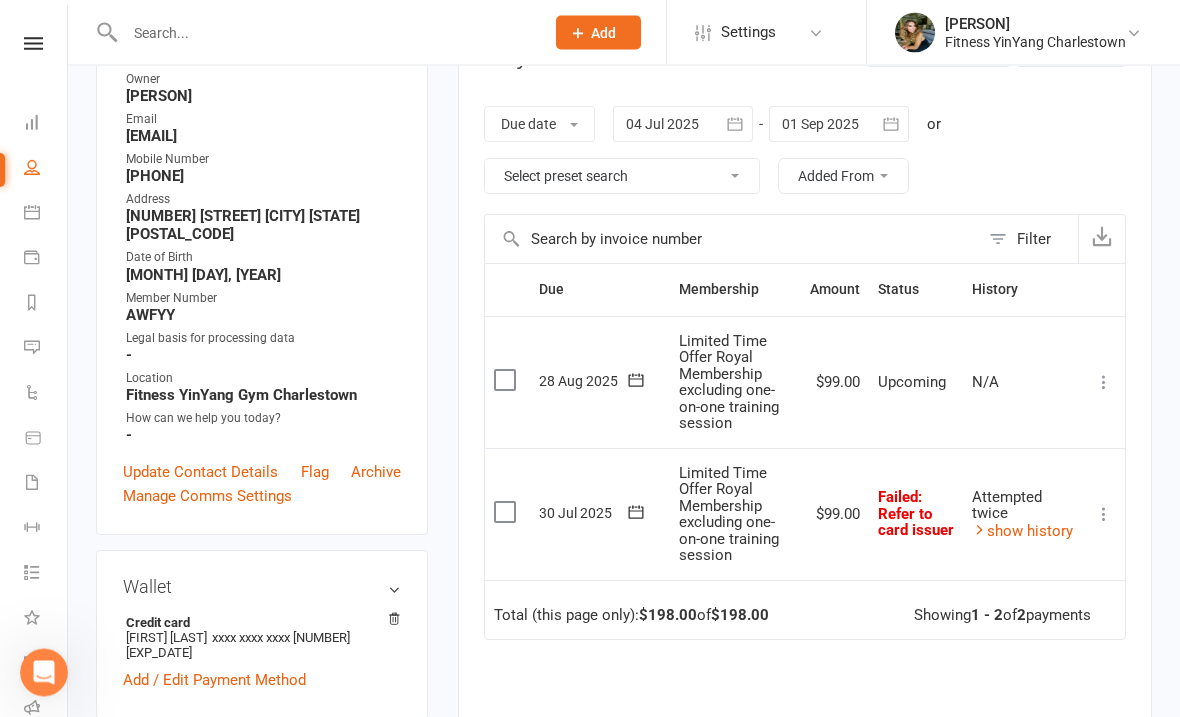 scroll, scrollTop: 310, scrollLeft: 0, axis: vertical 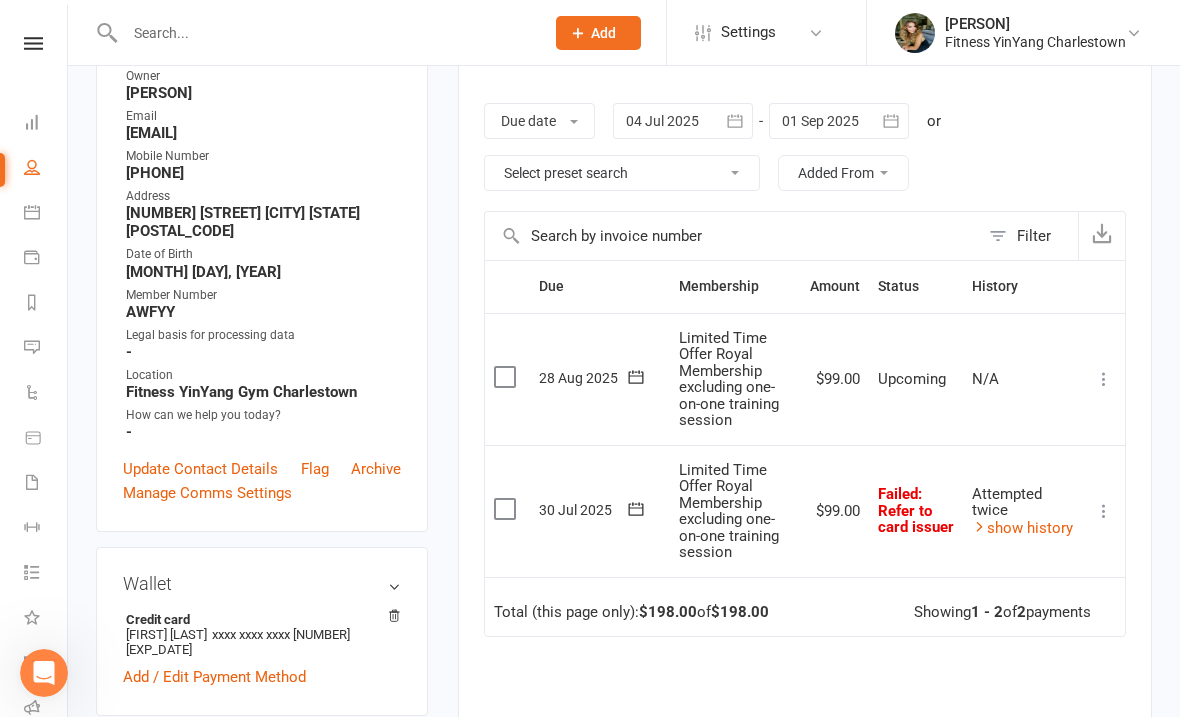 click at bounding box center (1104, 511) 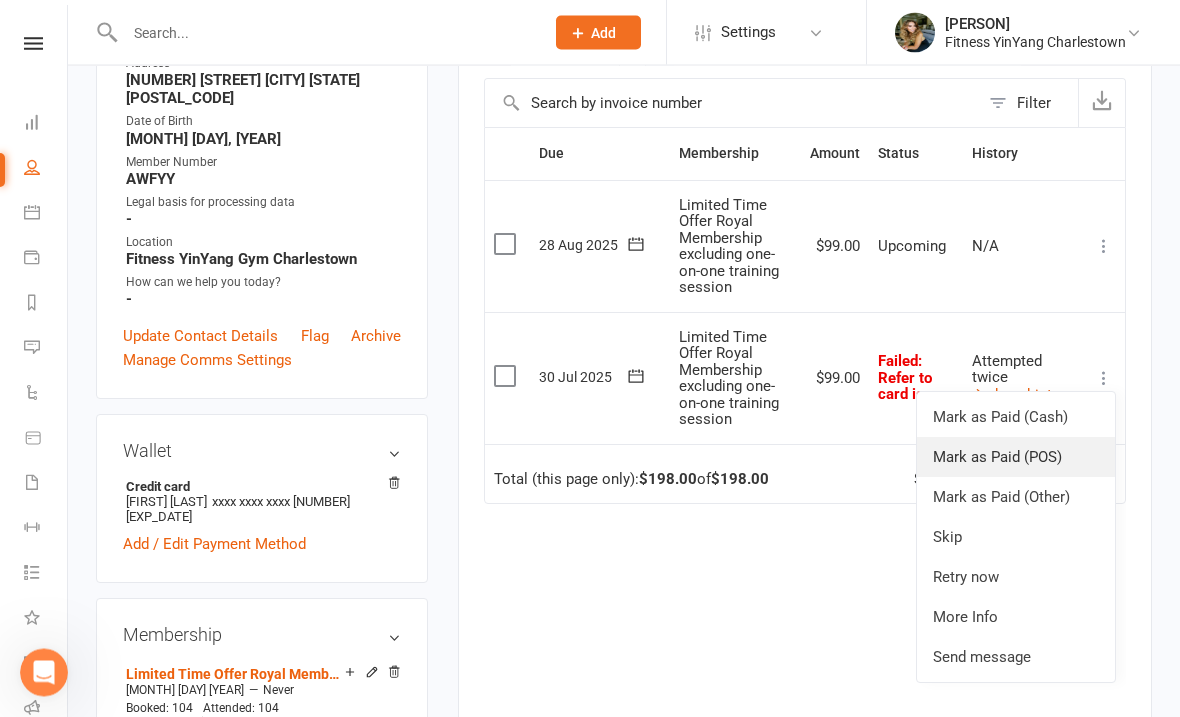 scroll, scrollTop: 443, scrollLeft: 0, axis: vertical 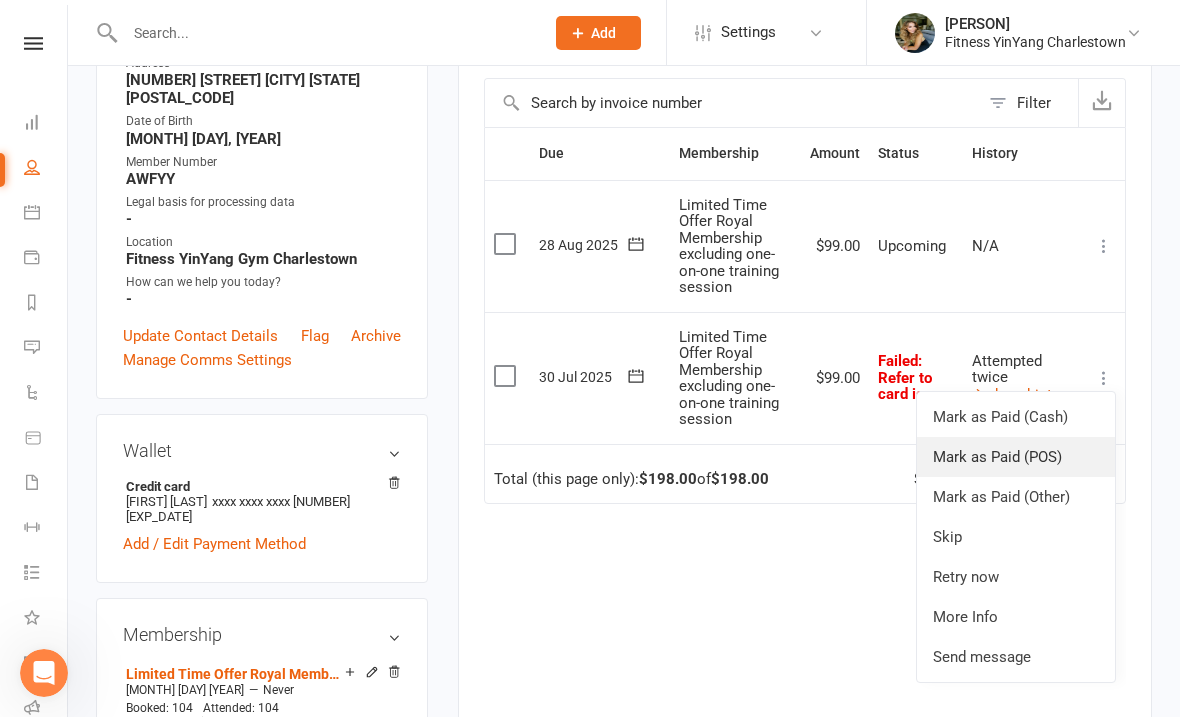 click on "Mark as Paid (POS)" at bounding box center [1016, 457] 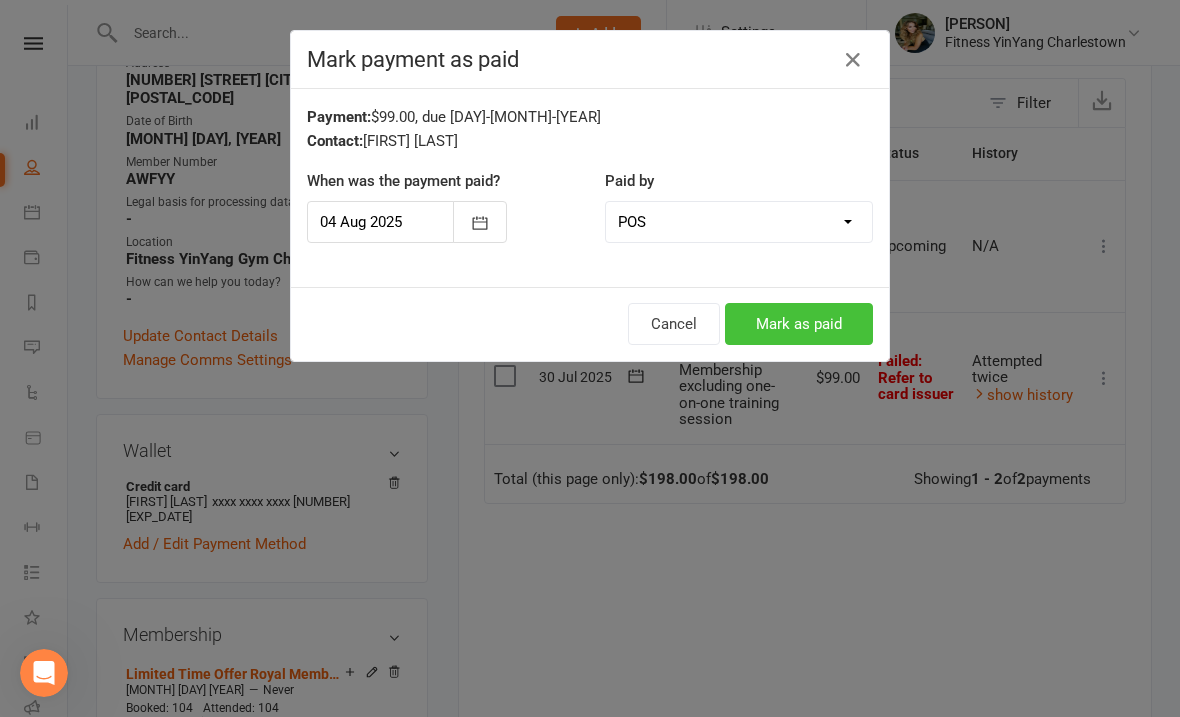 click on "Mark as paid" at bounding box center (799, 324) 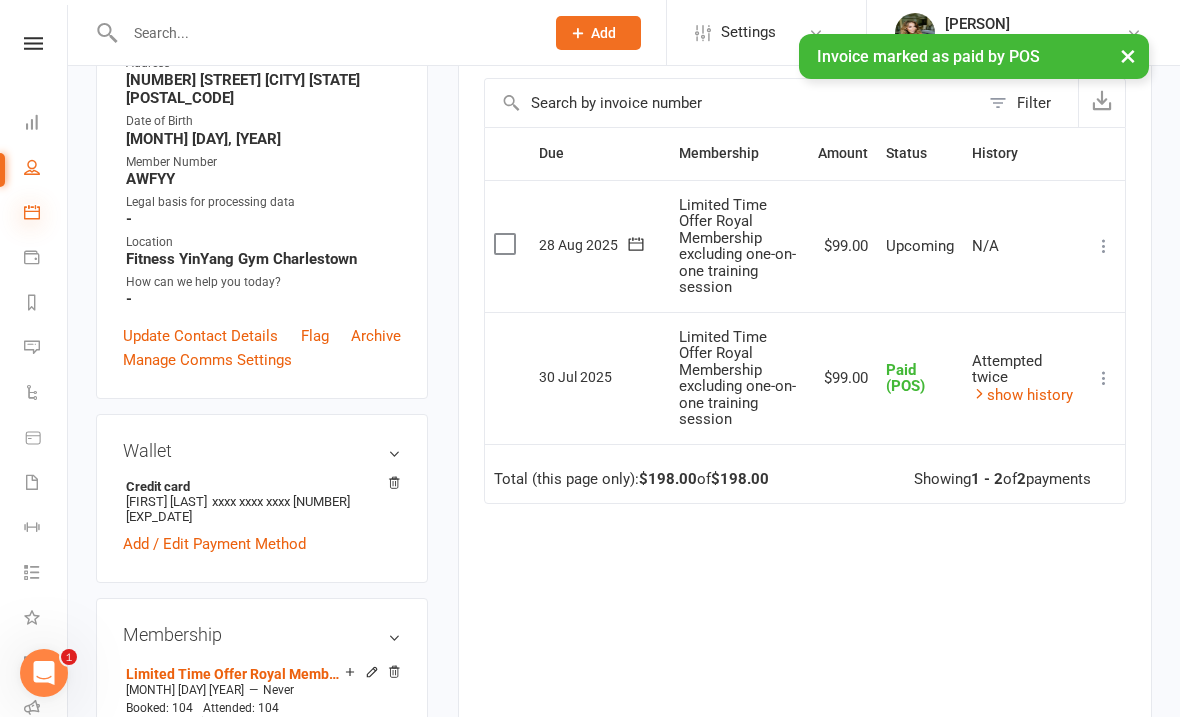 click at bounding box center [32, 212] 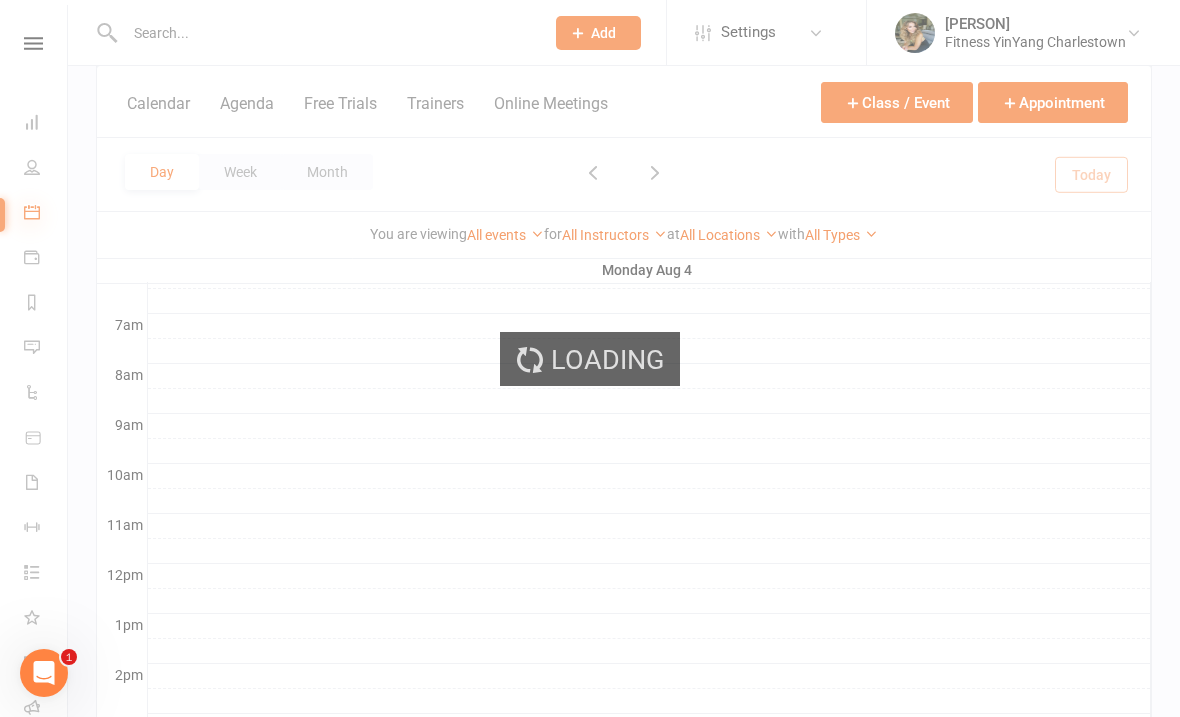 scroll, scrollTop: 0, scrollLeft: 0, axis: both 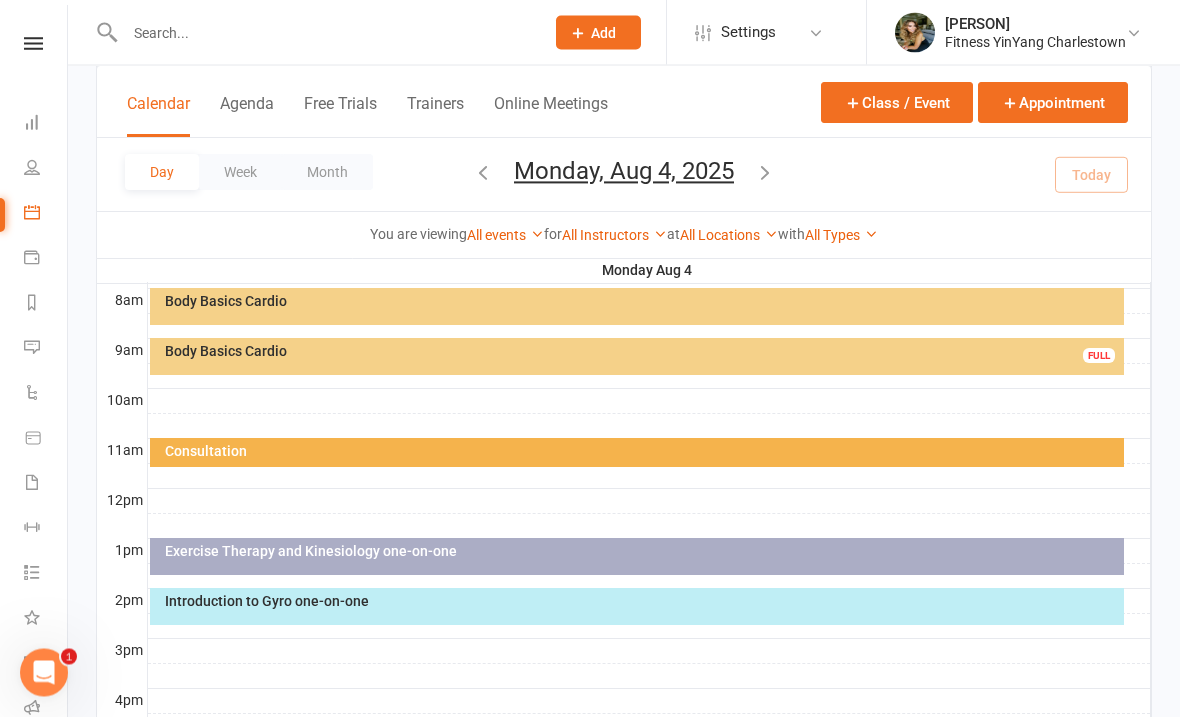 click on "Body Basics Cardio" at bounding box center (642, 352) 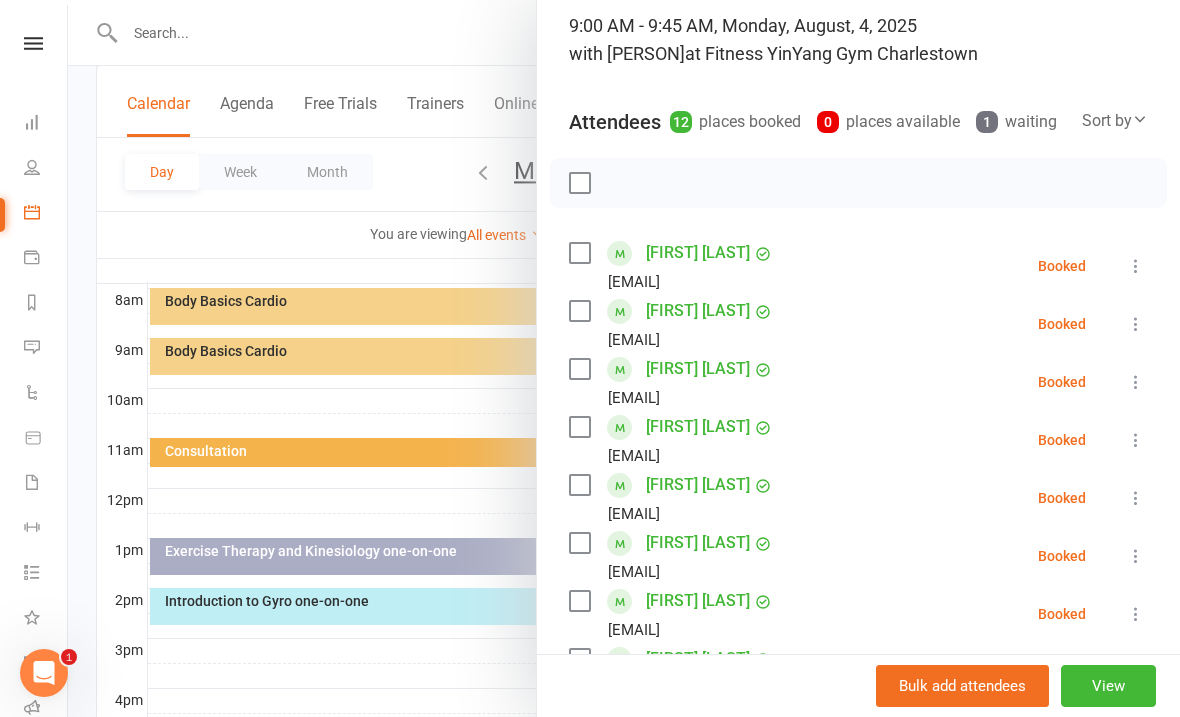 scroll, scrollTop: 160, scrollLeft: 0, axis: vertical 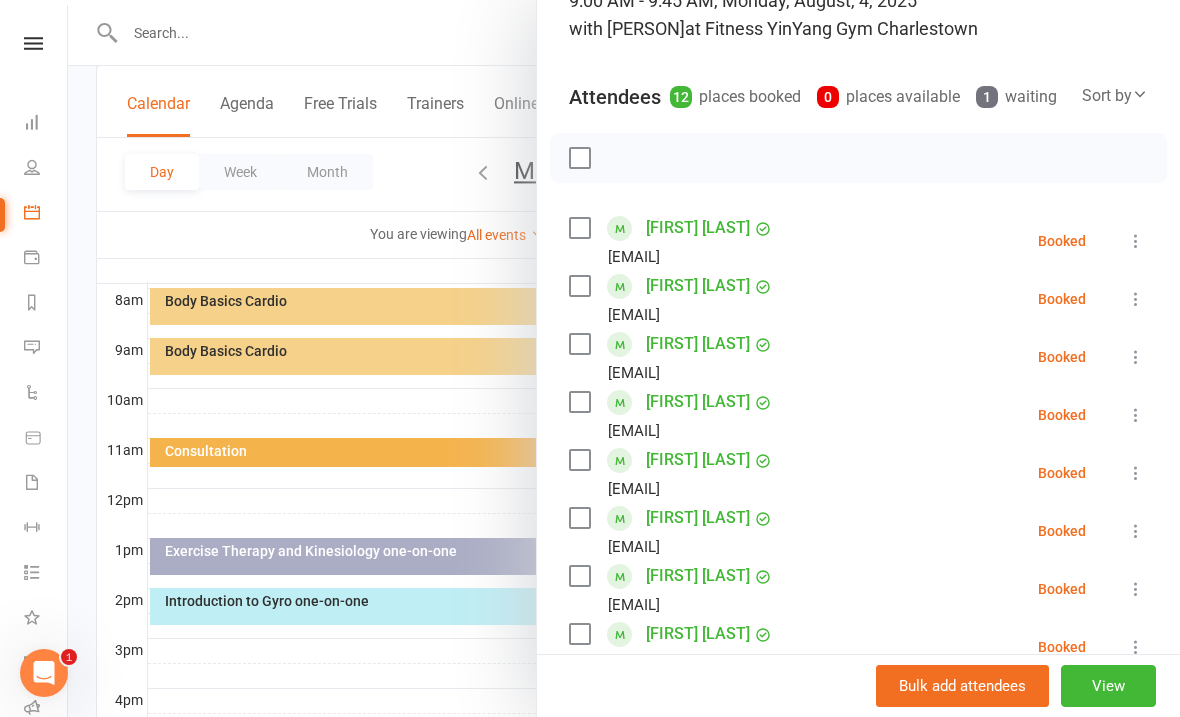 click at bounding box center (579, 158) 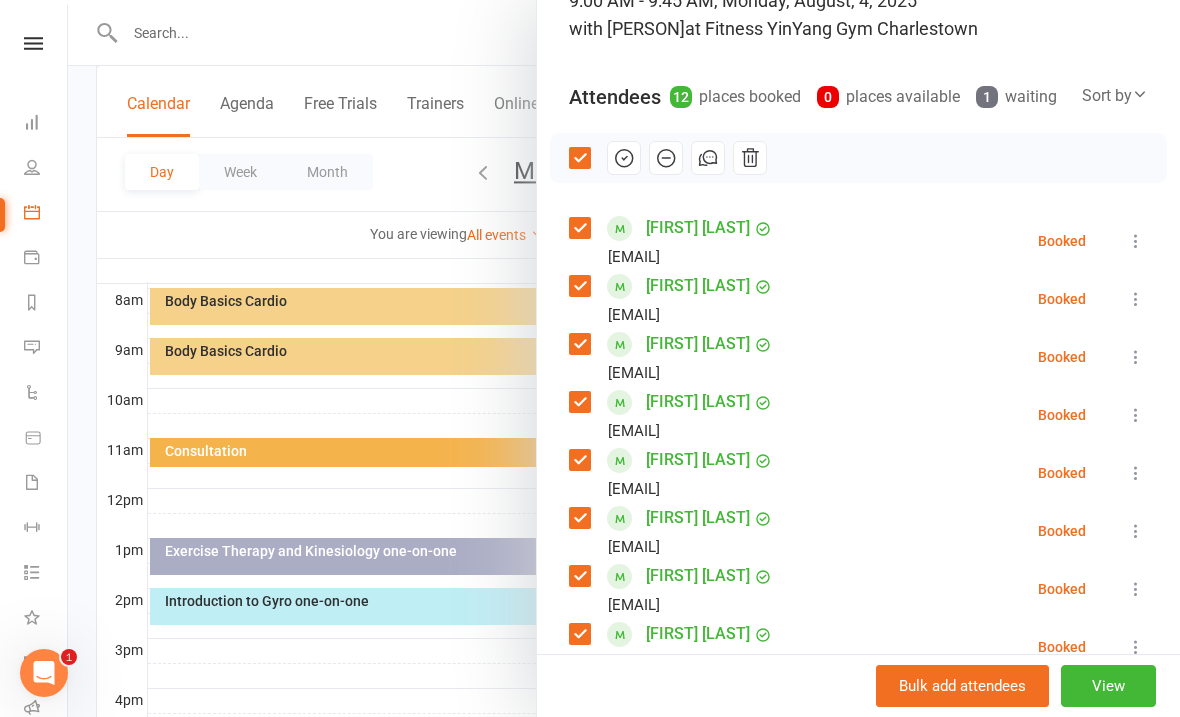 click 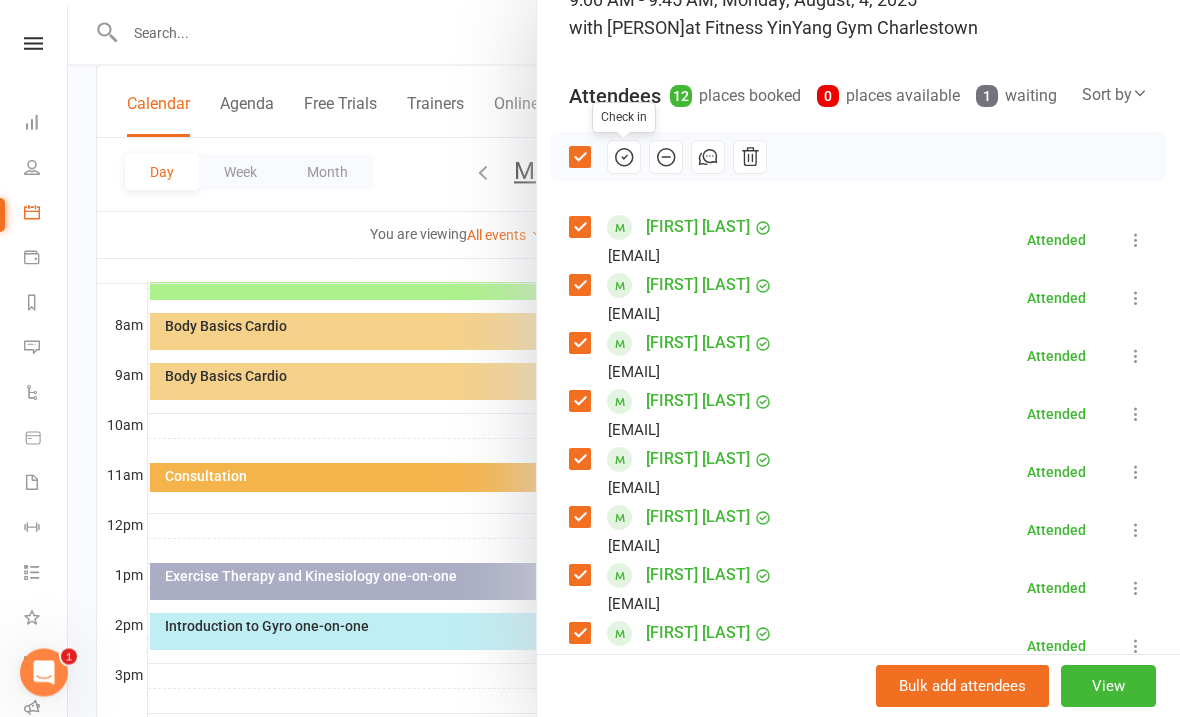 scroll, scrollTop: 479, scrollLeft: 0, axis: vertical 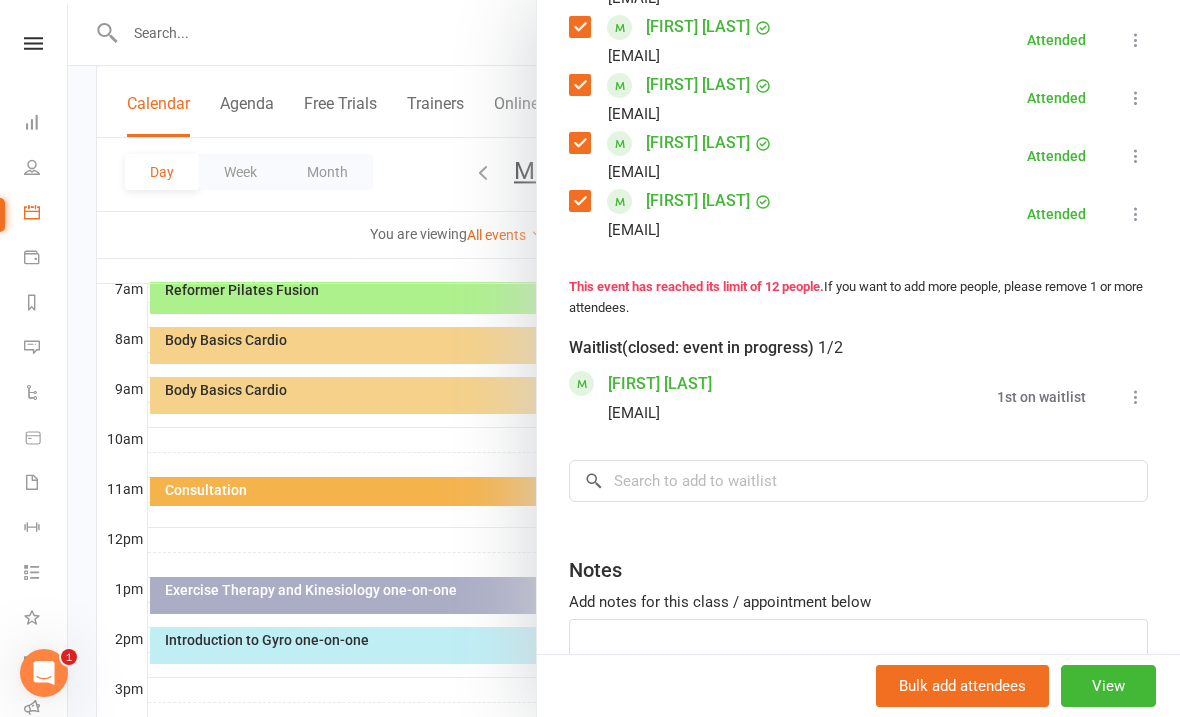click at bounding box center (1136, 397) 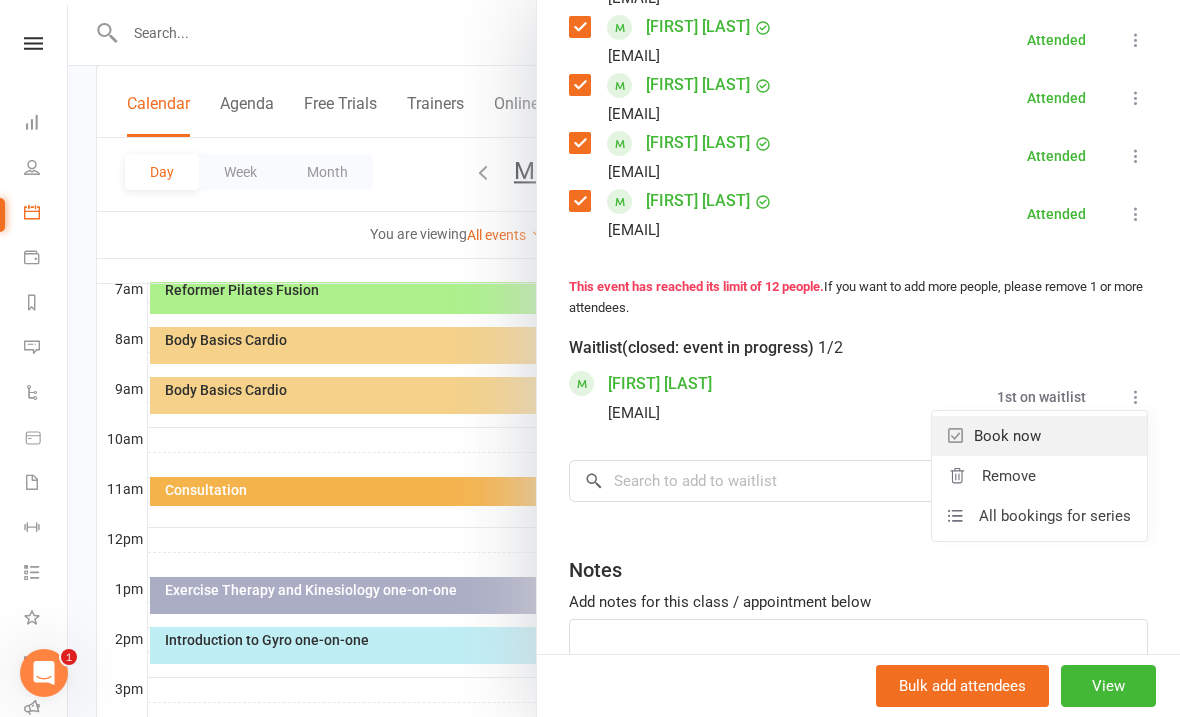 click on "Book now" at bounding box center [1039, 436] 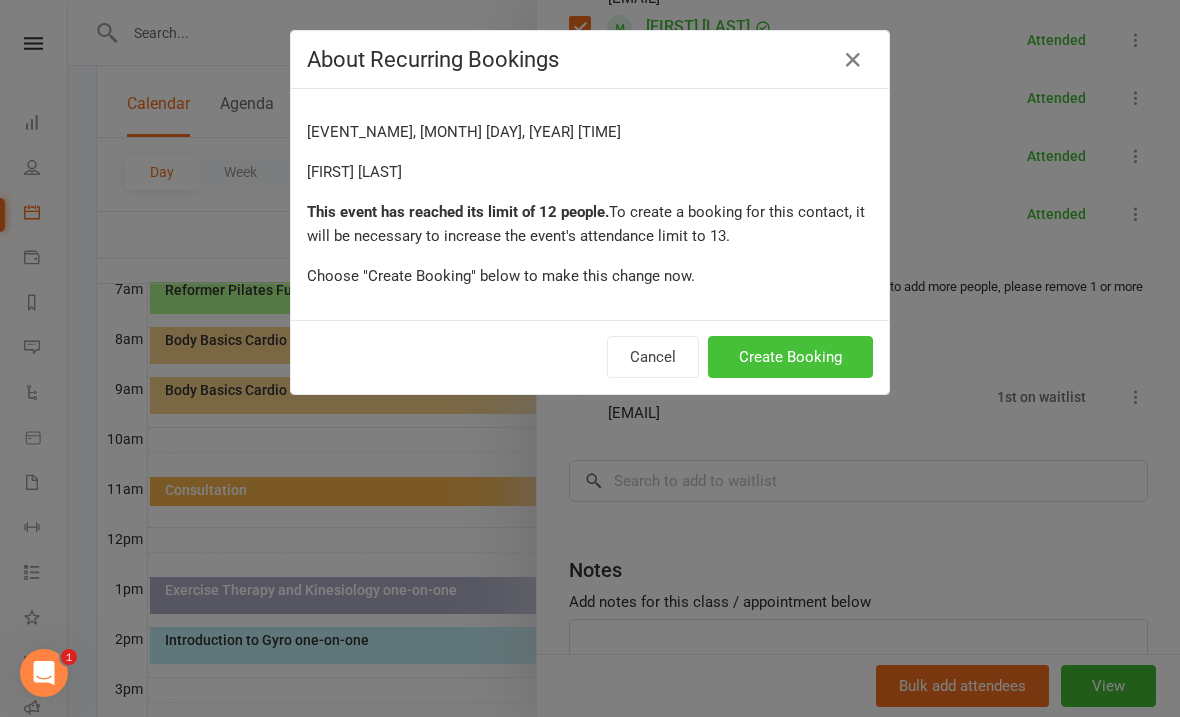 click on "Create Booking" at bounding box center (790, 357) 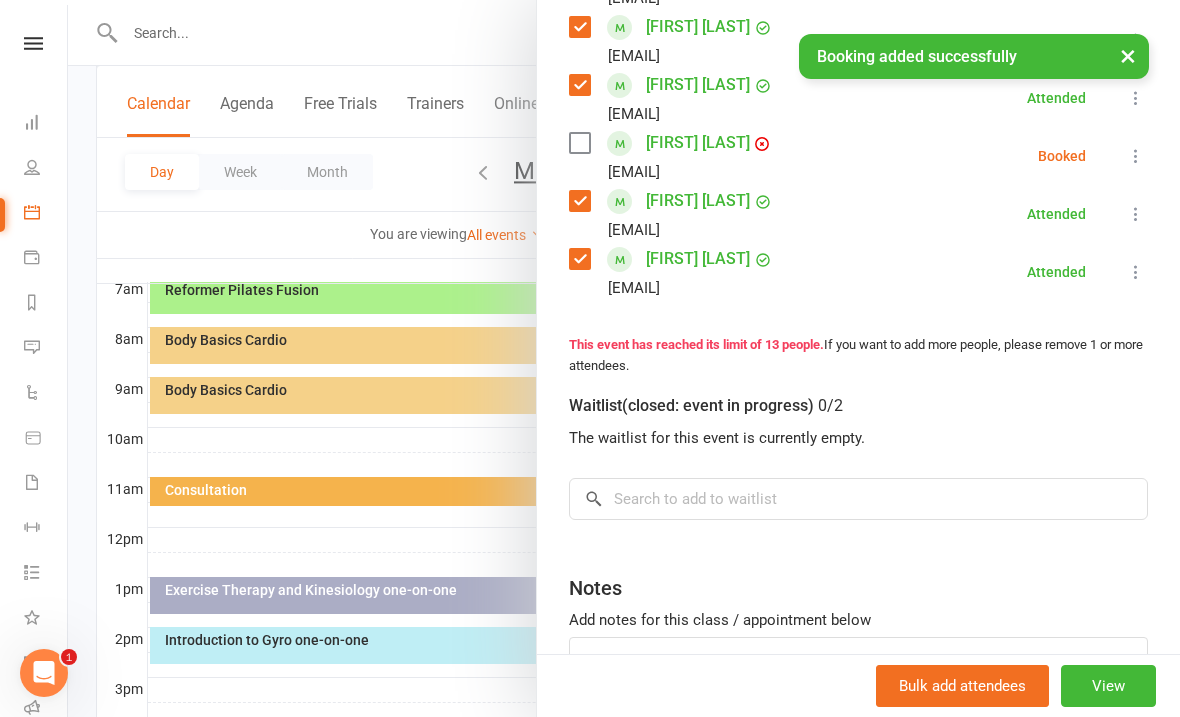 click at bounding box center [1136, 156] 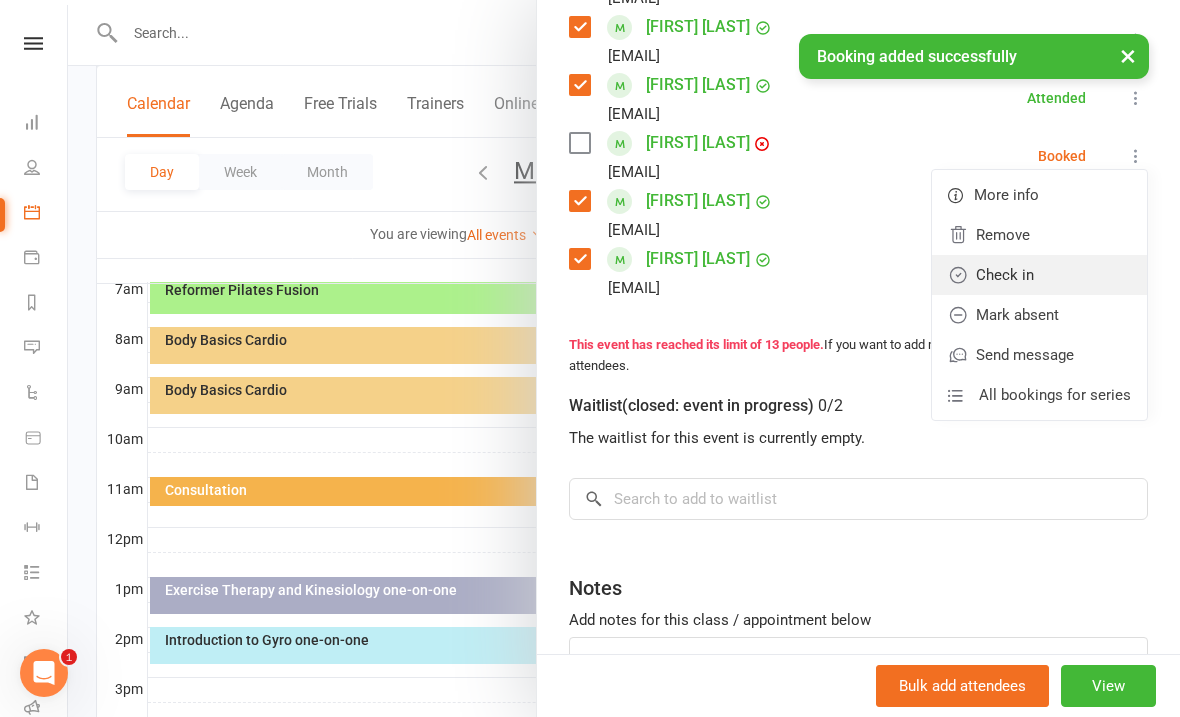 click on "Check in" at bounding box center [1039, 275] 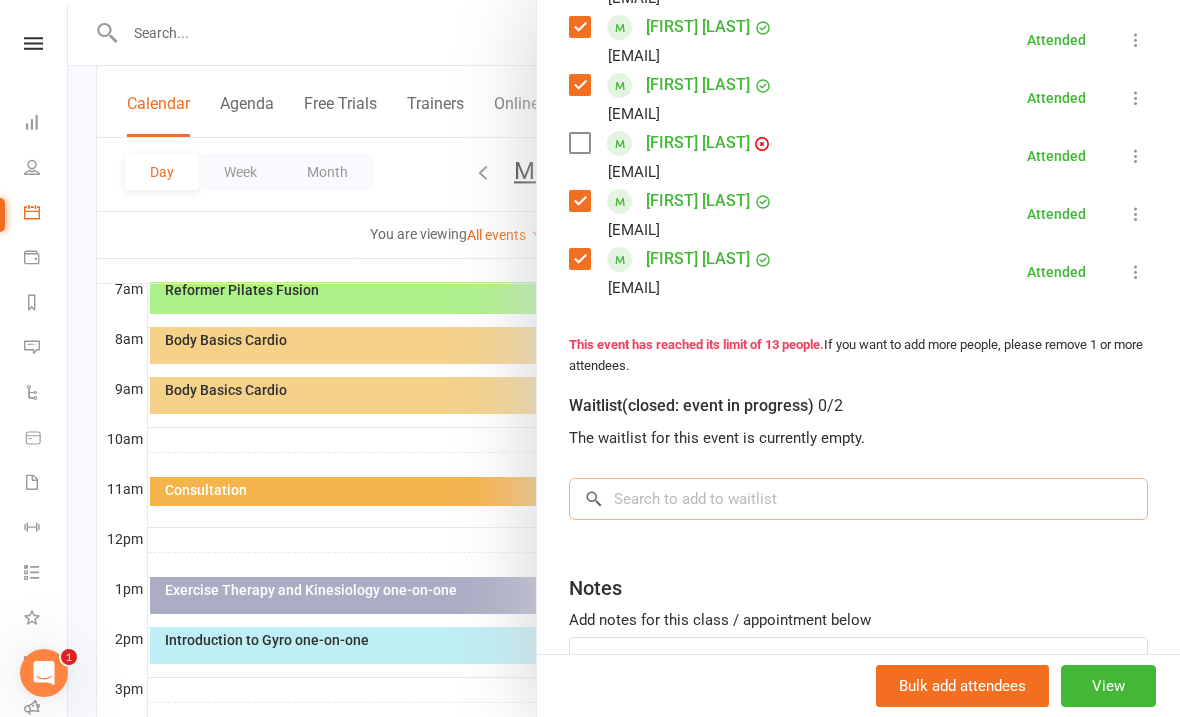 click at bounding box center (858, 499) 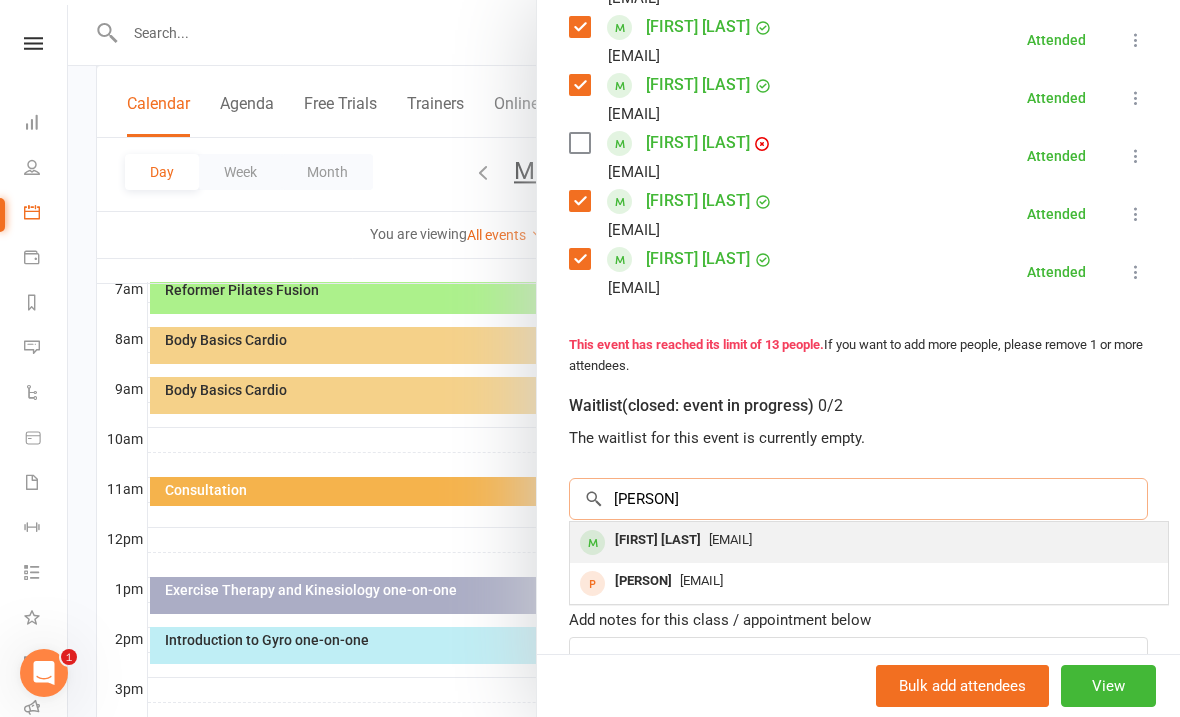 type on "[PERSON]" 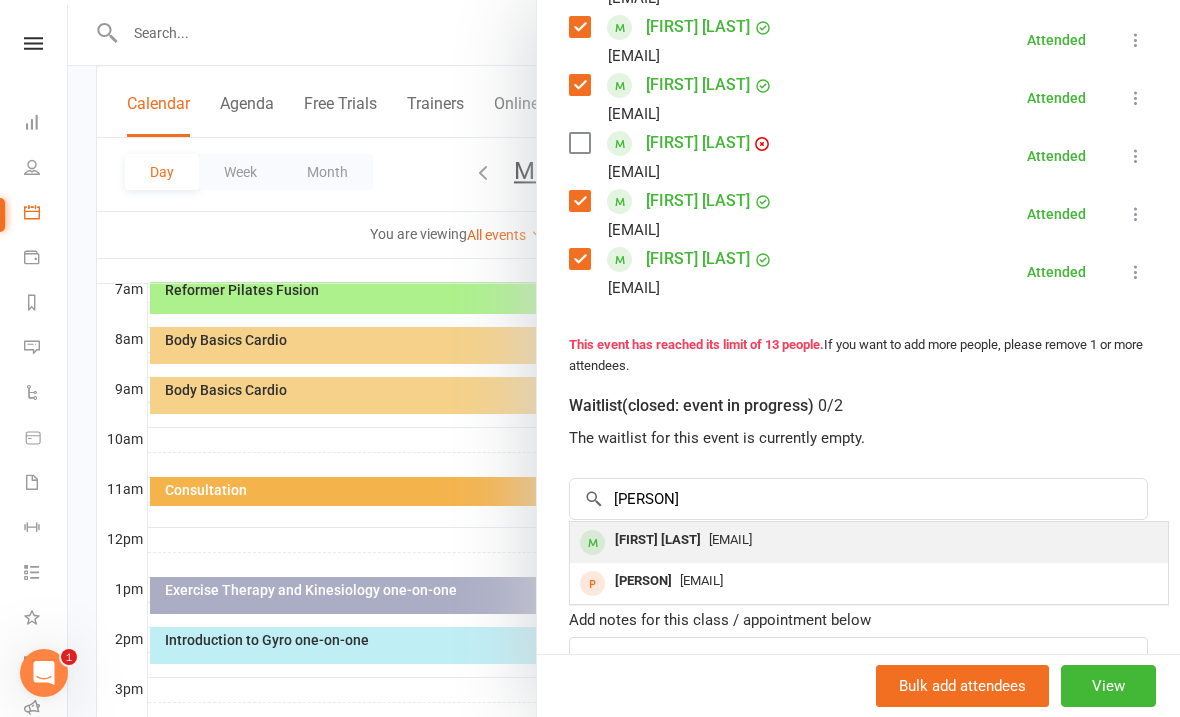 click on "[EMAIL]" at bounding box center [730, 539] 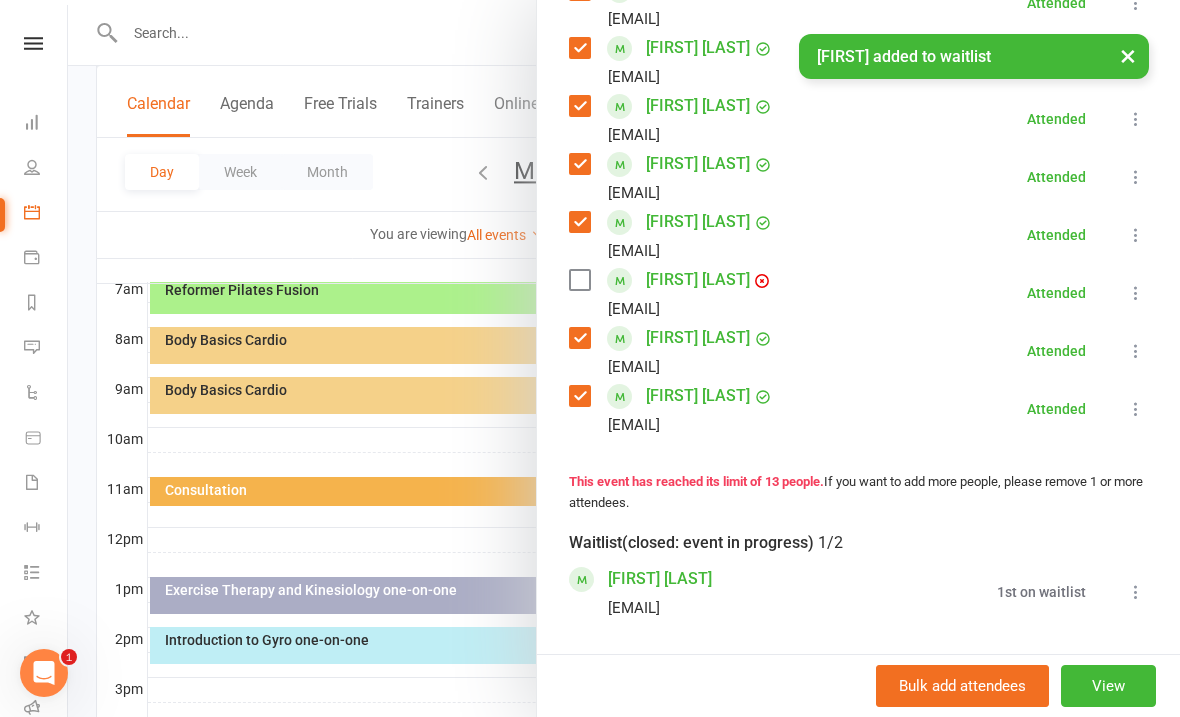 scroll, scrollTop: 703, scrollLeft: 0, axis: vertical 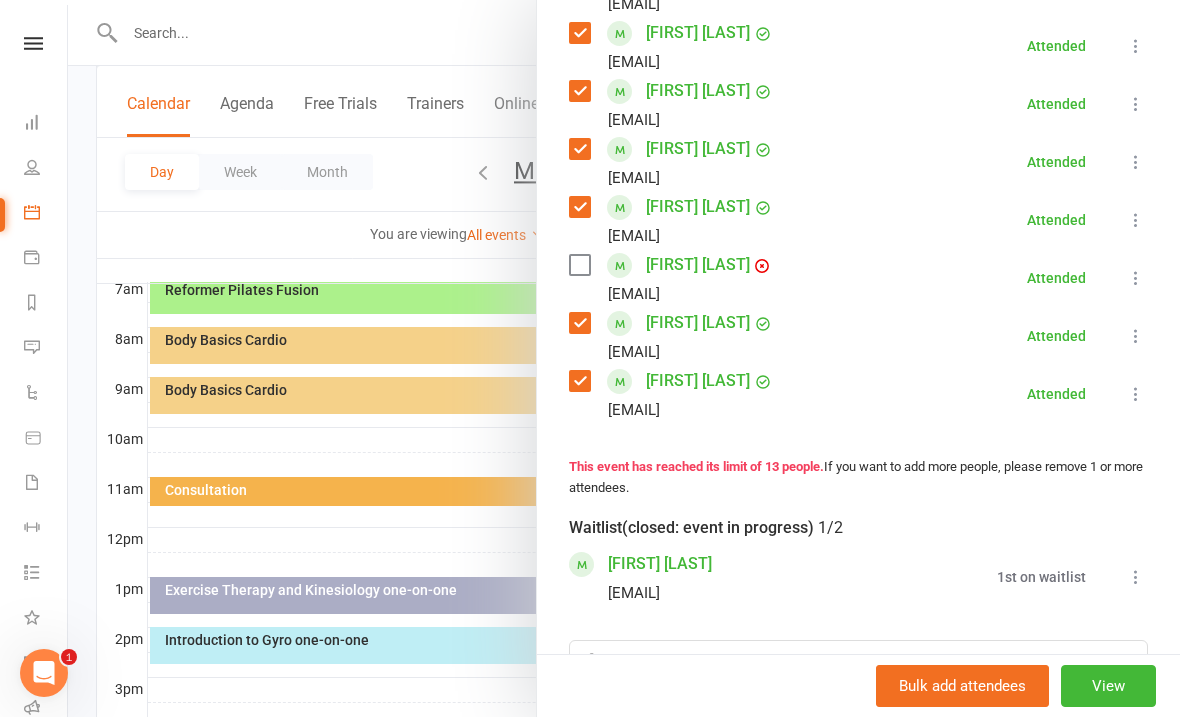 click at bounding box center (1136, 577) 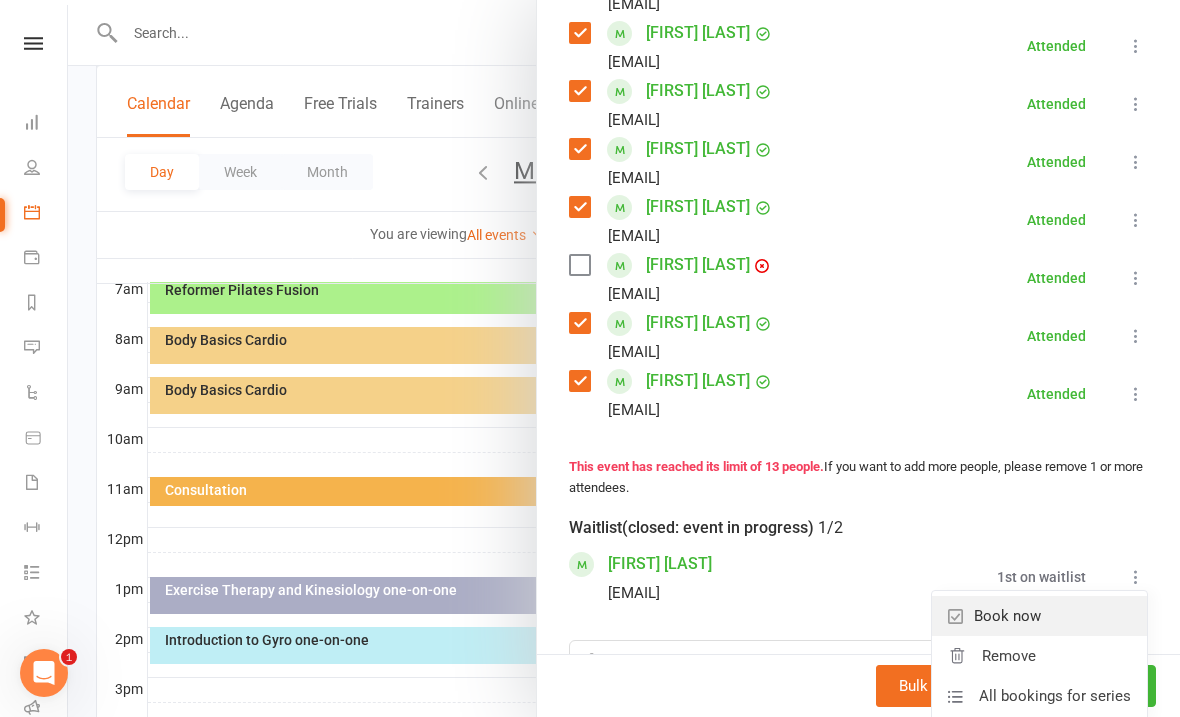 click on "Book now" at bounding box center (1039, 616) 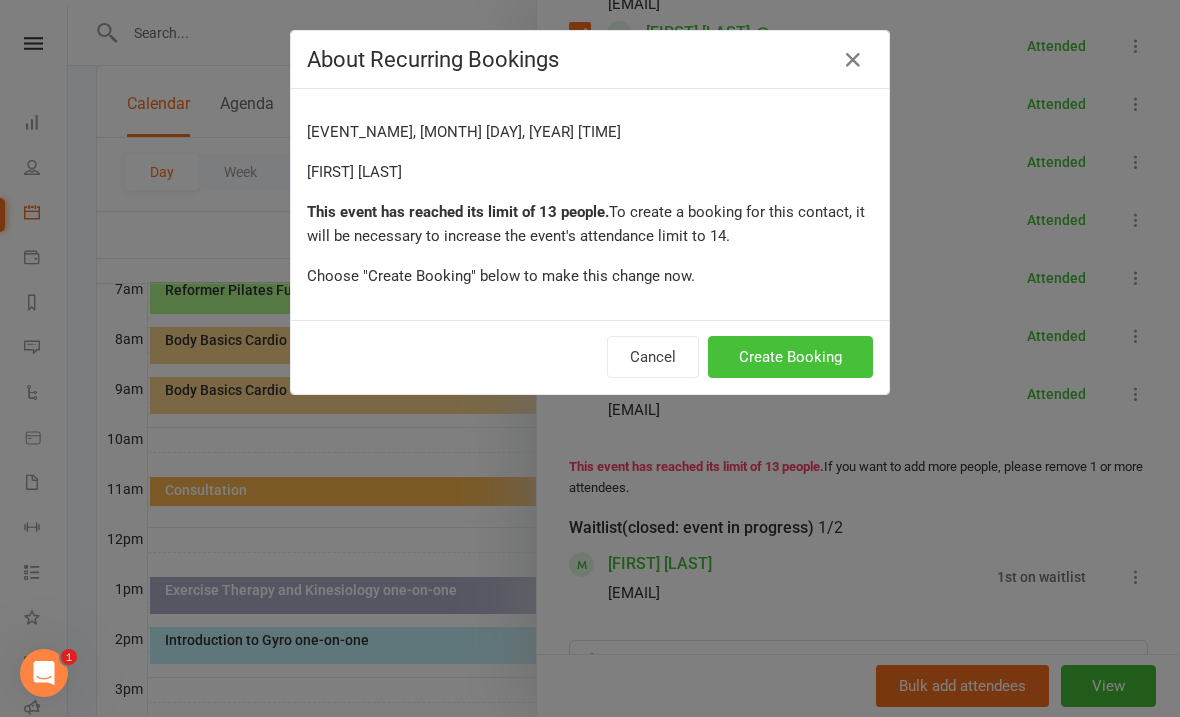 click on "Create Booking" at bounding box center [790, 357] 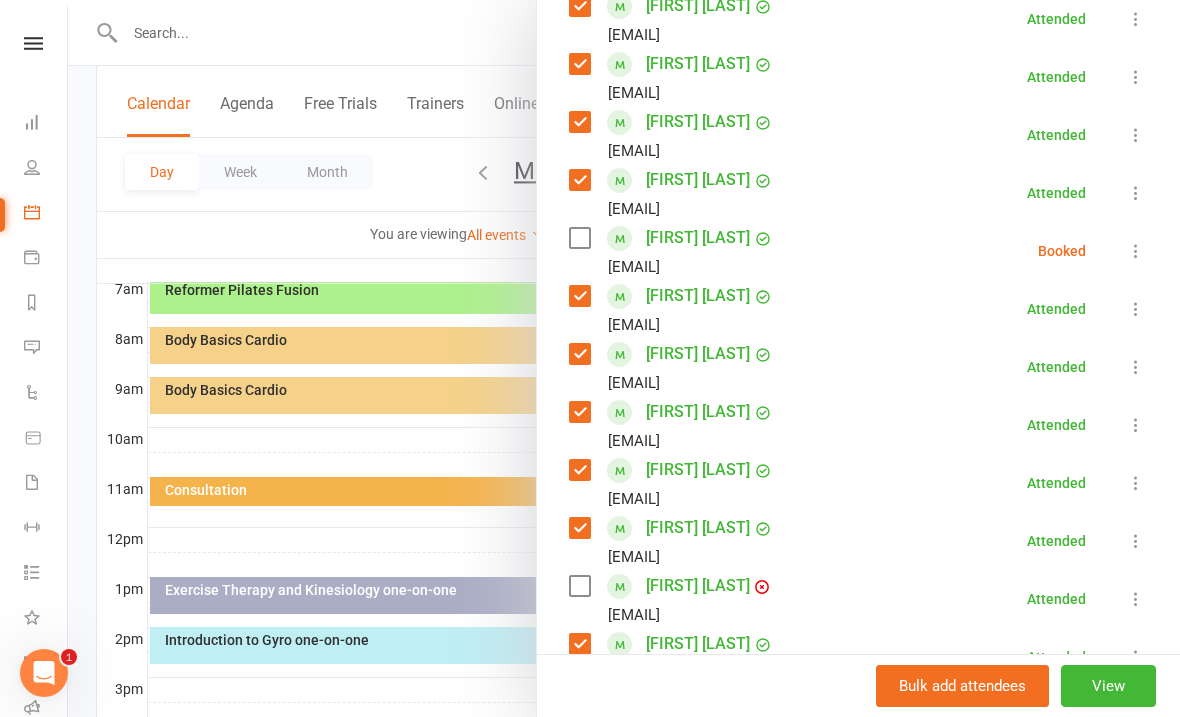 scroll, scrollTop: 437, scrollLeft: 0, axis: vertical 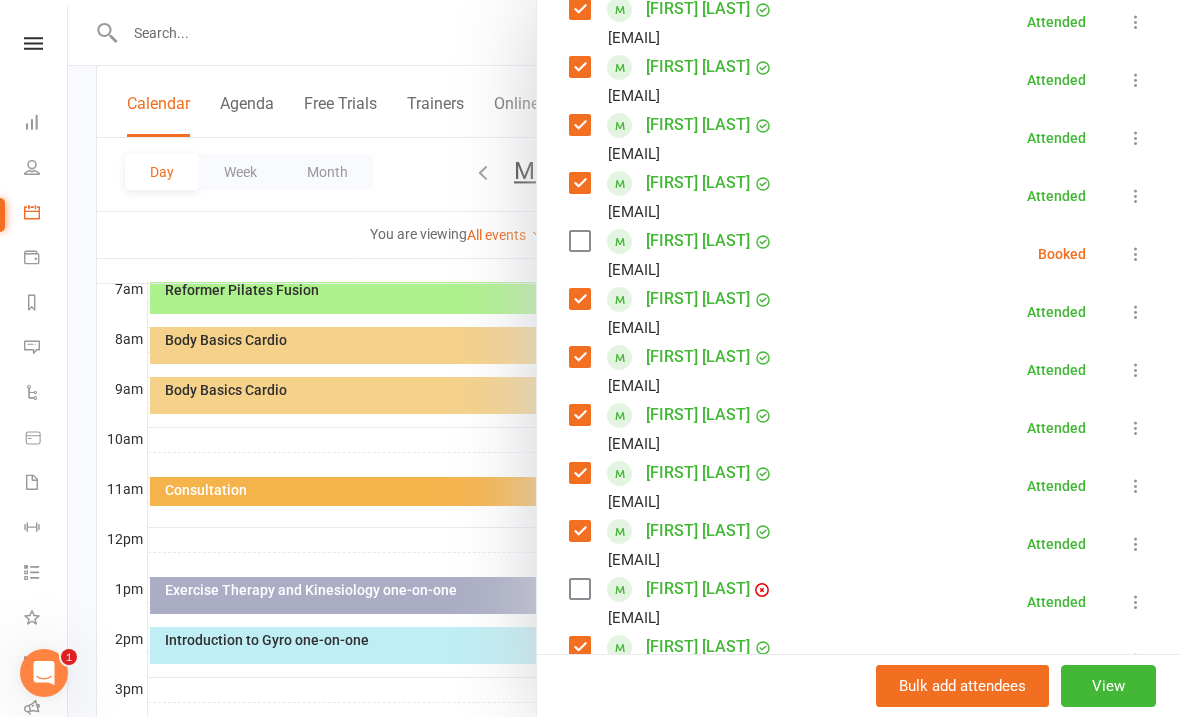 click at bounding box center [1136, 254] 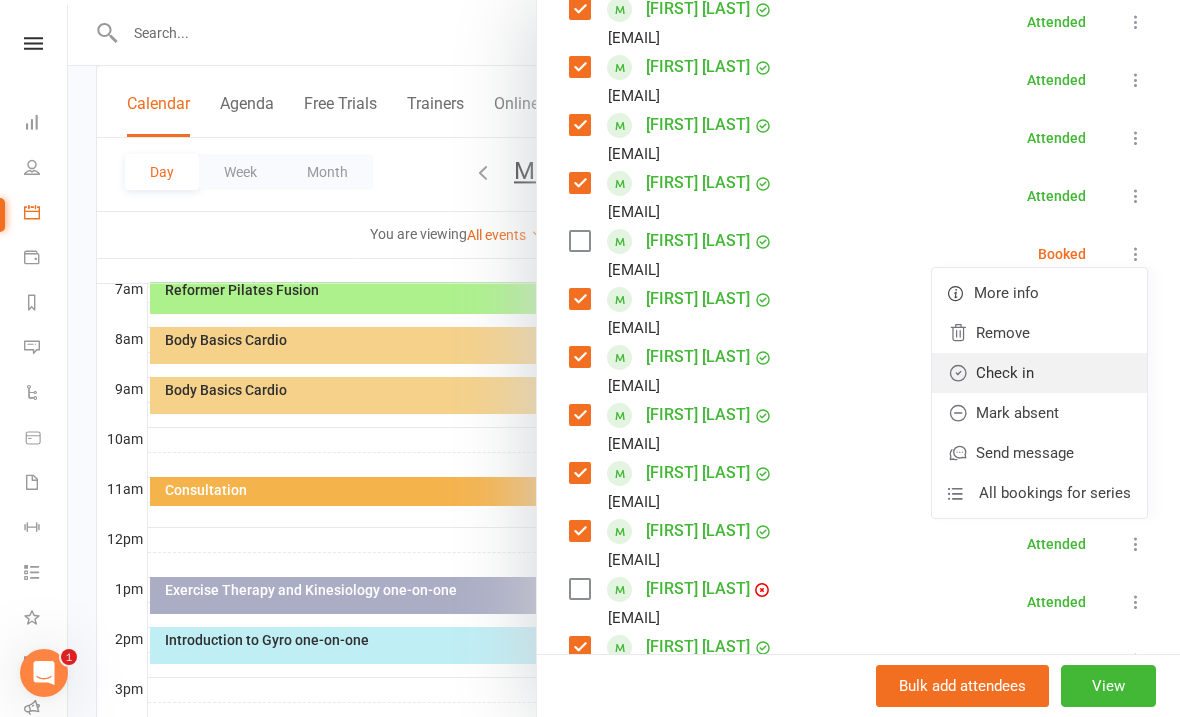 click on "Check in" at bounding box center (1039, 373) 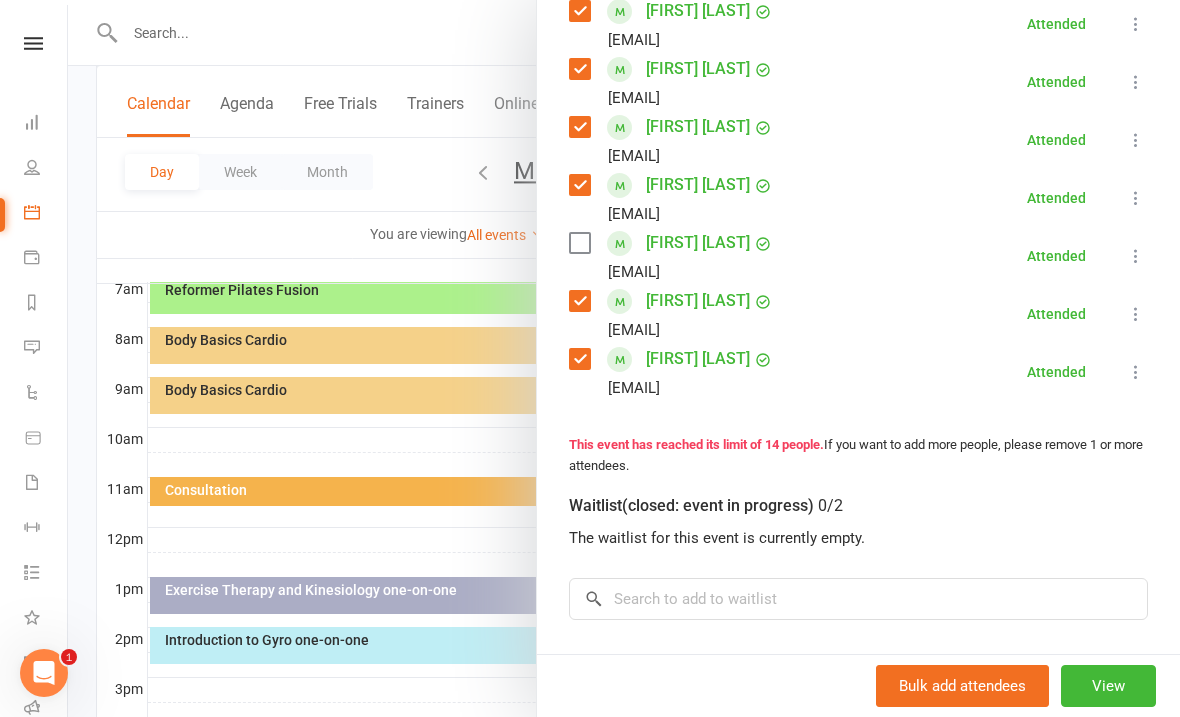 scroll, scrollTop: 805, scrollLeft: 0, axis: vertical 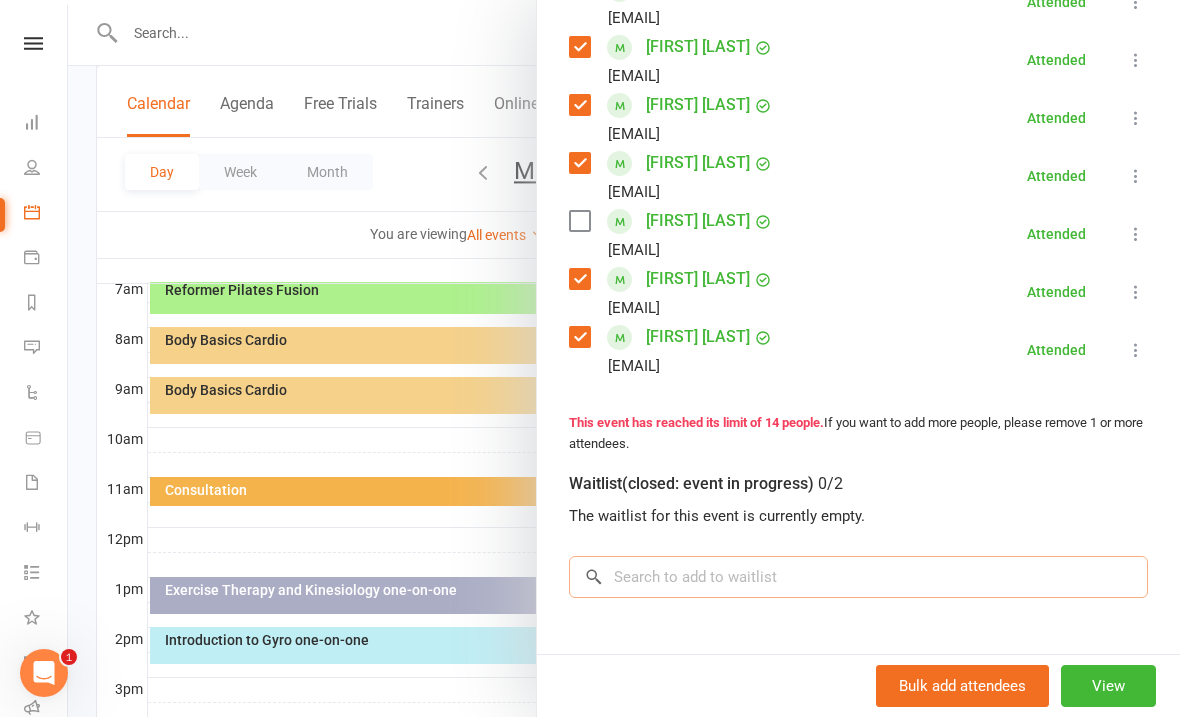 click at bounding box center (858, 577) 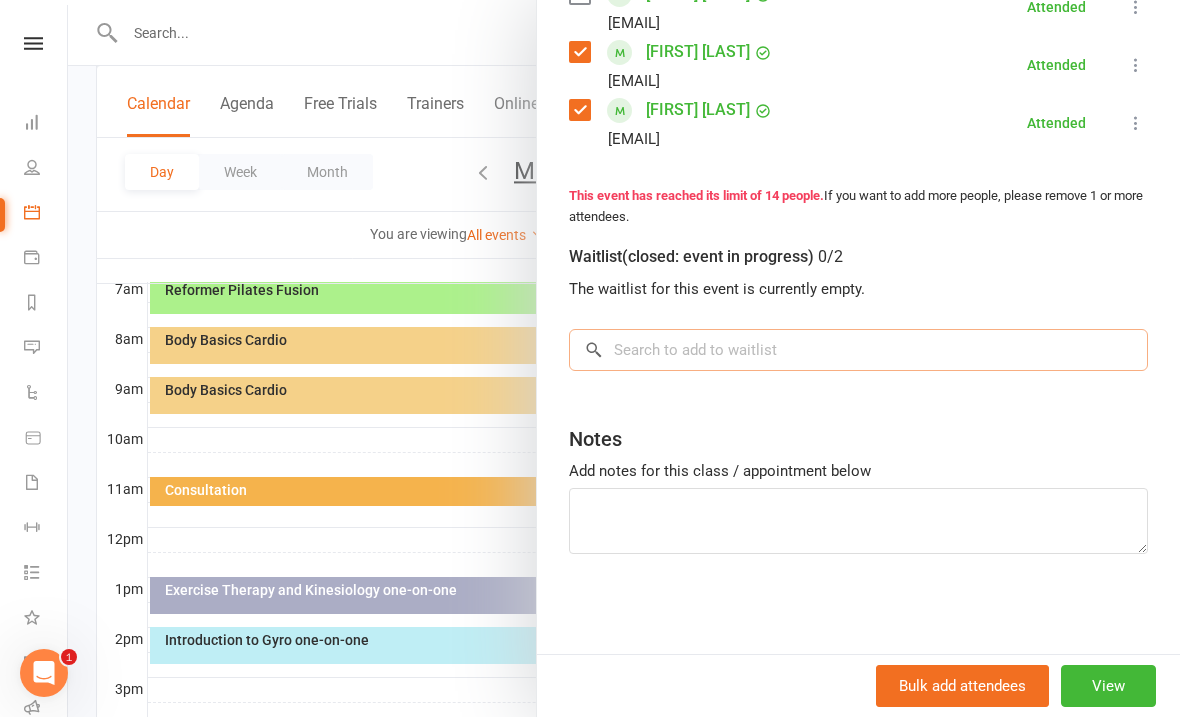 scroll, scrollTop: 1030, scrollLeft: 0, axis: vertical 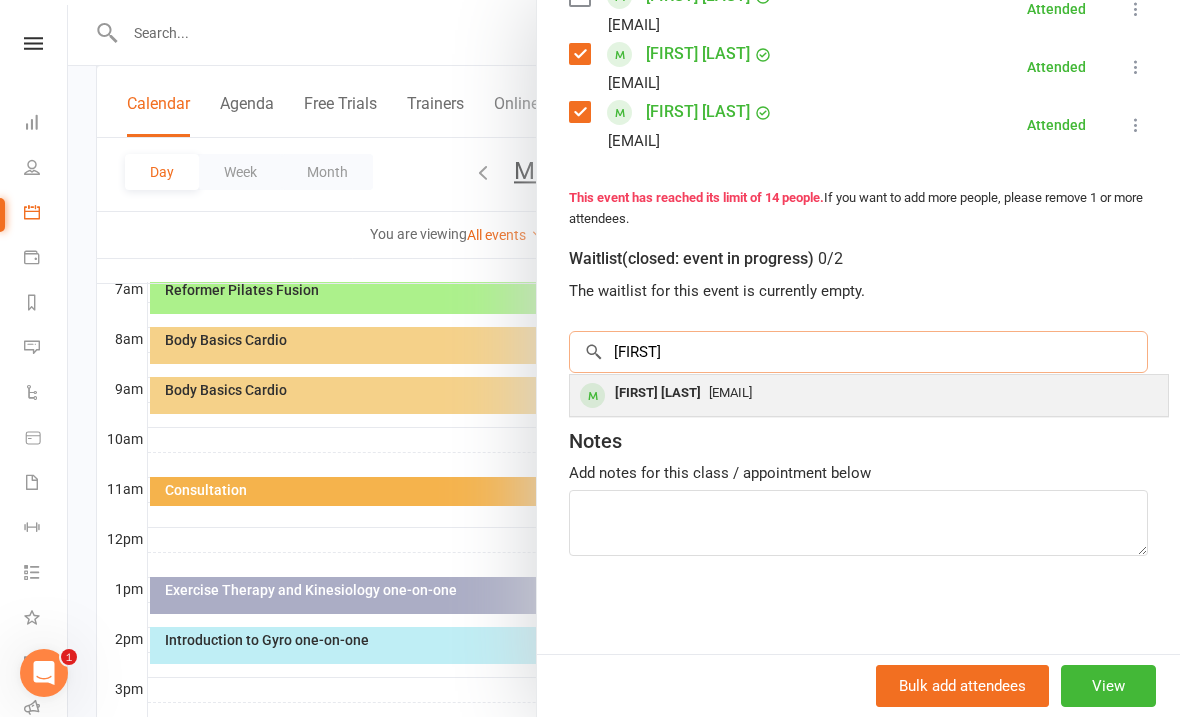 type on "[FIRST]" 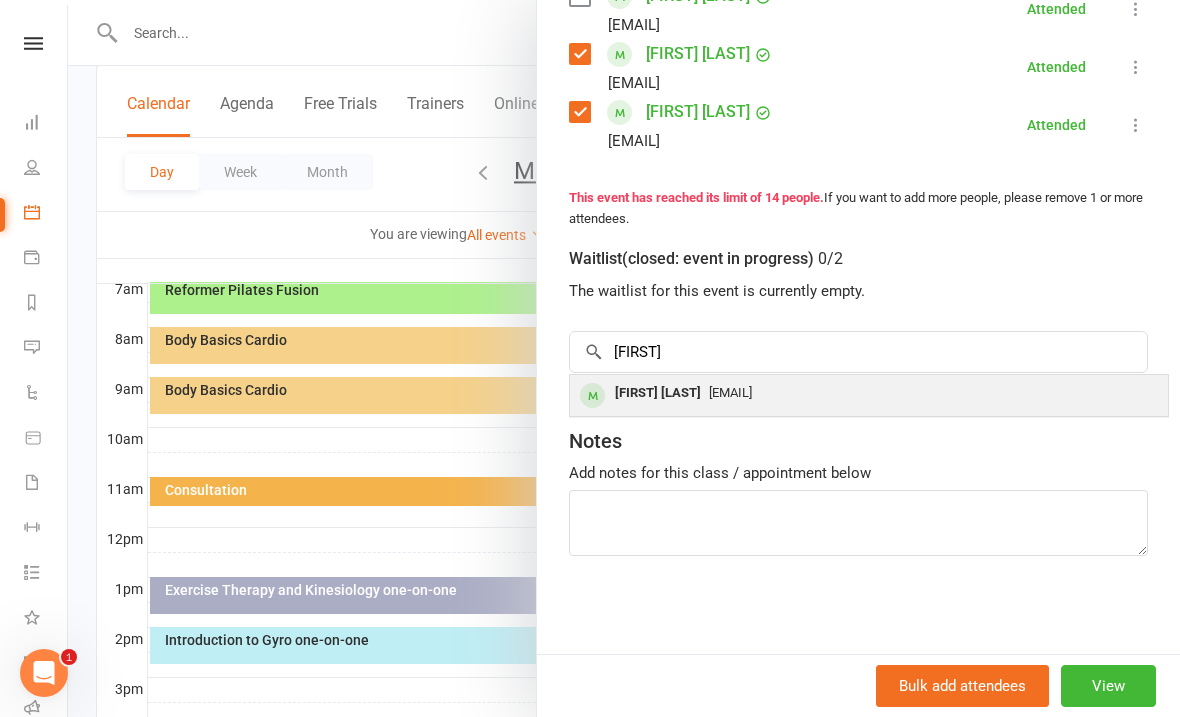 click on "[EMAIL]" at bounding box center (730, 392) 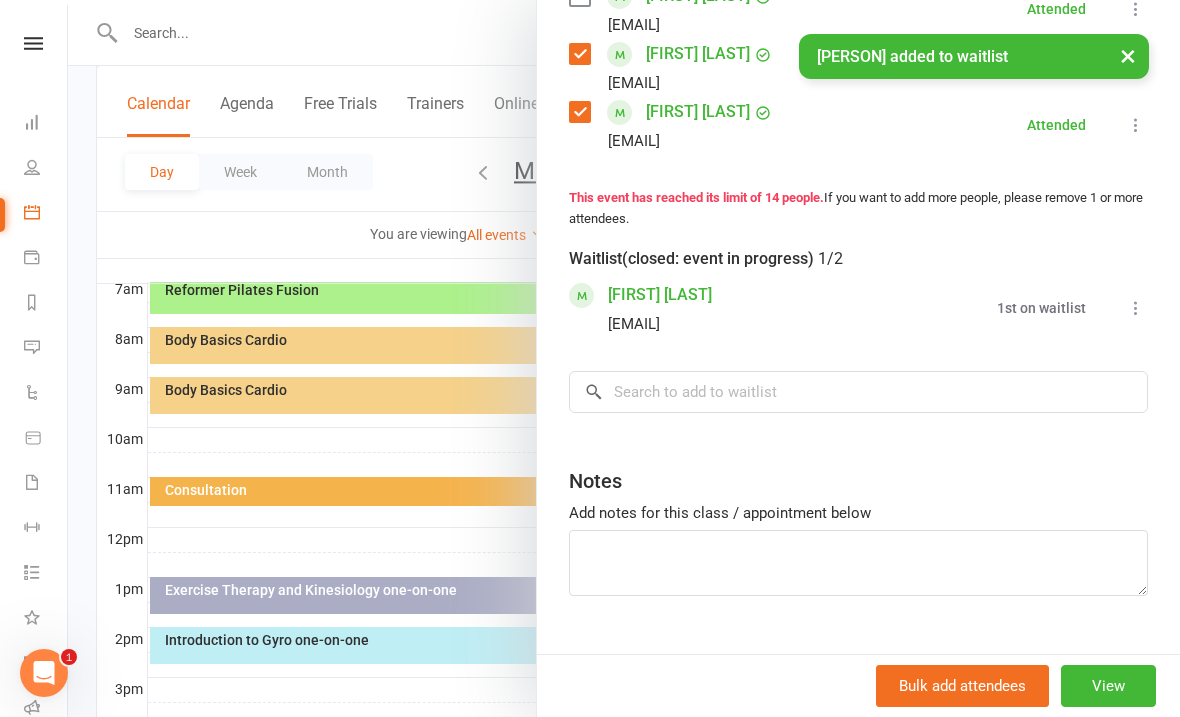 click at bounding box center (1136, 308) 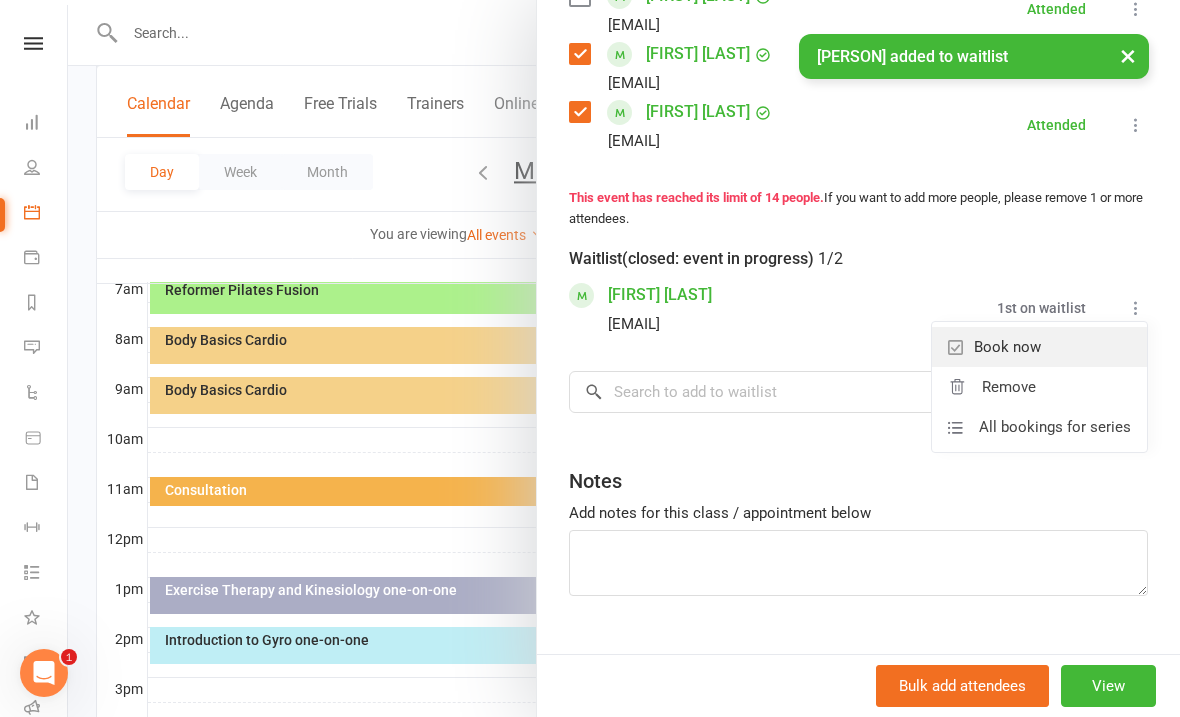 click on "Book now" at bounding box center (1039, 347) 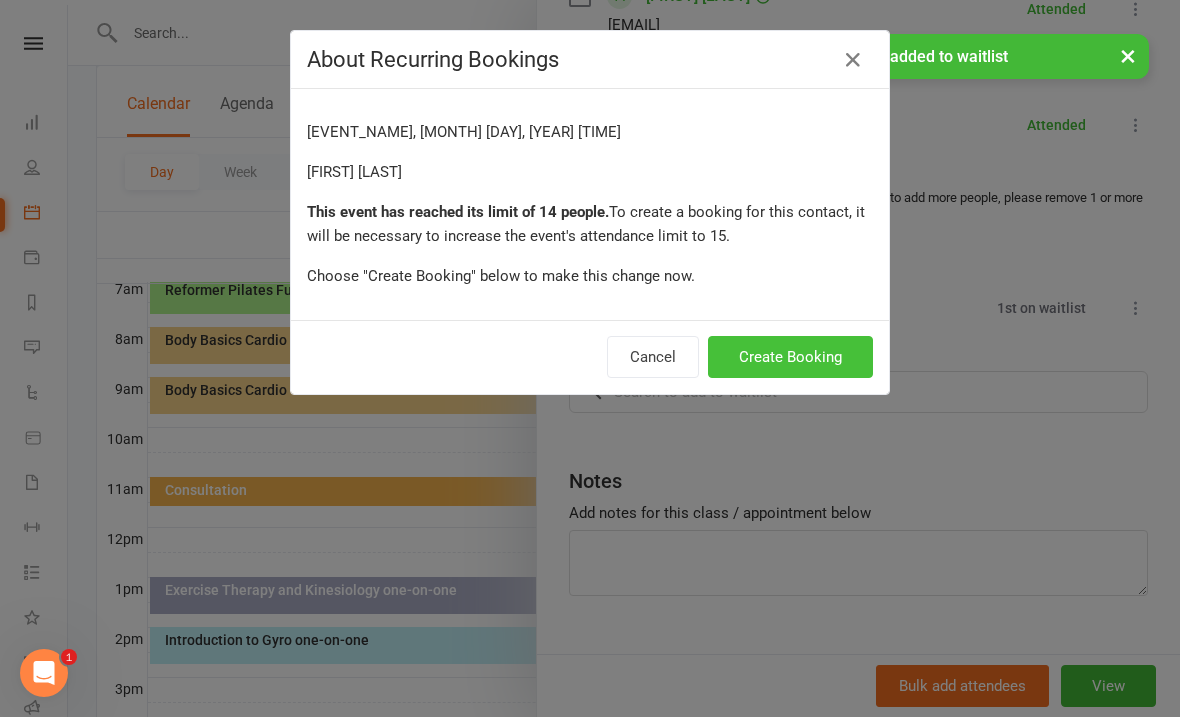 click on "Create Booking" at bounding box center [790, 357] 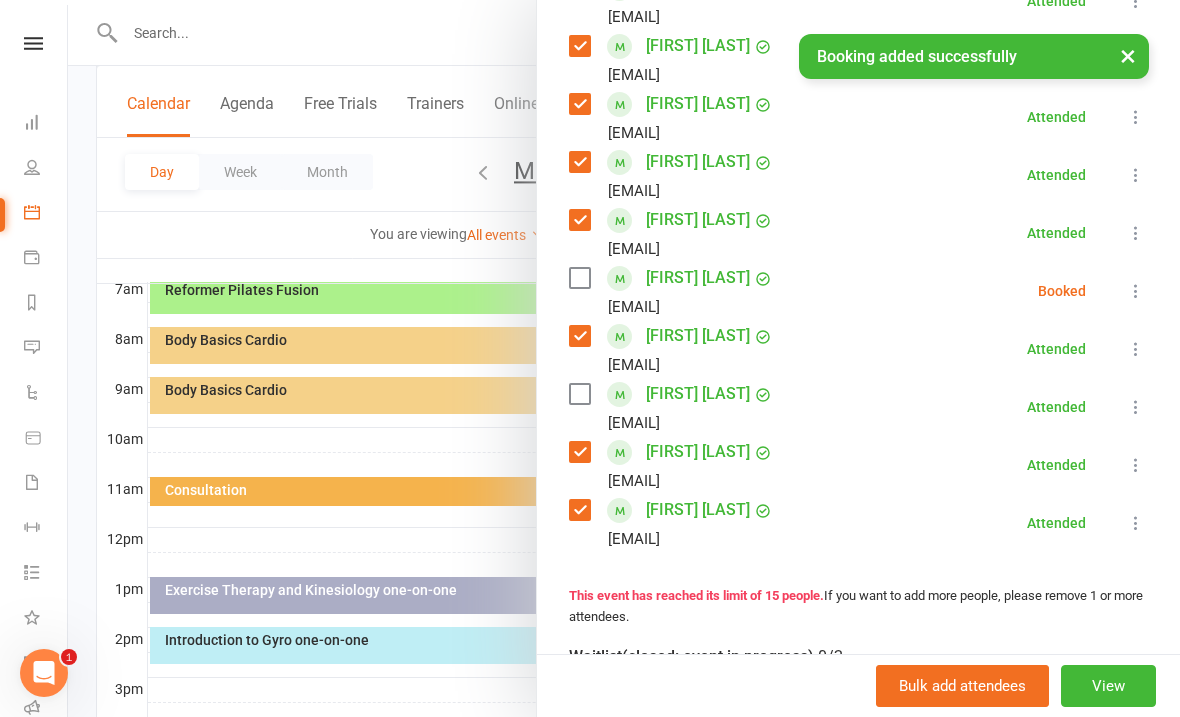 scroll, scrollTop: 665, scrollLeft: 0, axis: vertical 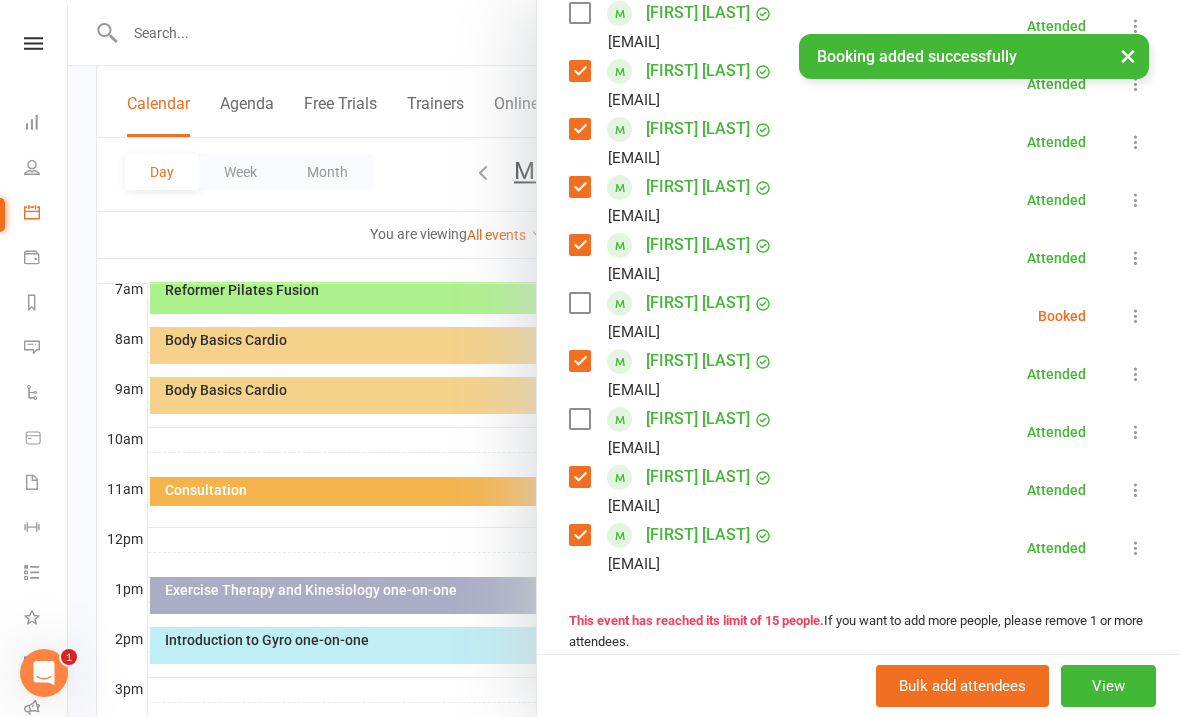 click at bounding box center [1136, 316] 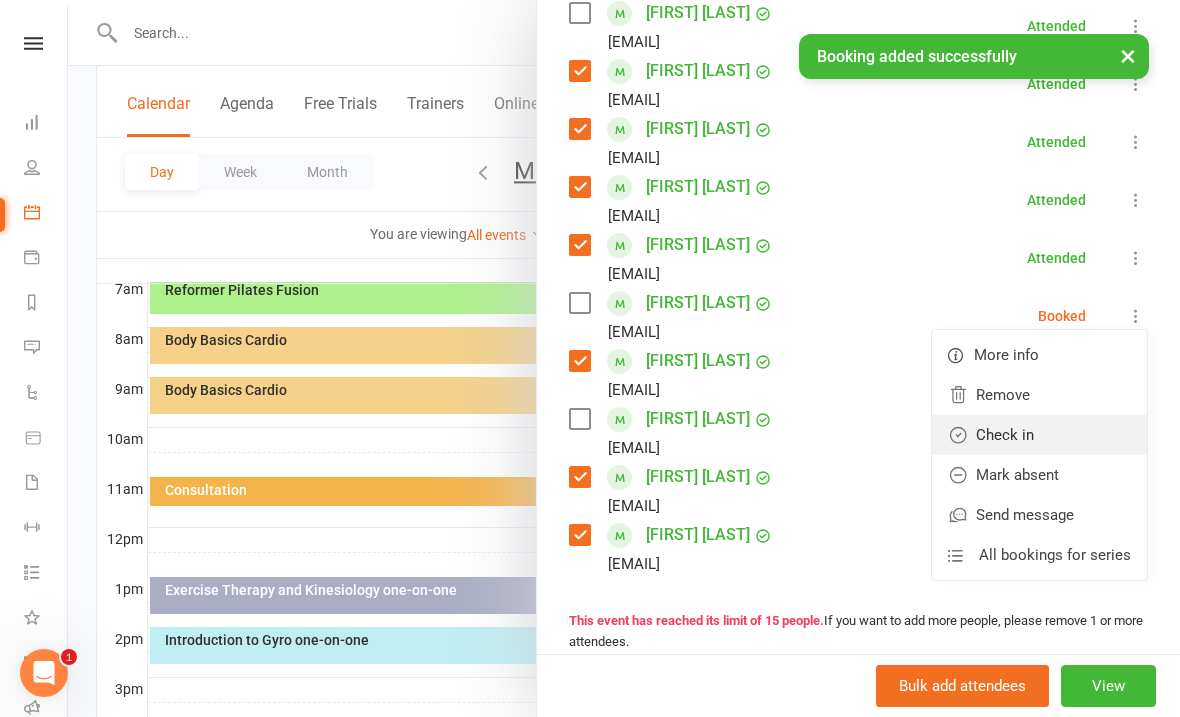 click on "Check in" at bounding box center (1039, 435) 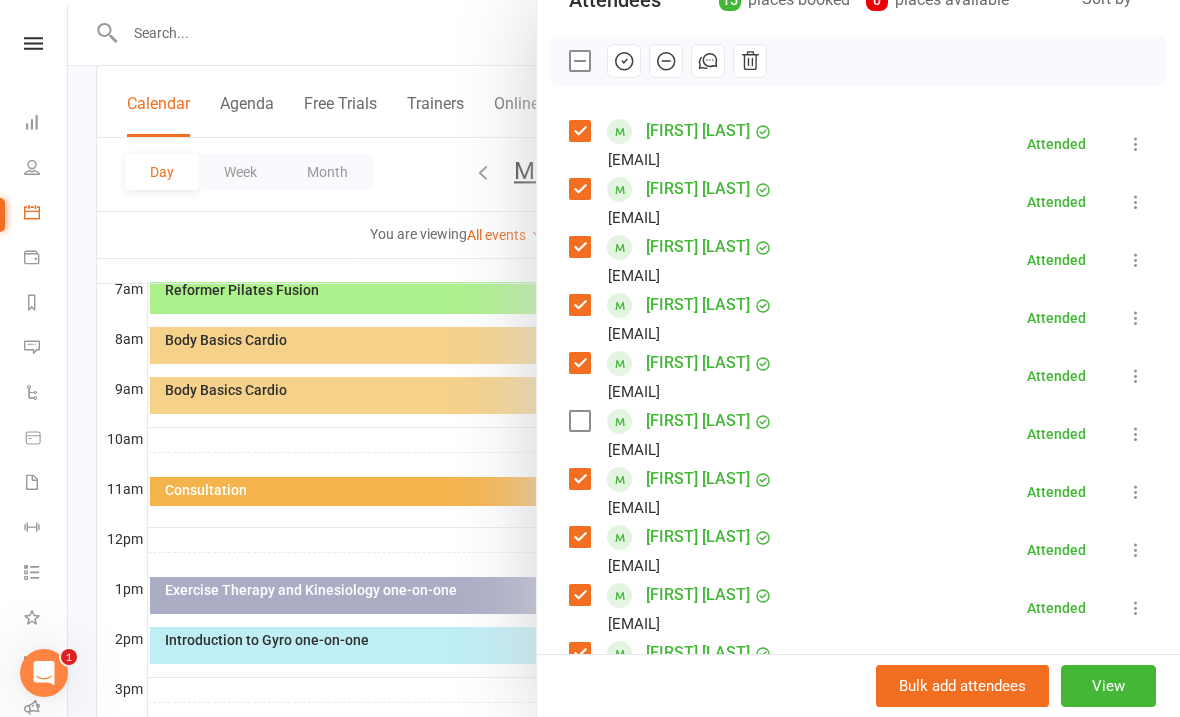 scroll, scrollTop: 268, scrollLeft: 0, axis: vertical 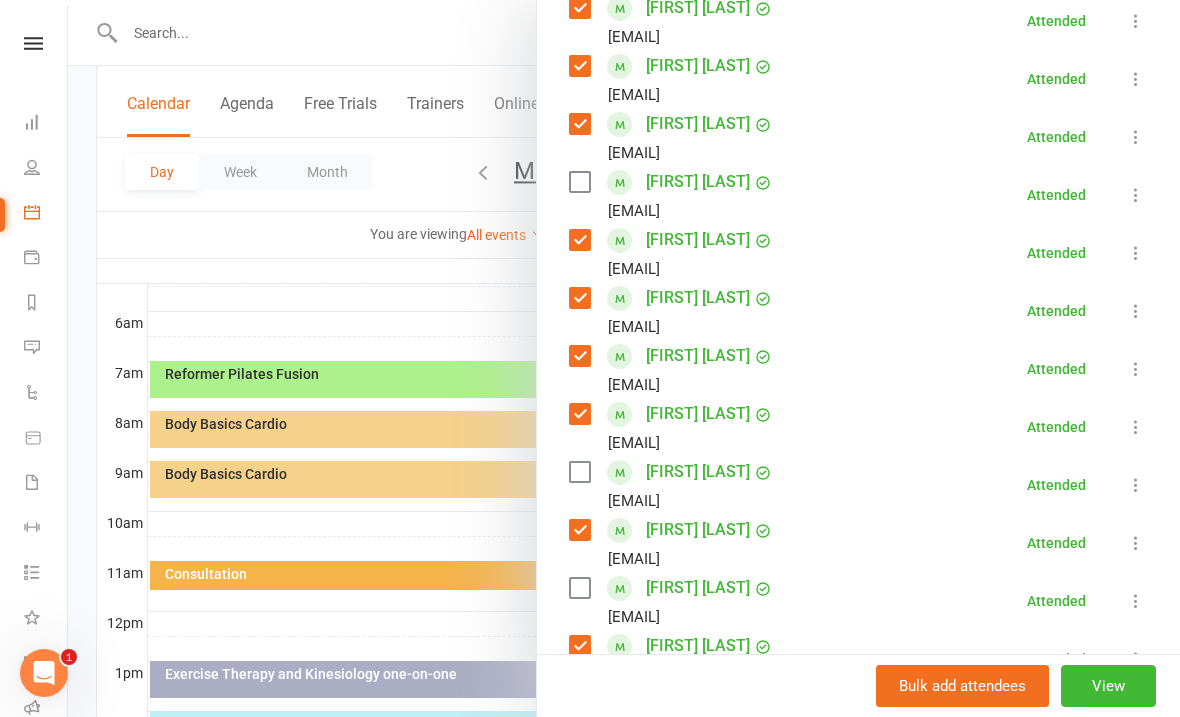 click on "[FIRST] [LAST]" at bounding box center [698, 182] 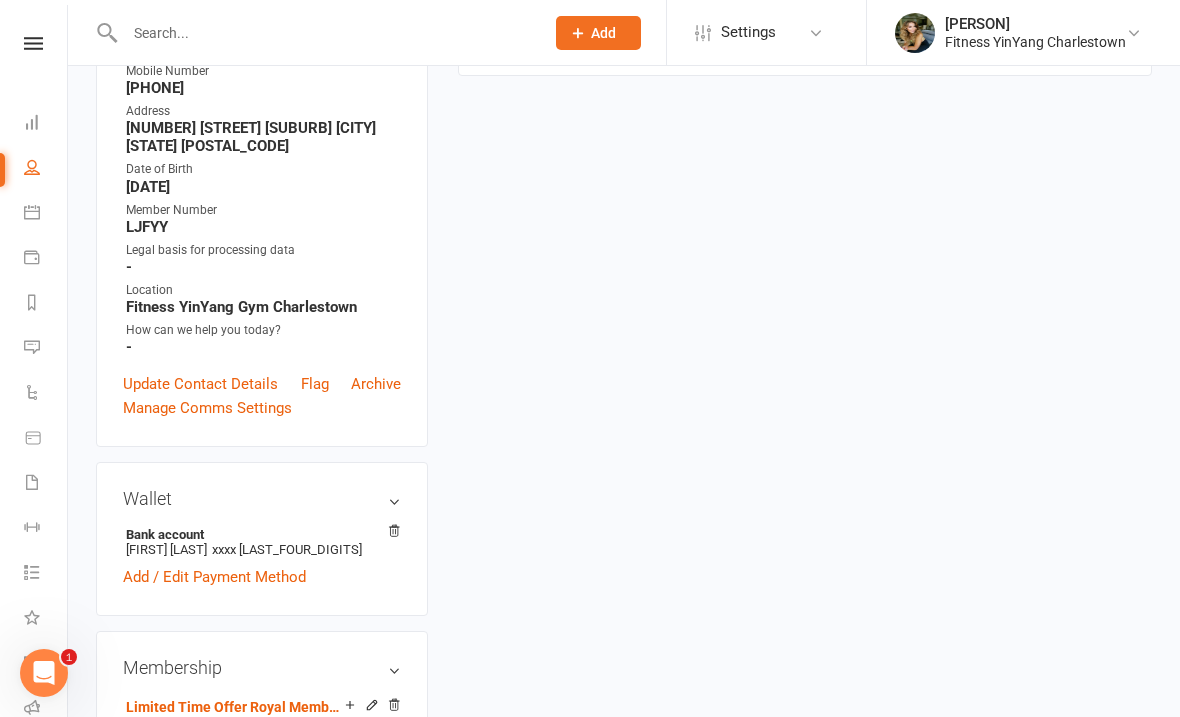 scroll, scrollTop: 0, scrollLeft: 0, axis: both 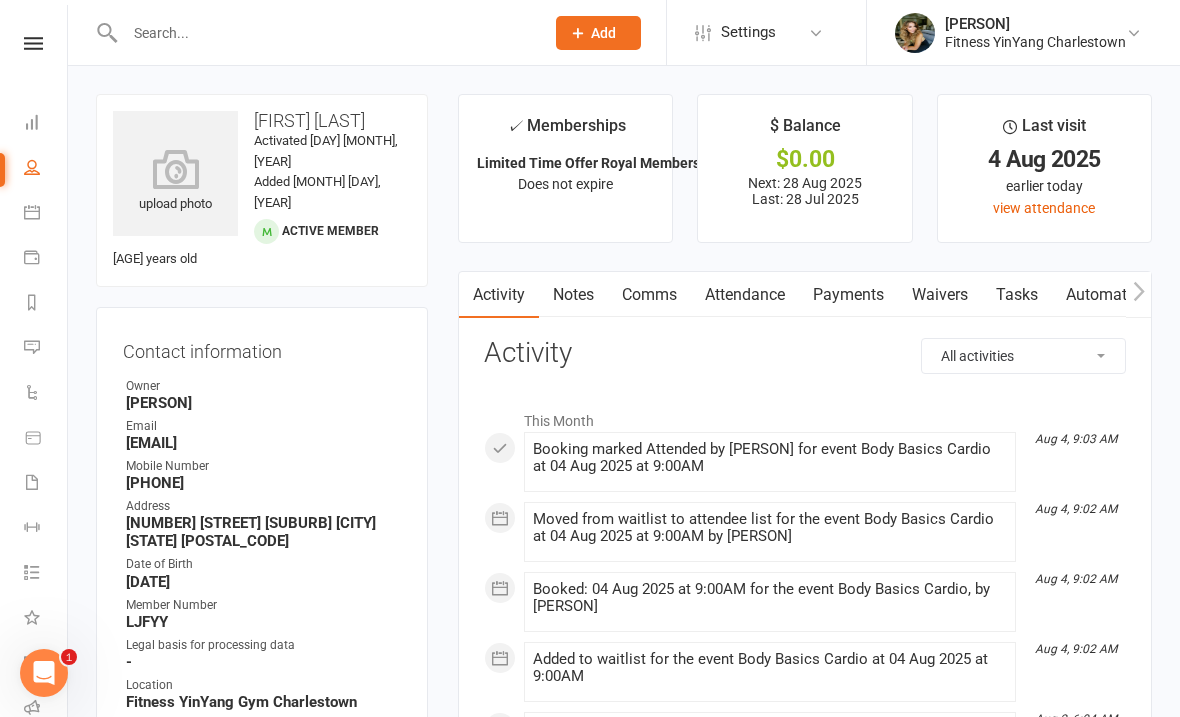 click 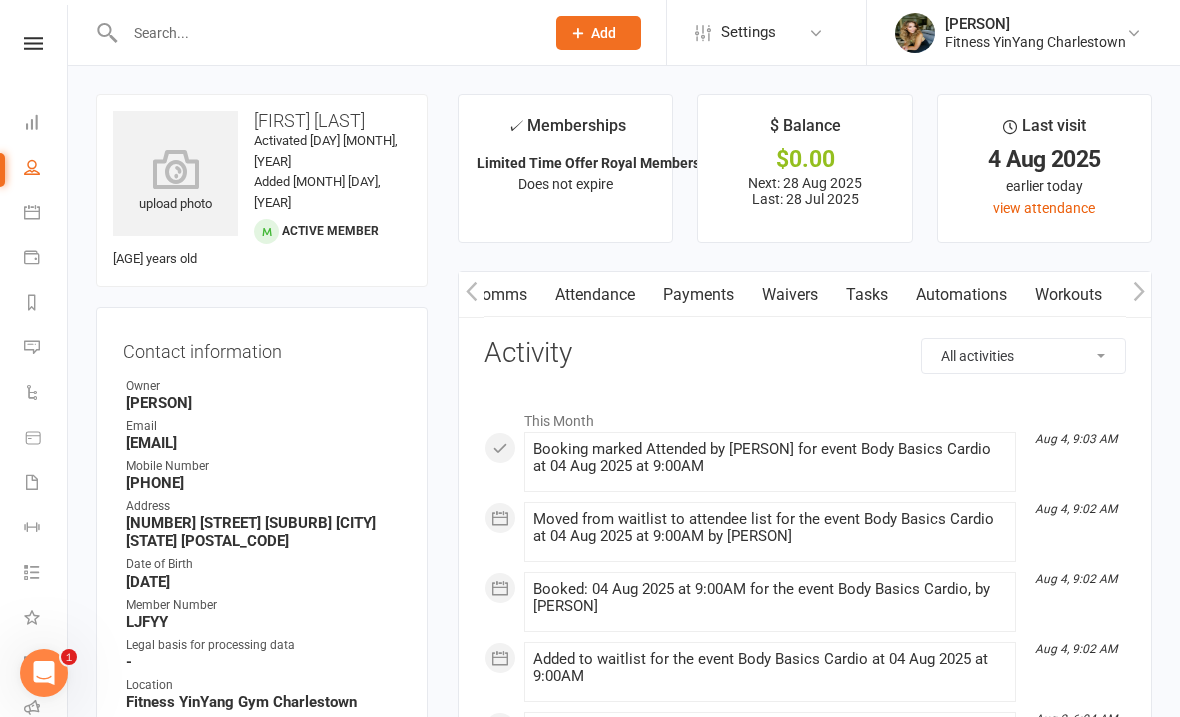 click 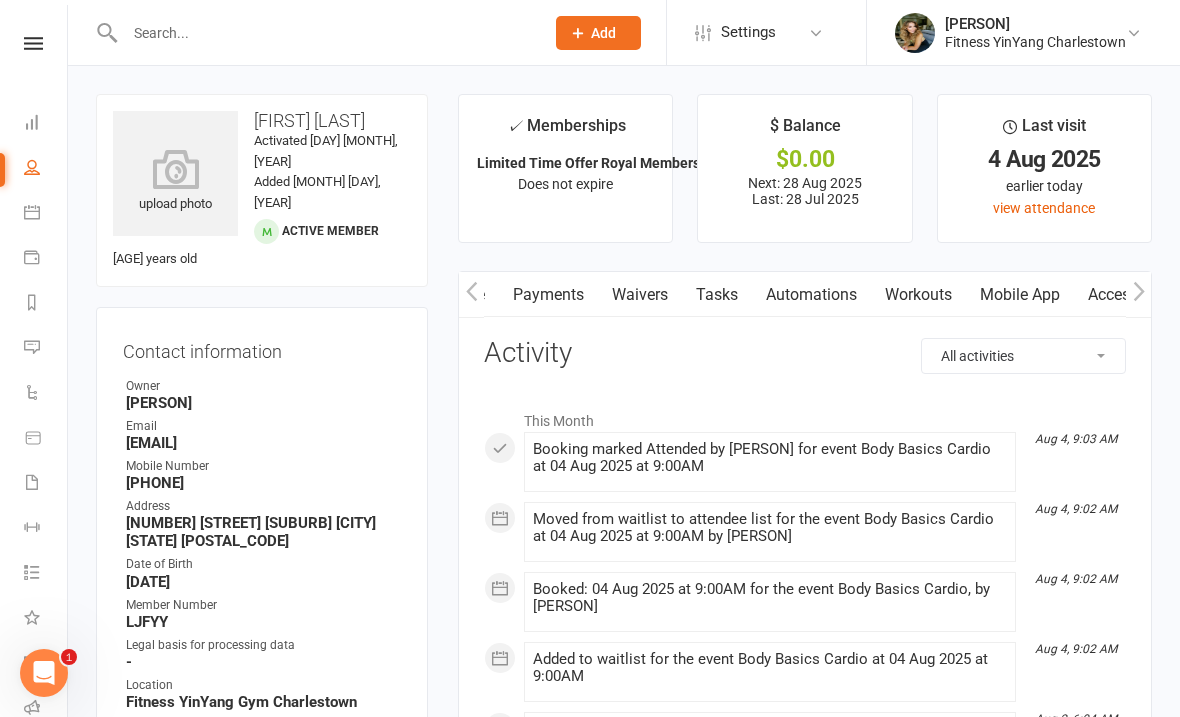 scroll, scrollTop: 0, scrollLeft: 300, axis: horizontal 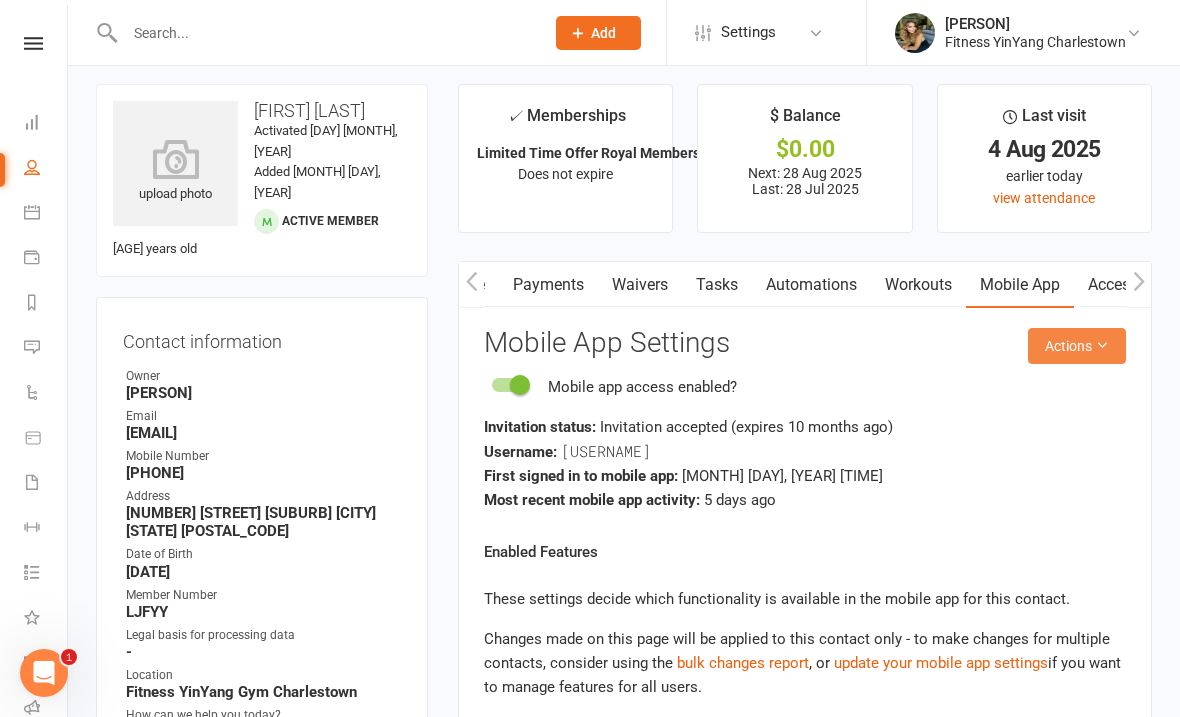 click on "Actions" at bounding box center [1077, 346] 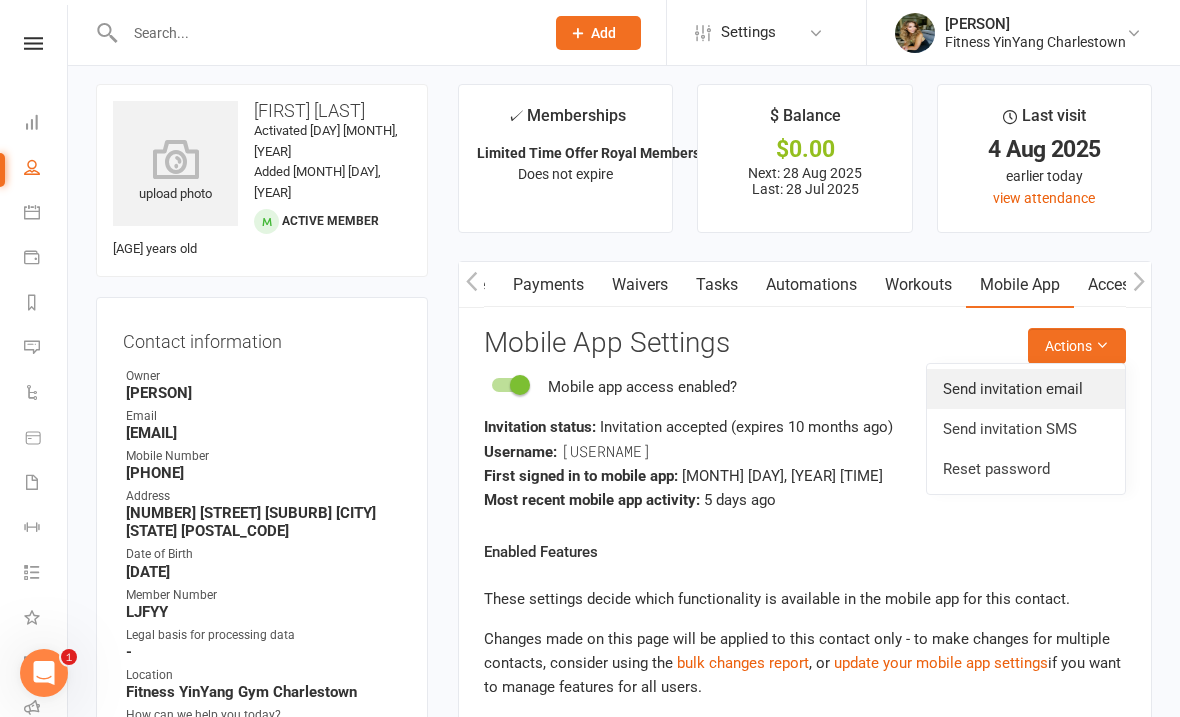 click on "Send invitation email" at bounding box center (1026, 389) 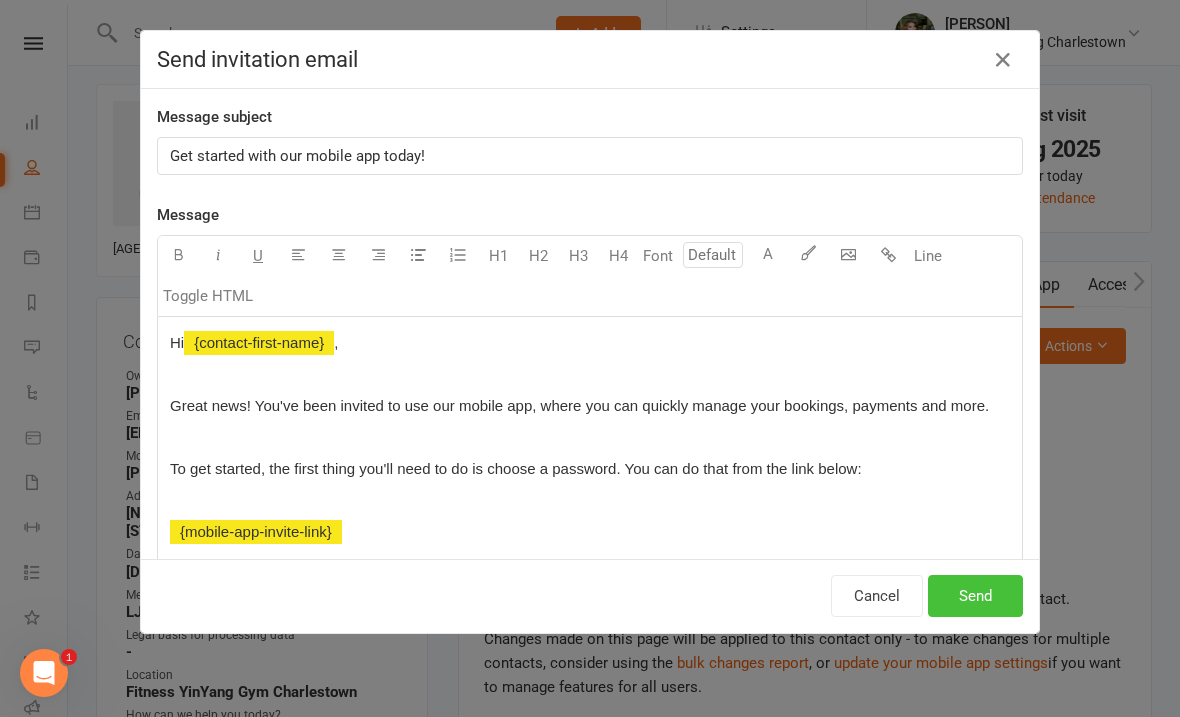 click on "Send" at bounding box center [975, 596] 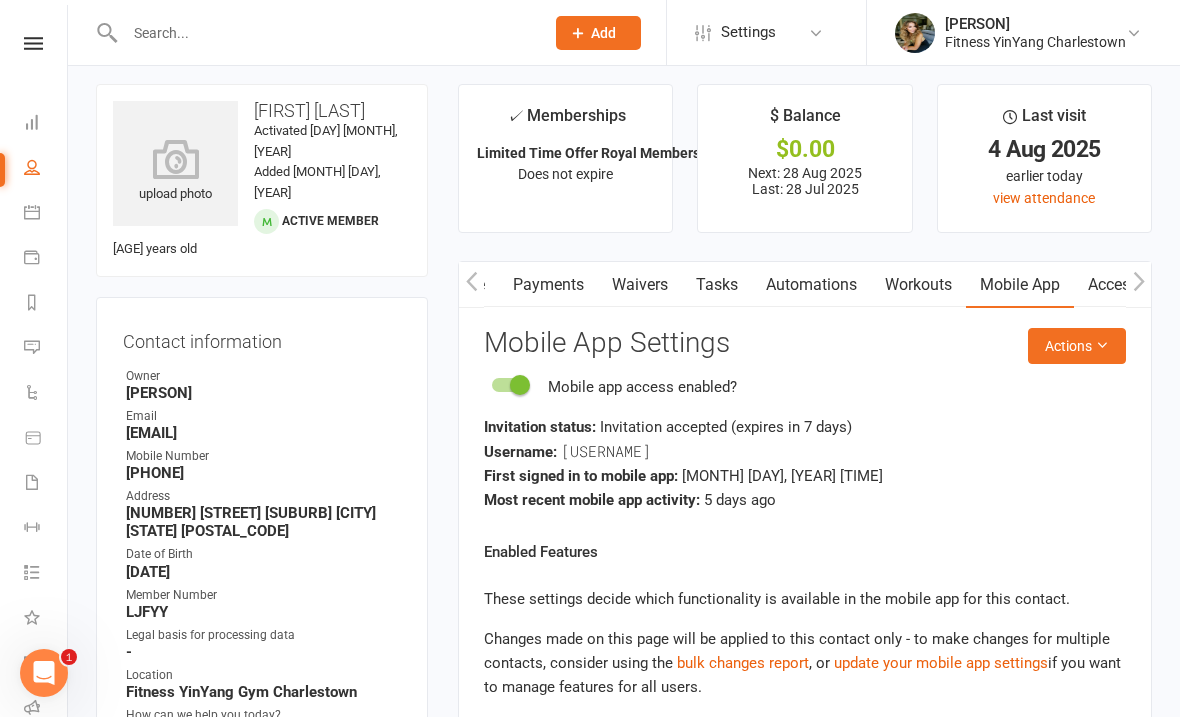 click at bounding box center [324, 33] 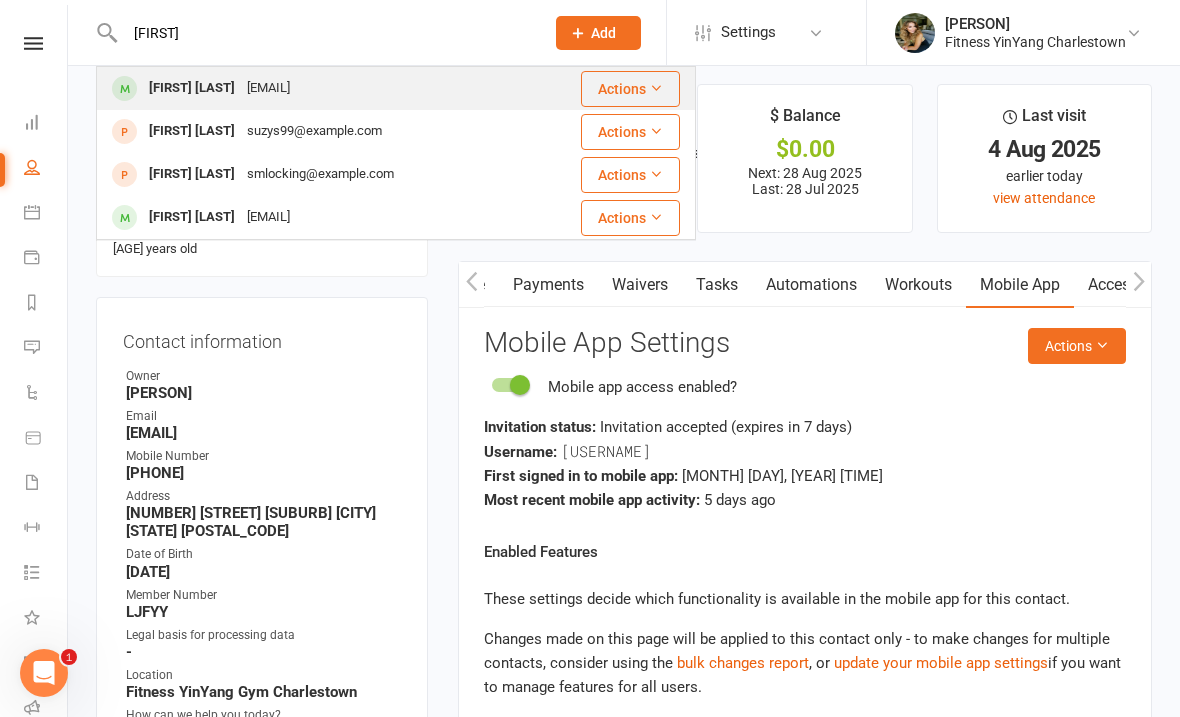 type on "[FIRST]" 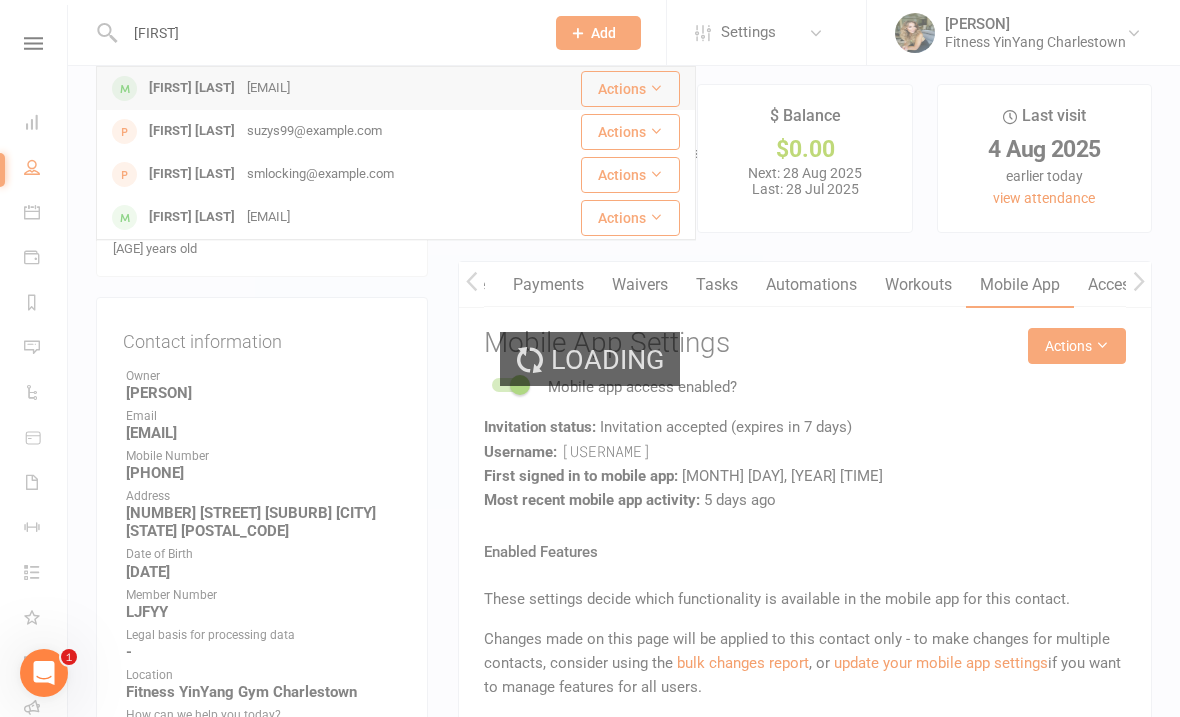 type 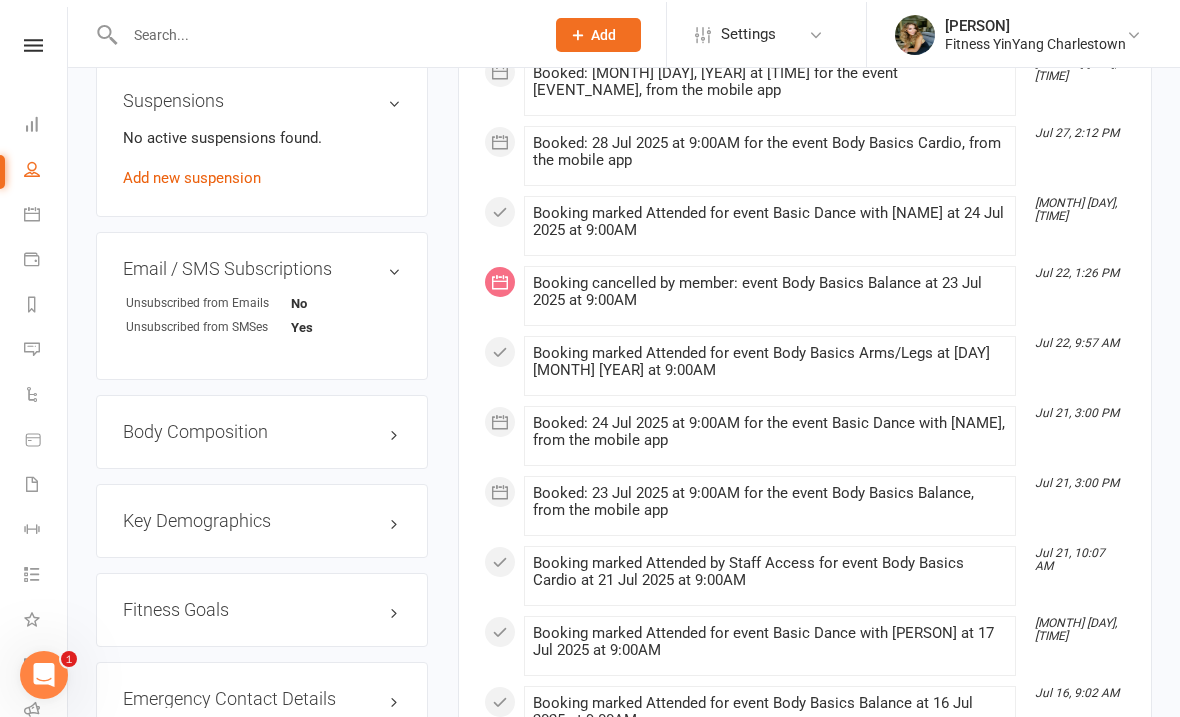 scroll, scrollTop: 1358, scrollLeft: 0, axis: vertical 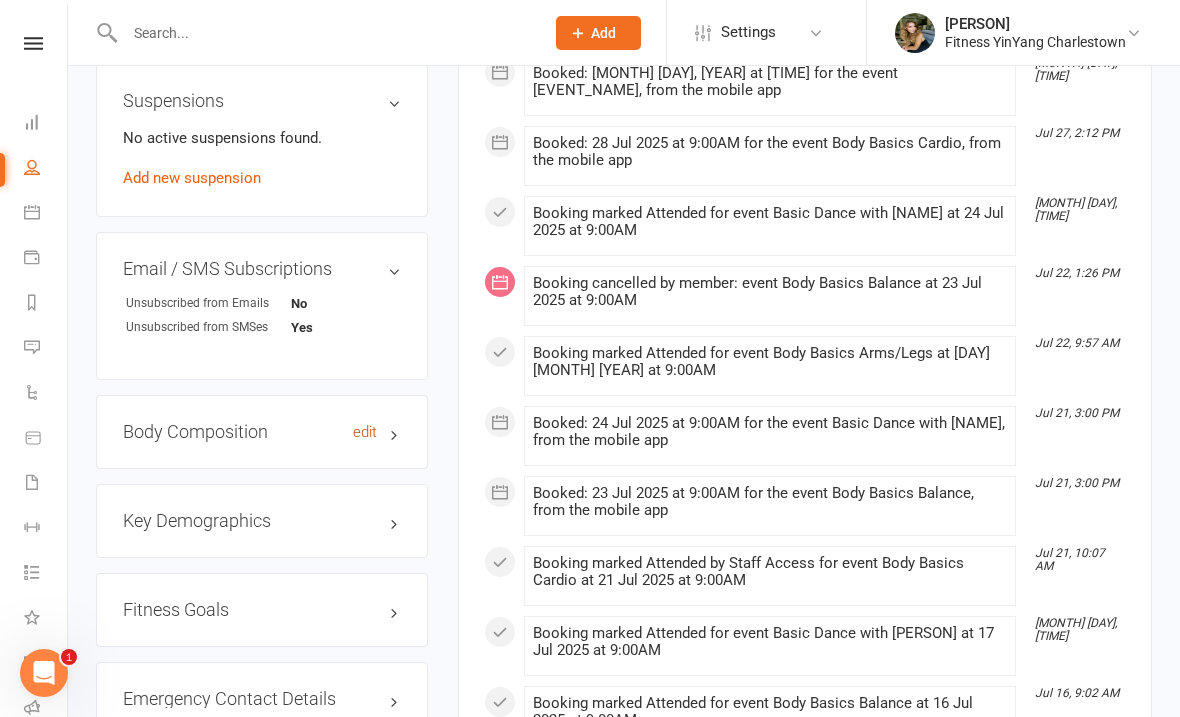click on "edit" at bounding box center [365, 432] 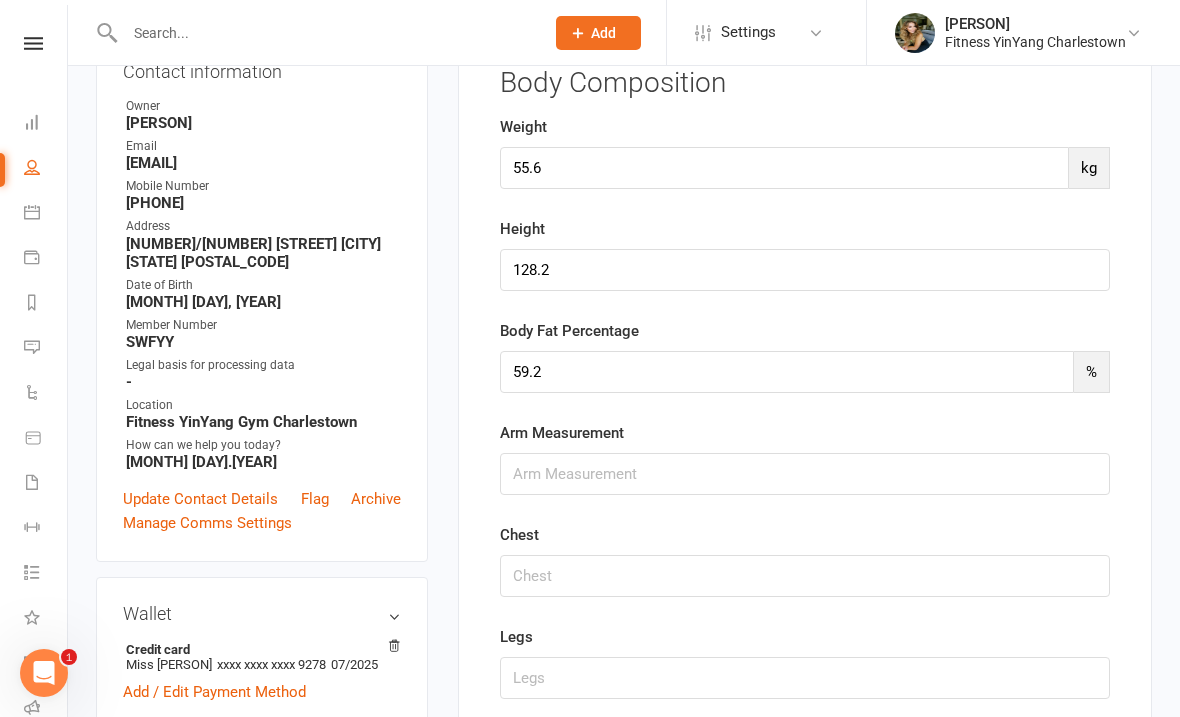 scroll, scrollTop: 178, scrollLeft: 0, axis: vertical 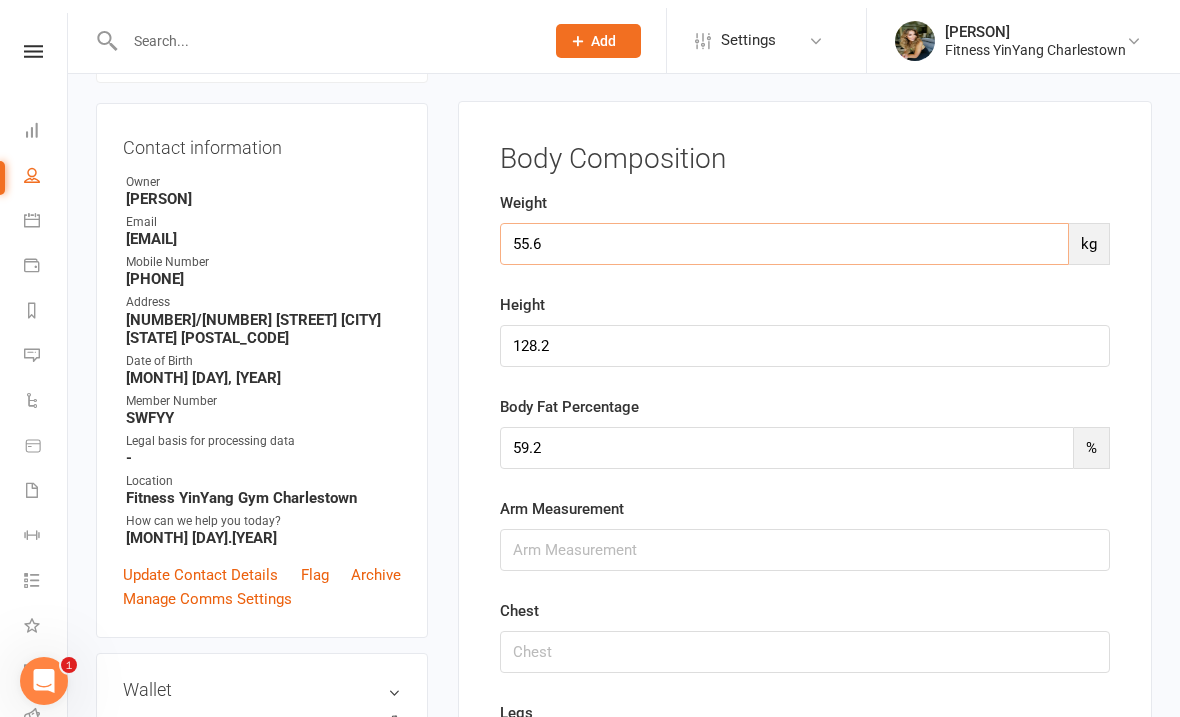 click on "55.6" at bounding box center (784, 236) 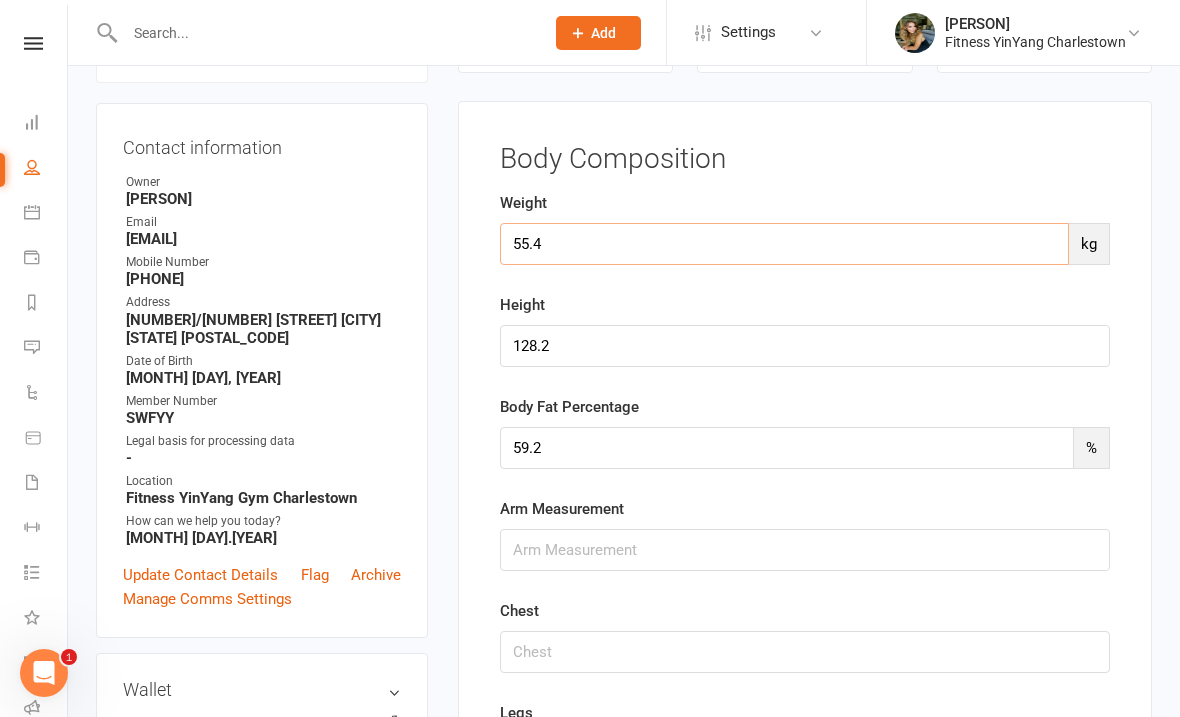 type on "55.4" 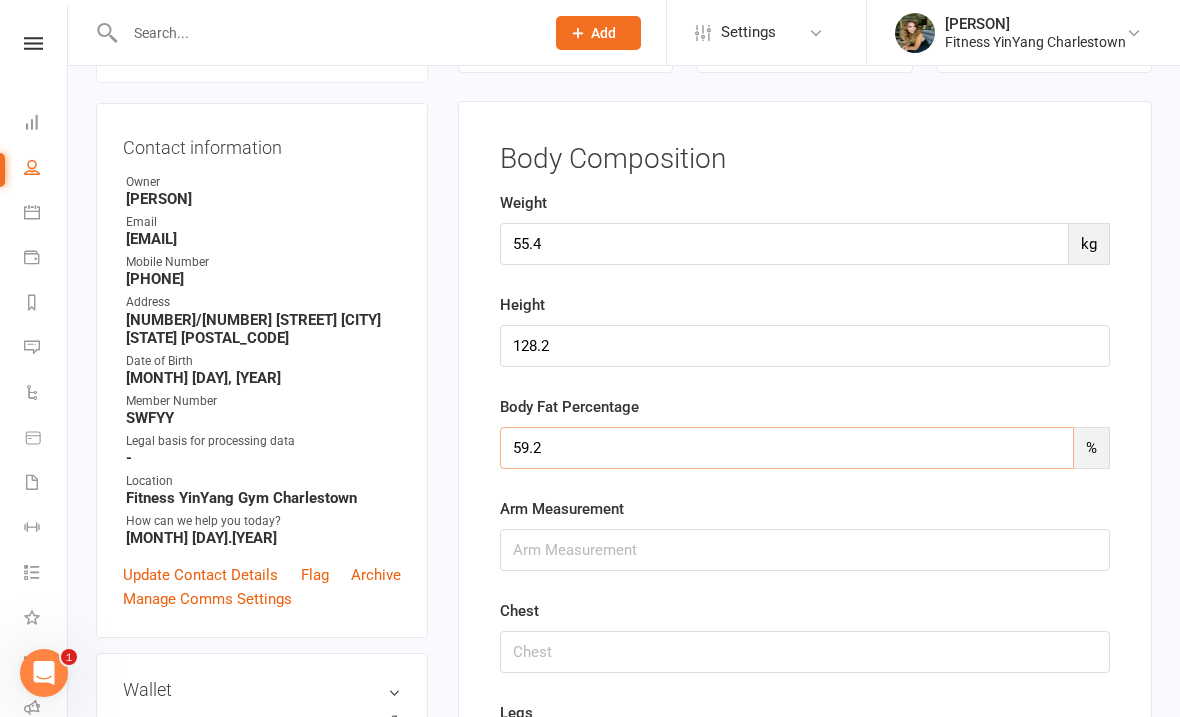 click on "59.2" at bounding box center (787, 448) 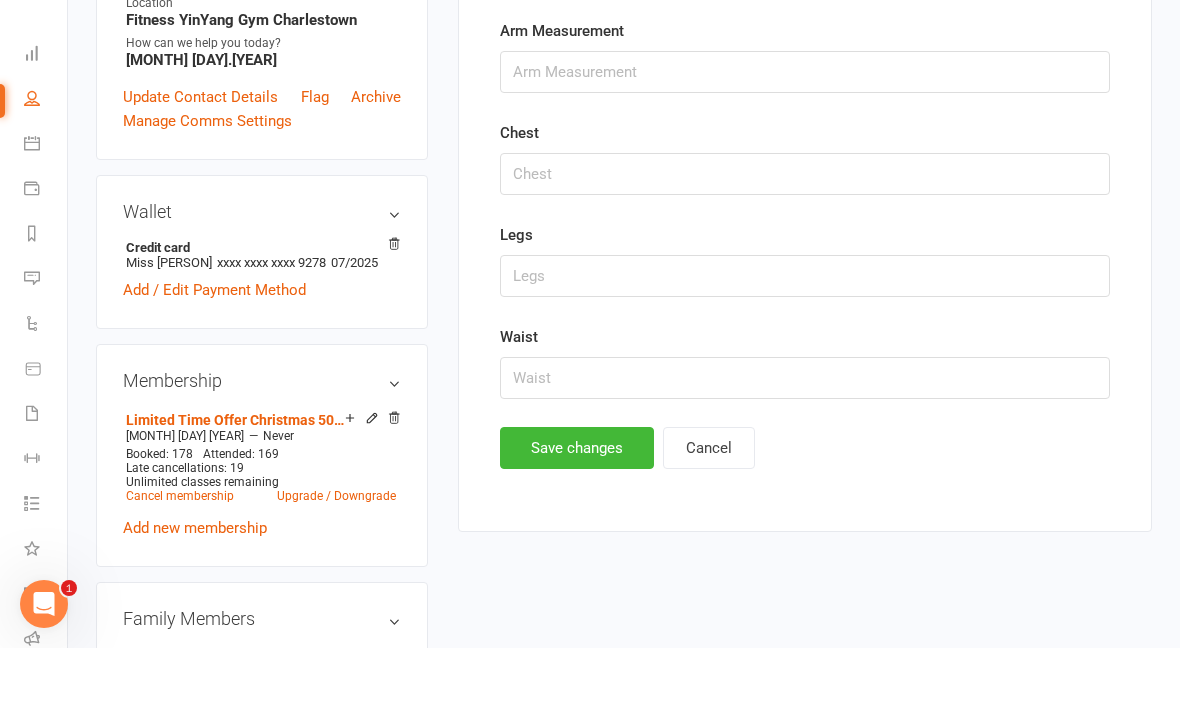 scroll, scrollTop: 580, scrollLeft: 0, axis: vertical 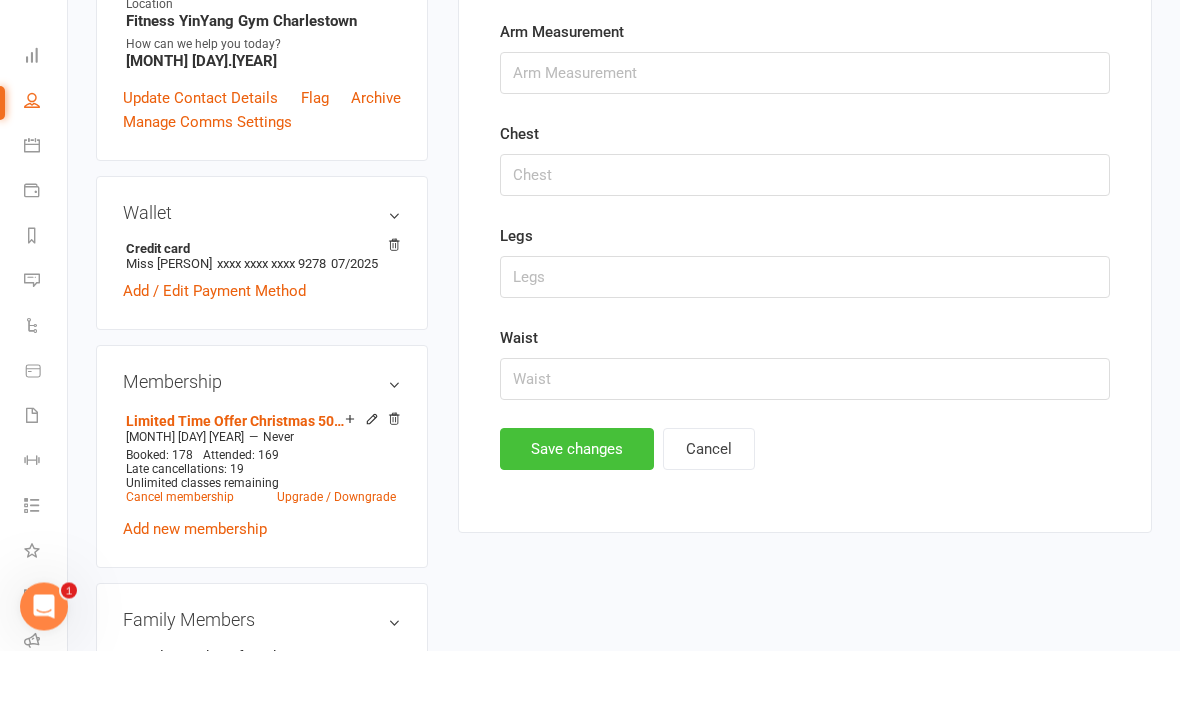type on "58.4" 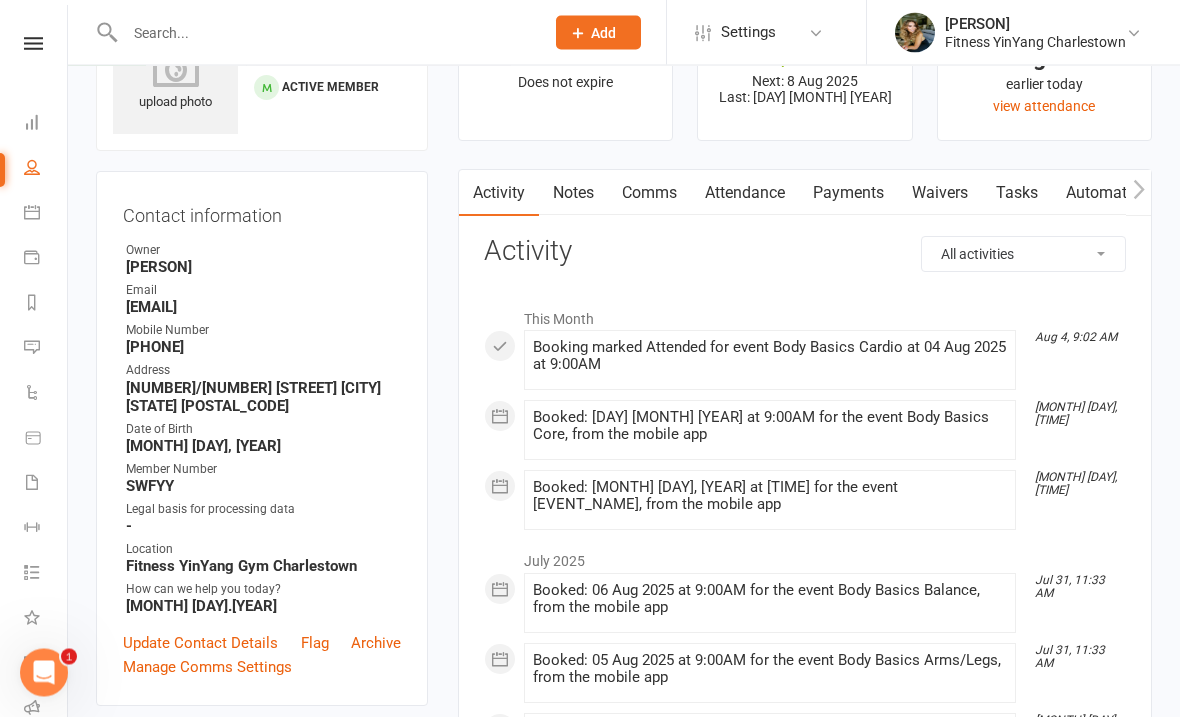 scroll, scrollTop: 0, scrollLeft: 0, axis: both 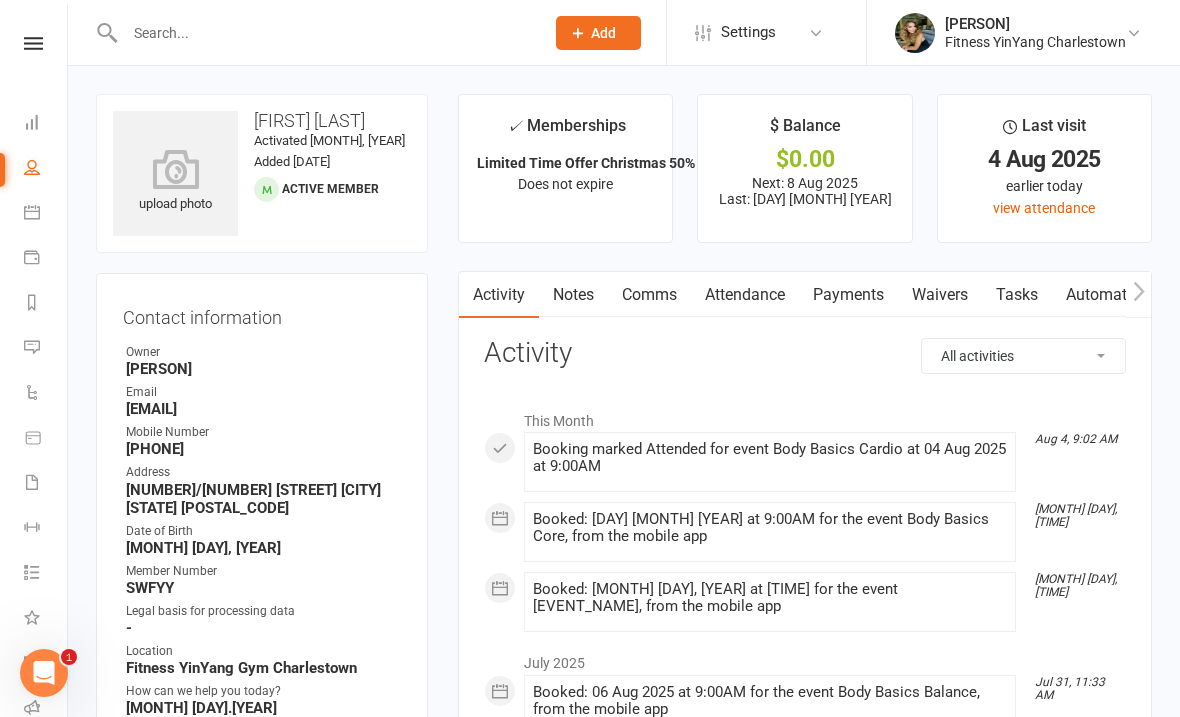 click at bounding box center [324, 33] 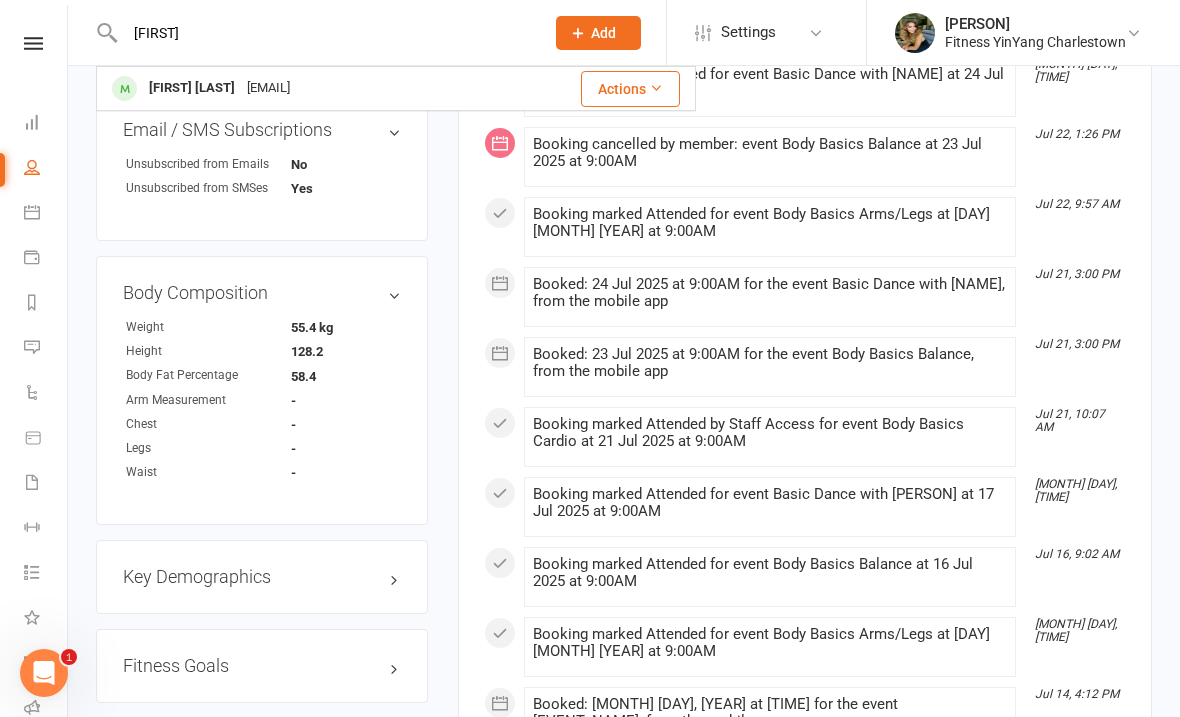 scroll, scrollTop: 1492, scrollLeft: 0, axis: vertical 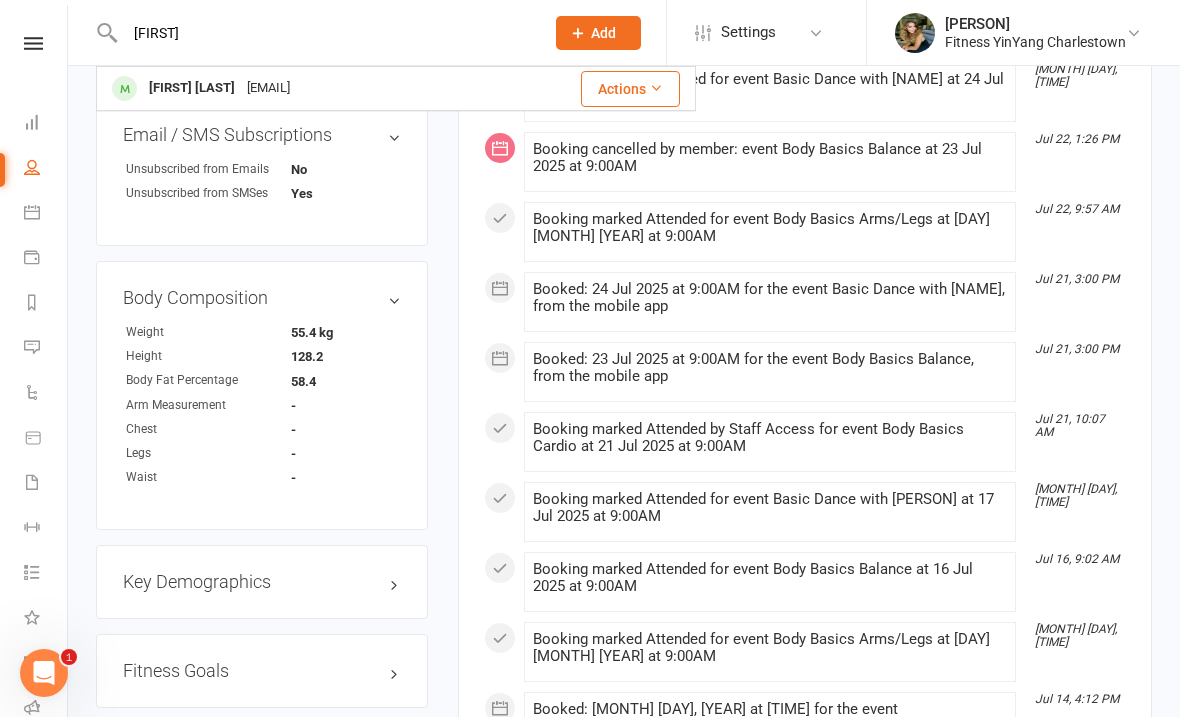 type on "[FIRST]" 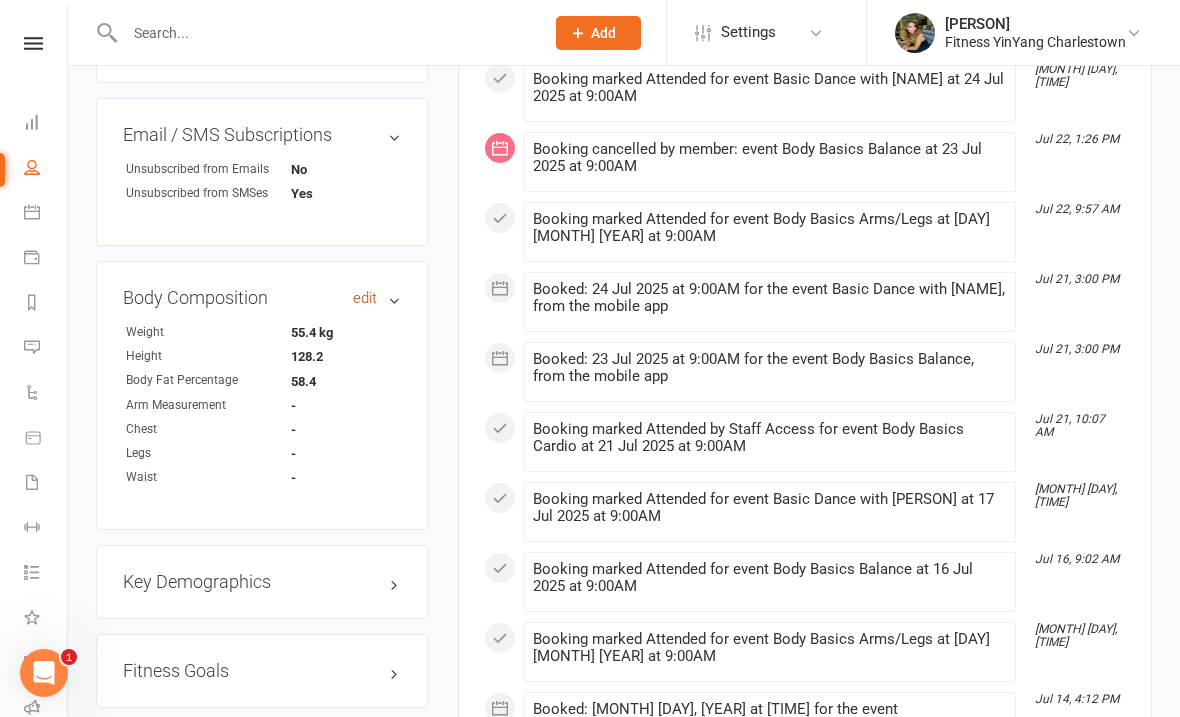 click on "edit" at bounding box center (365, 298) 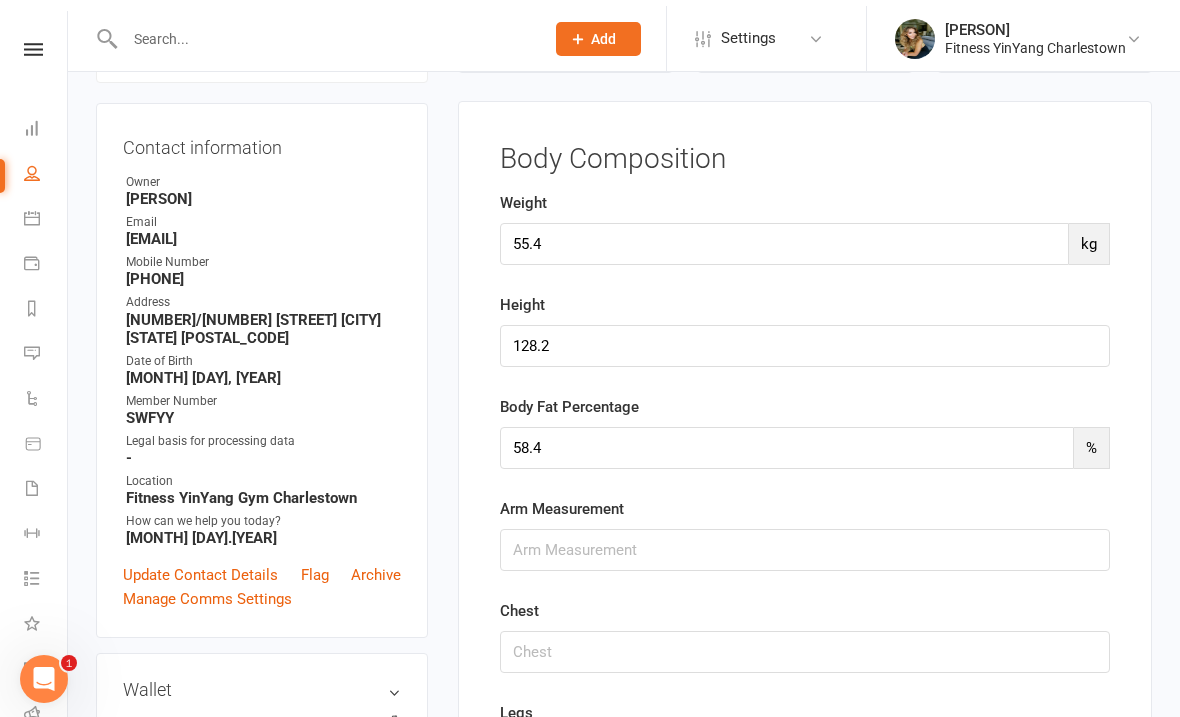 scroll, scrollTop: 170, scrollLeft: 0, axis: vertical 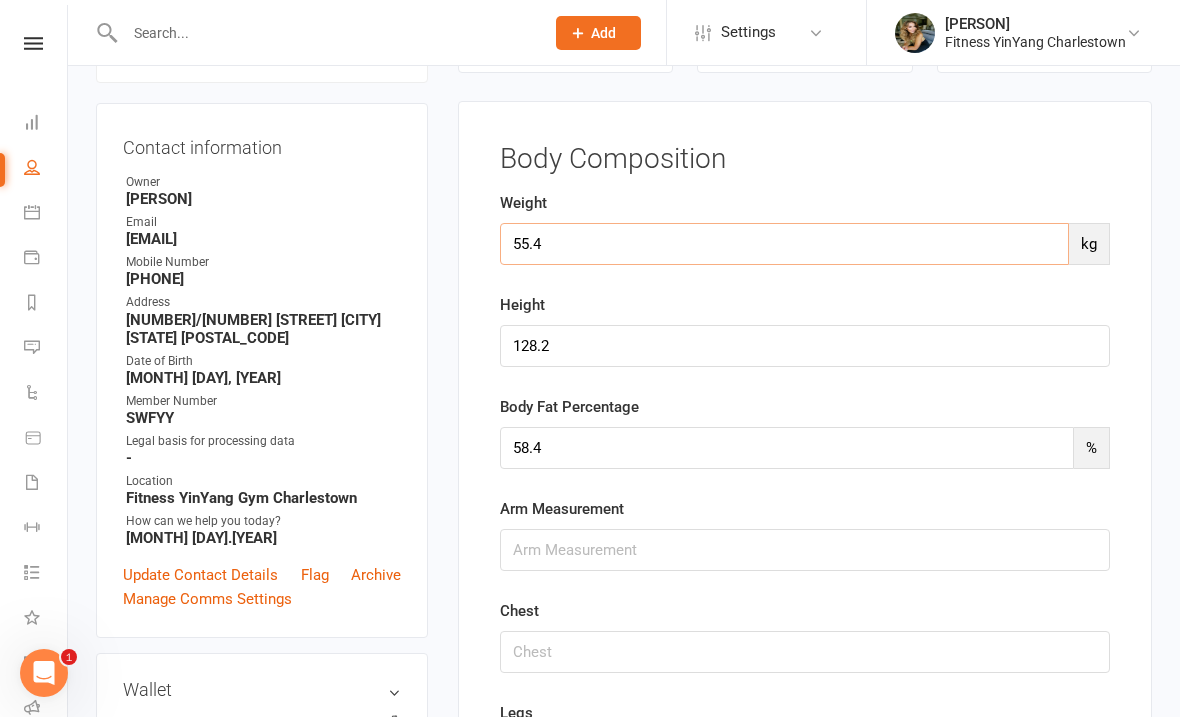 click on "55.4" at bounding box center (784, 244) 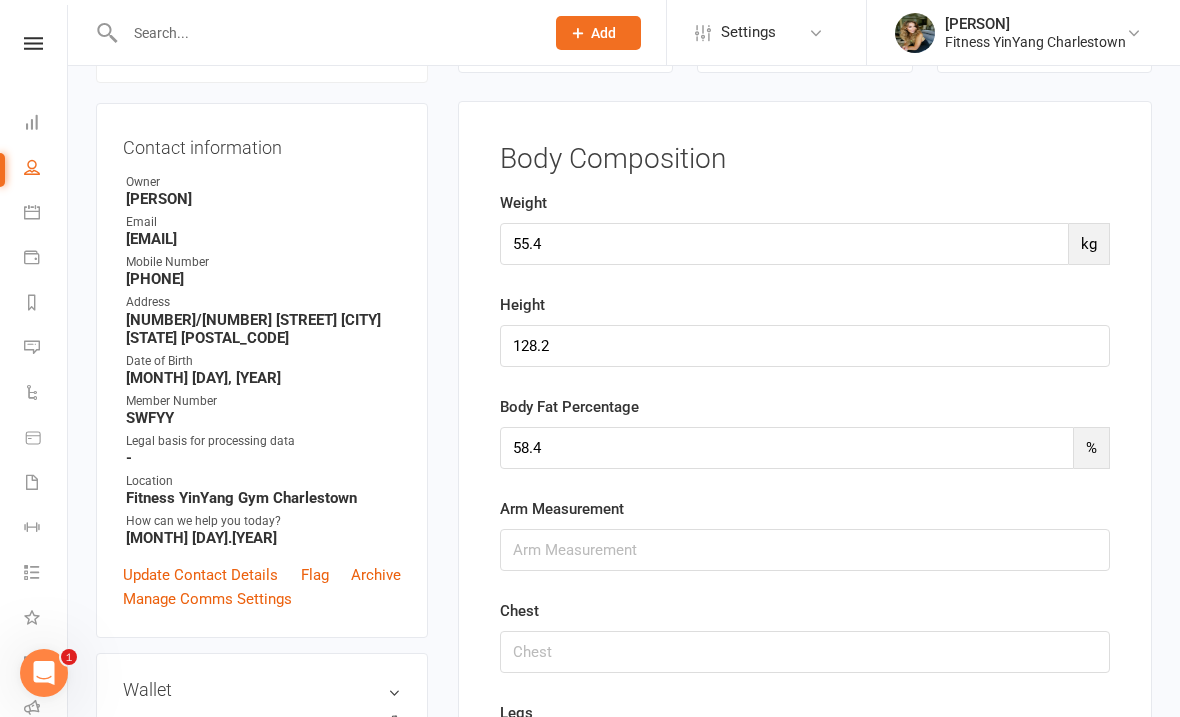 click at bounding box center [324, 33] 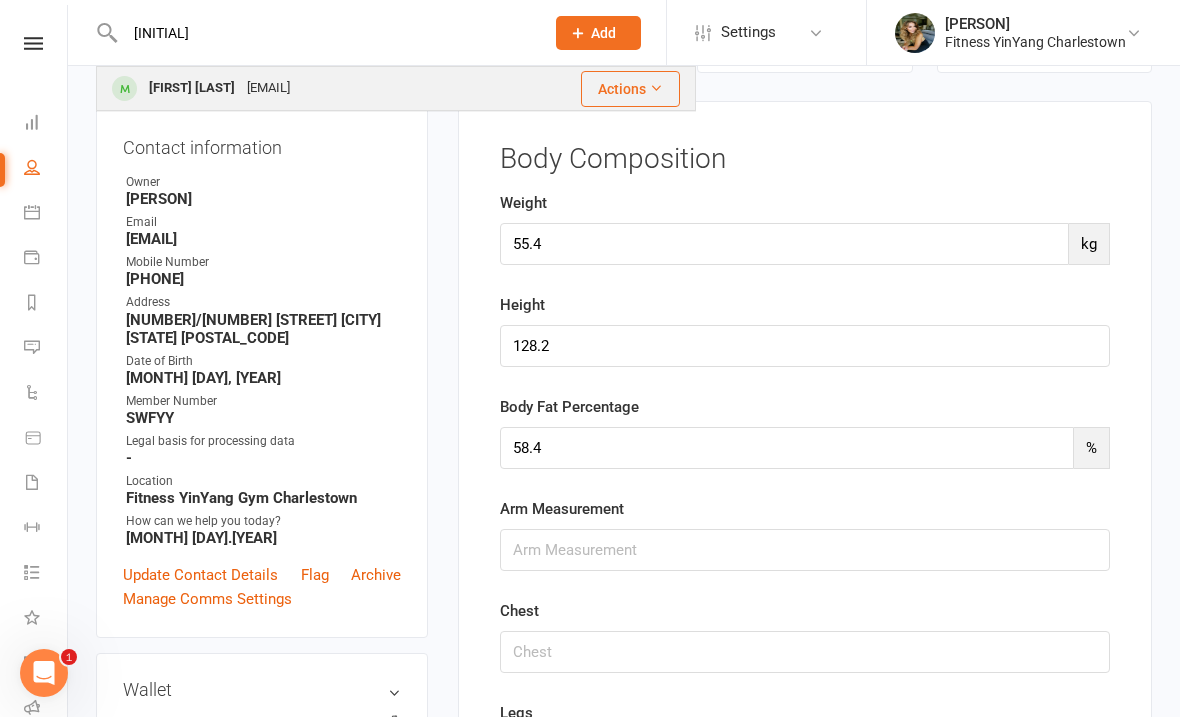 type on "[INITIAL]" 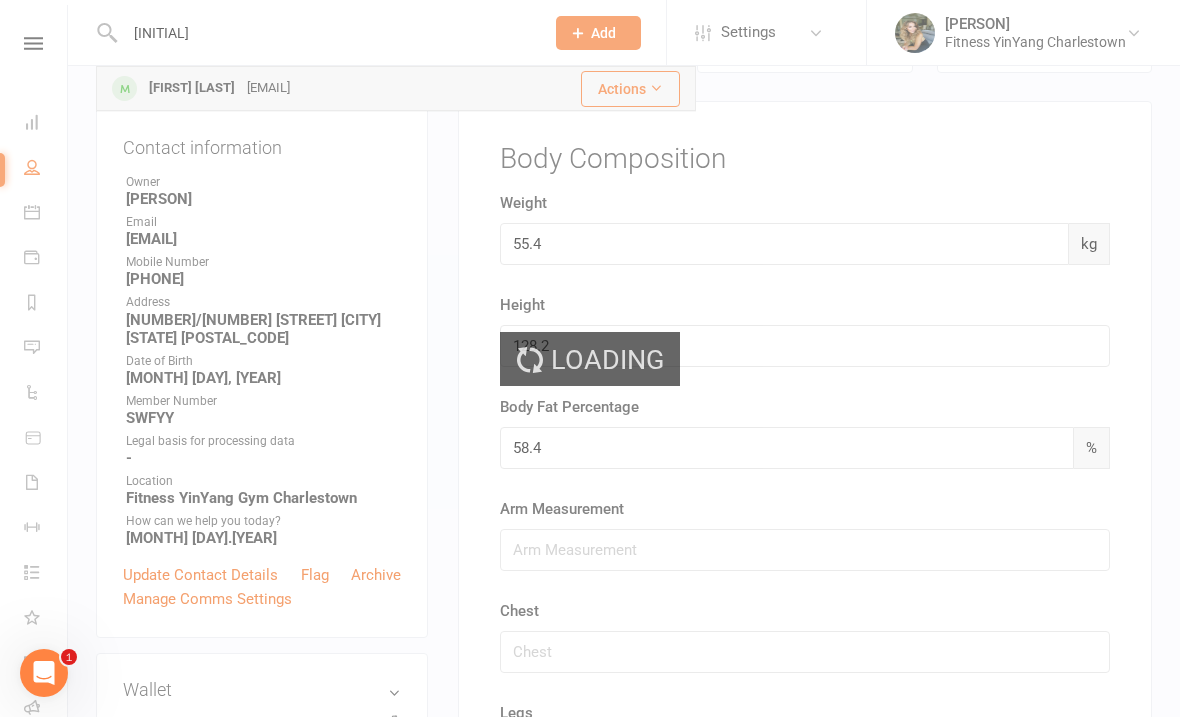 type 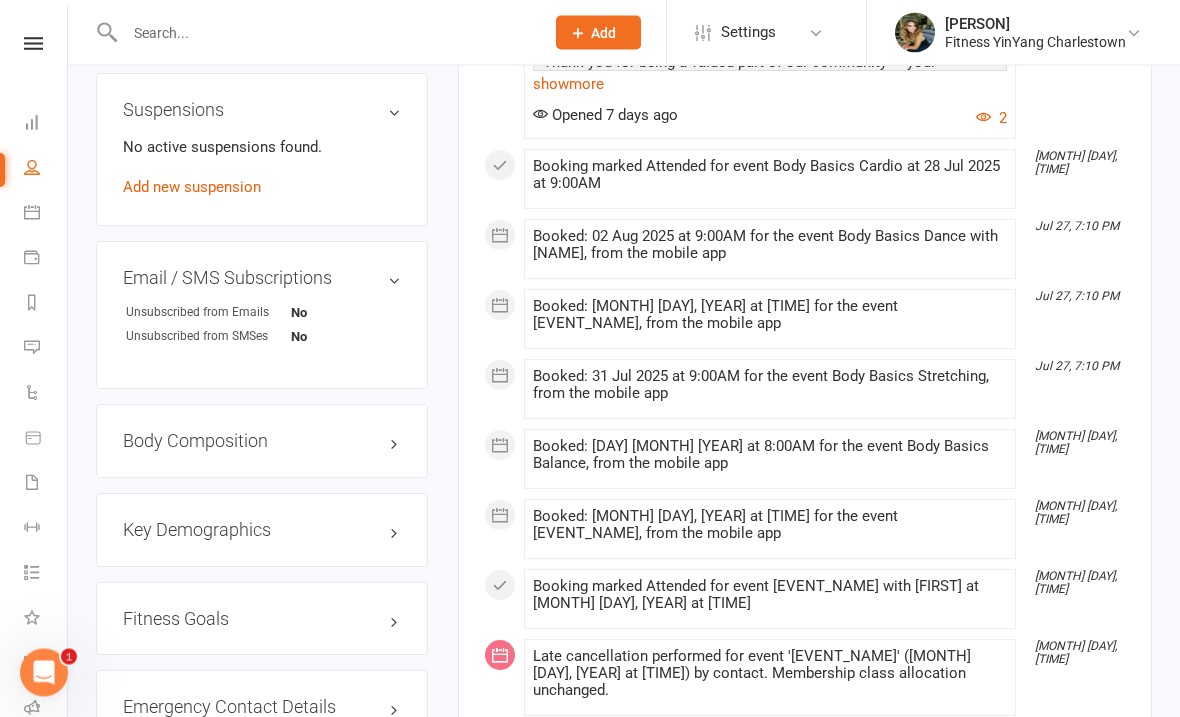 scroll, scrollTop: 1382, scrollLeft: 0, axis: vertical 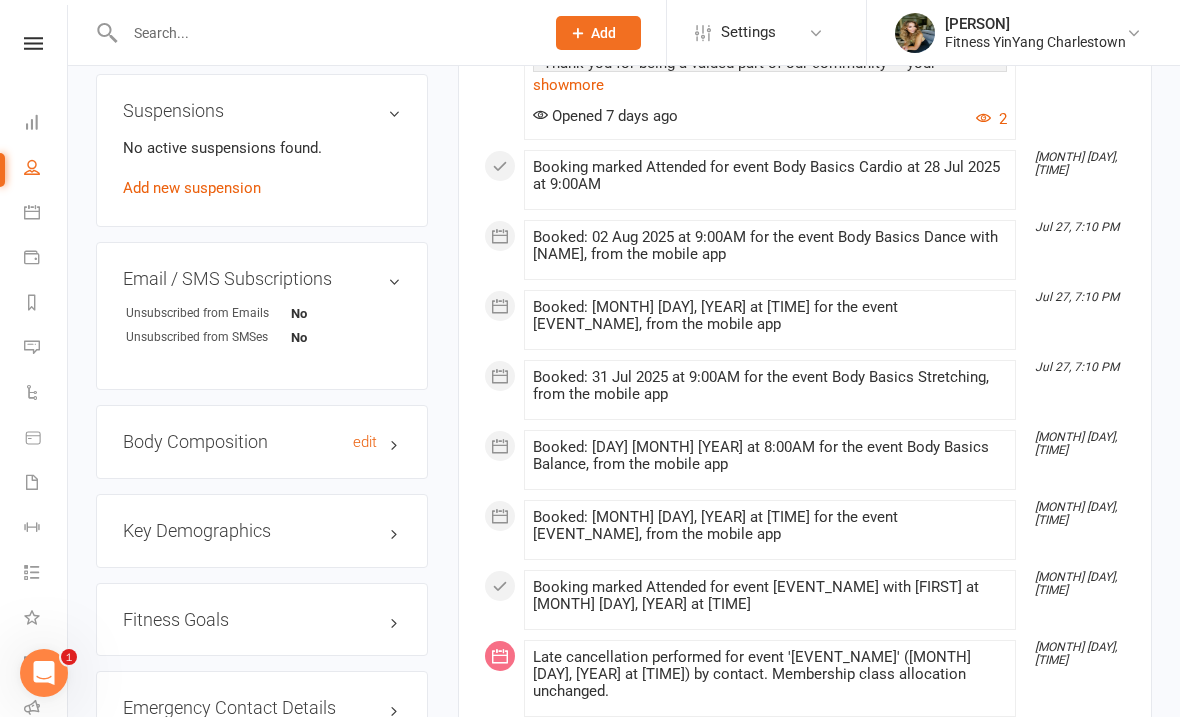 click on "Body Composition  edit" at bounding box center (262, 442) 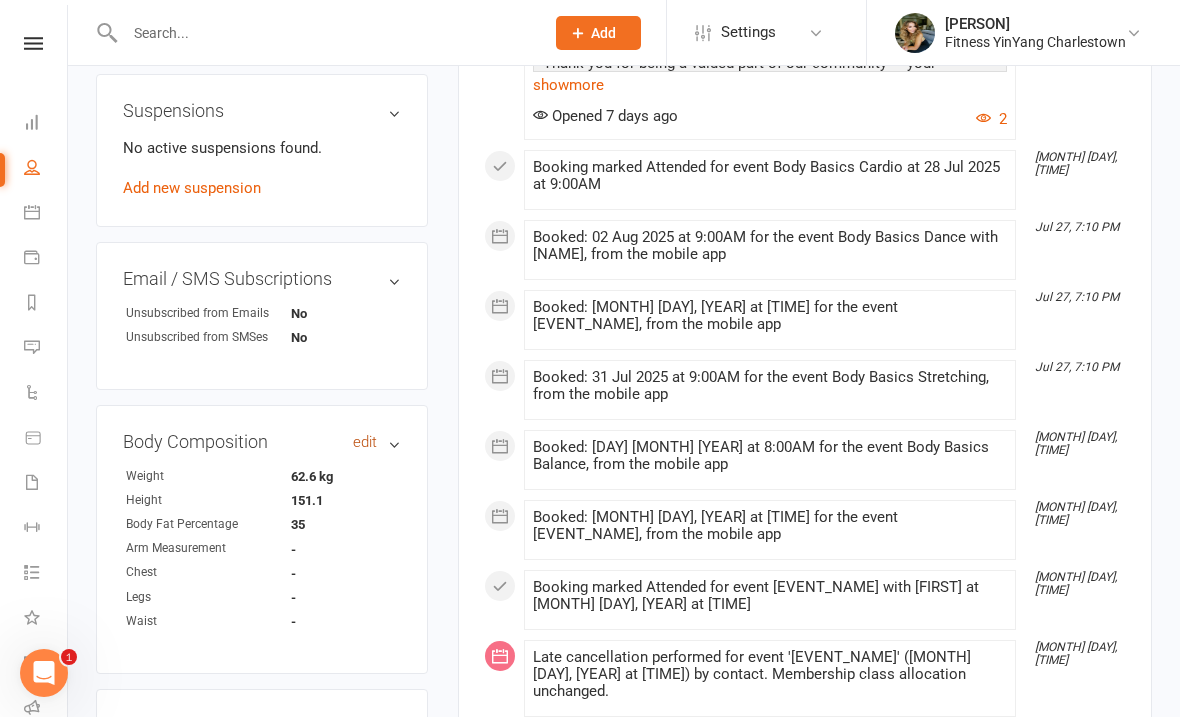 click on "edit" at bounding box center [365, 442] 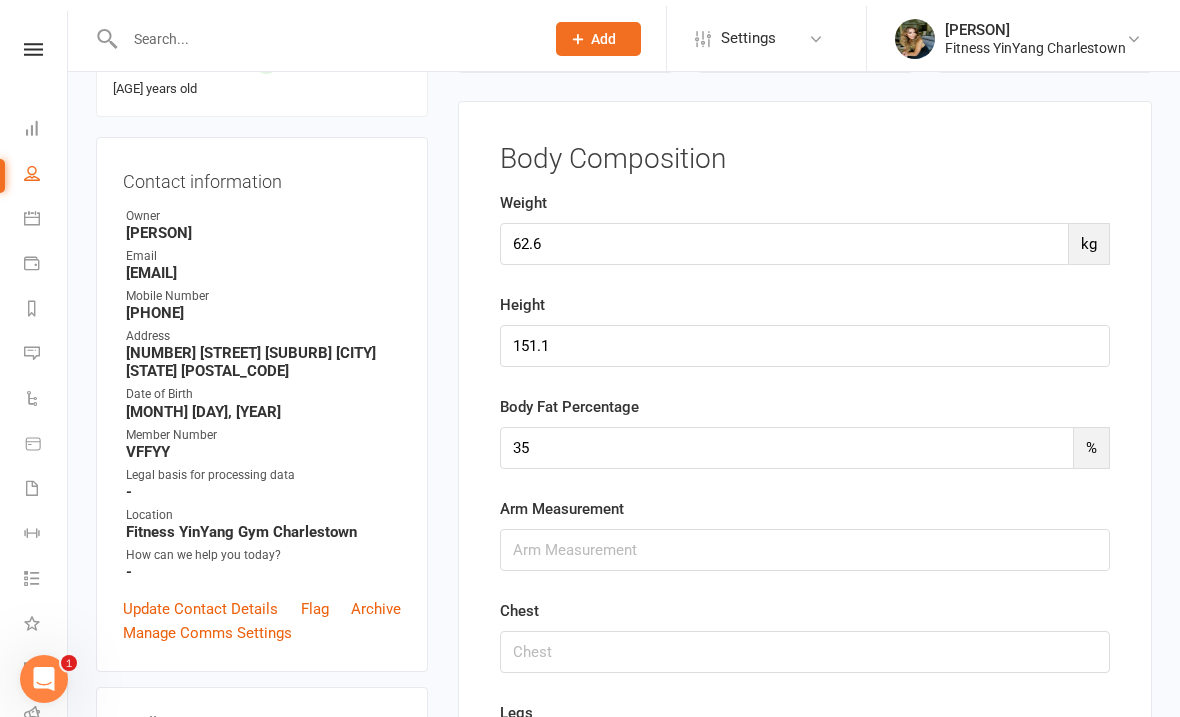 scroll, scrollTop: 170, scrollLeft: 0, axis: vertical 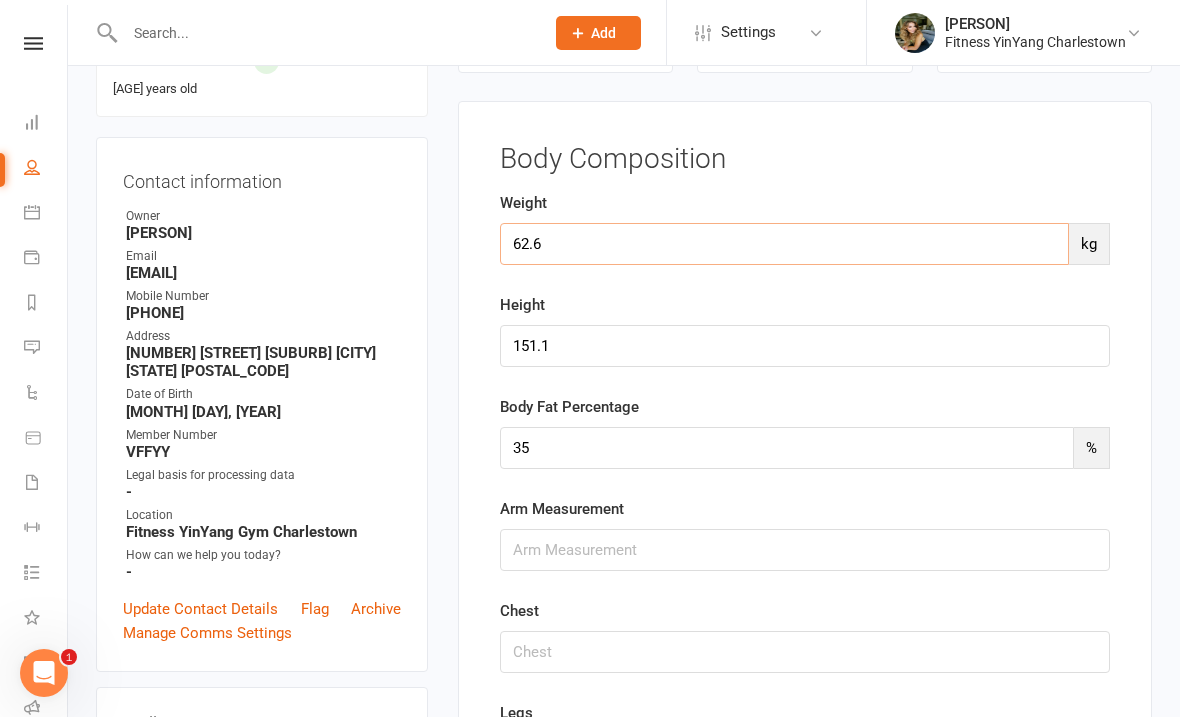 click on "62.6" at bounding box center (784, 244) 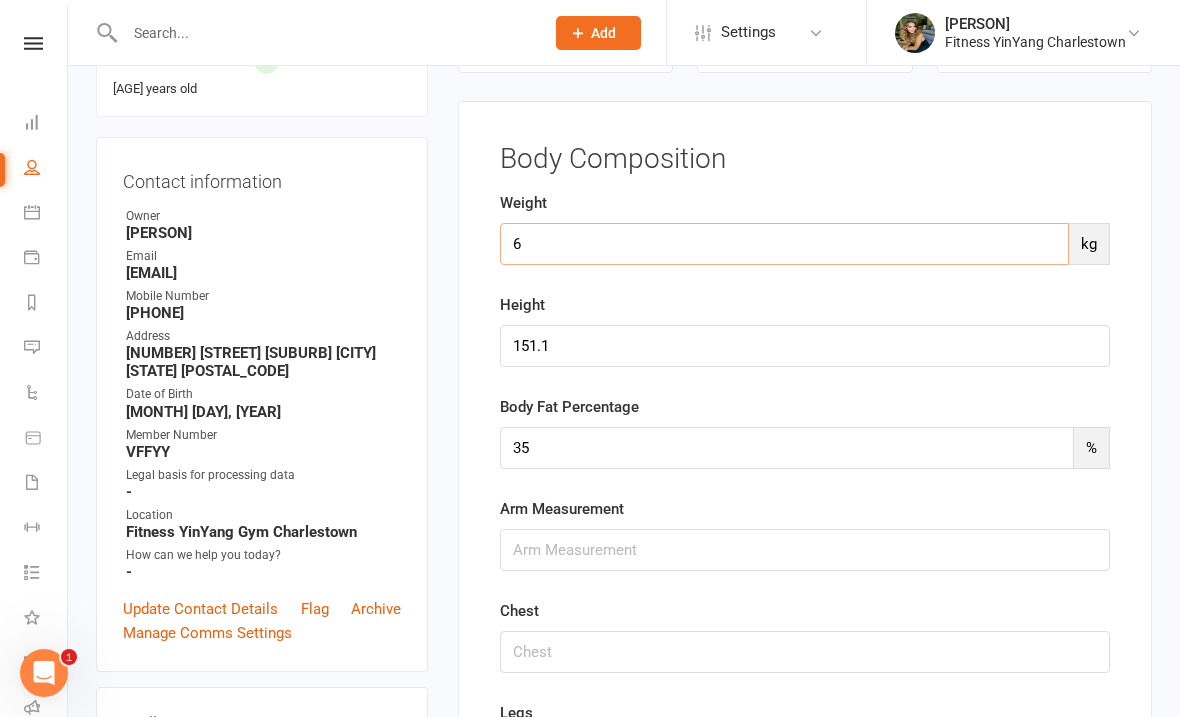 type on "64" 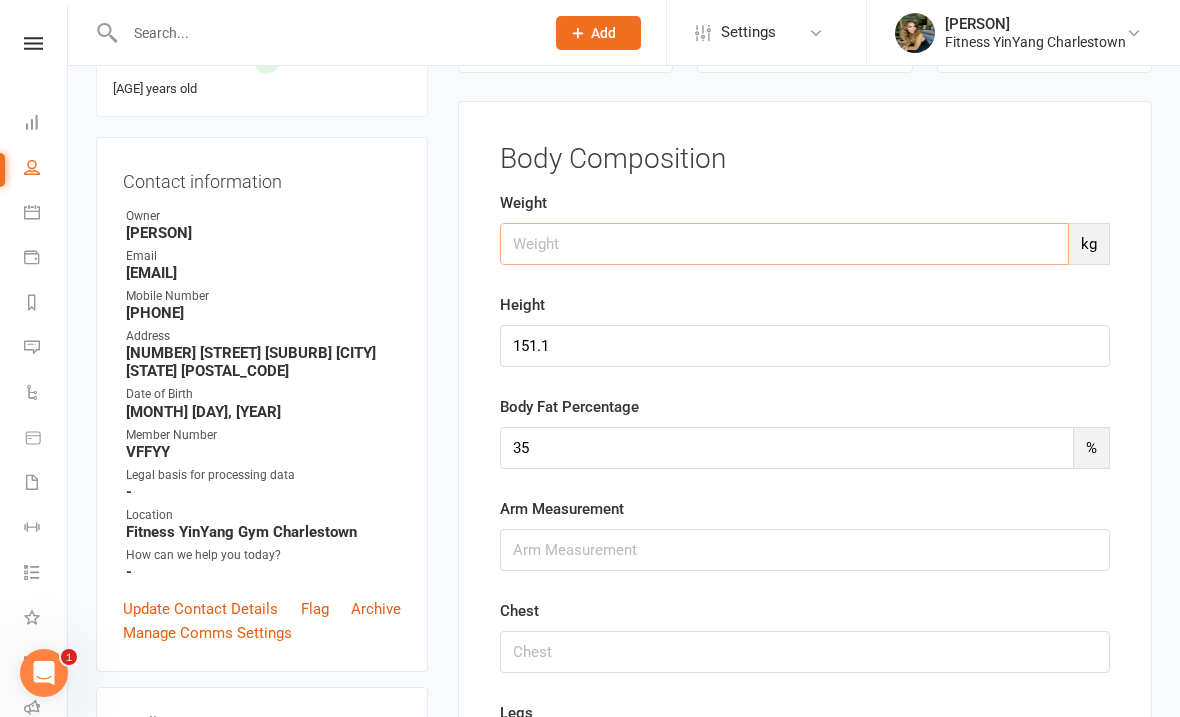 type 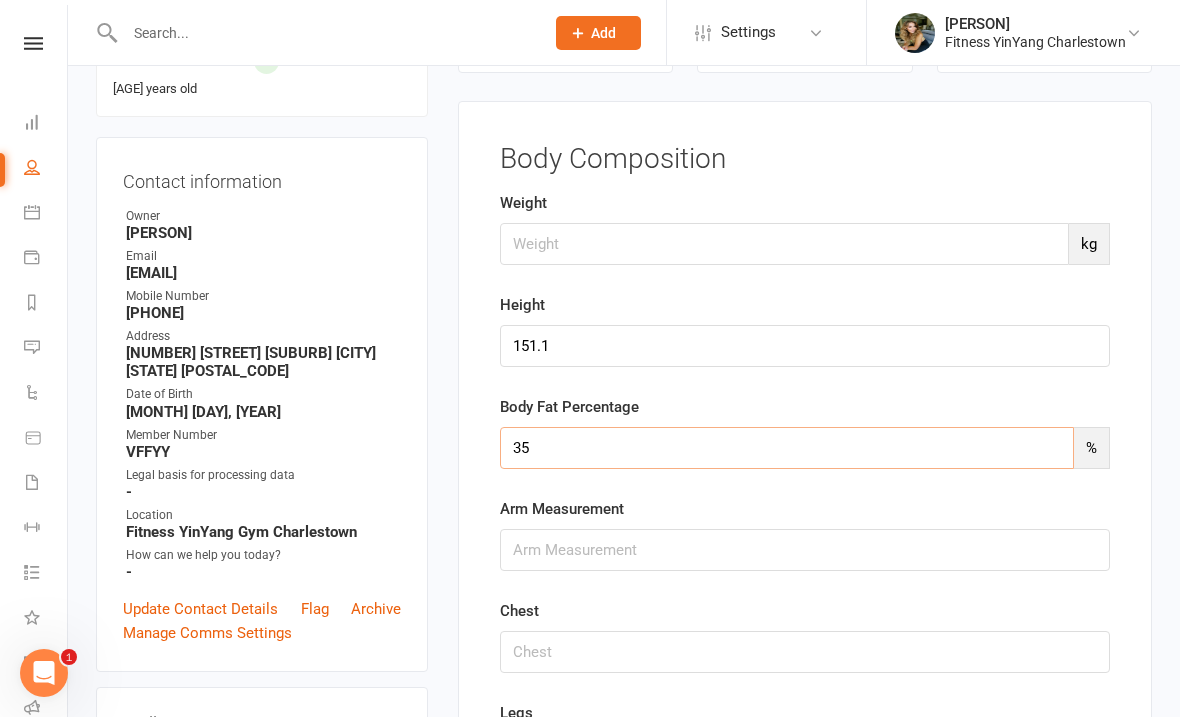 click on "35" at bounding box center [787, 448] 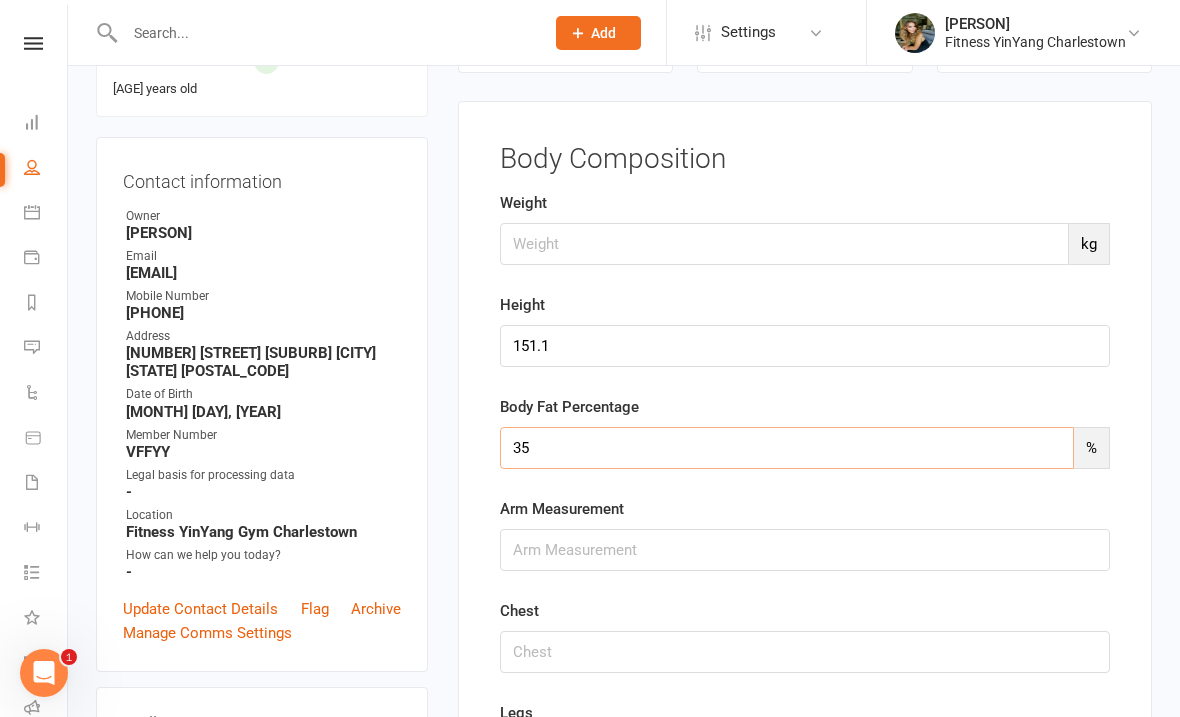 type on "3" 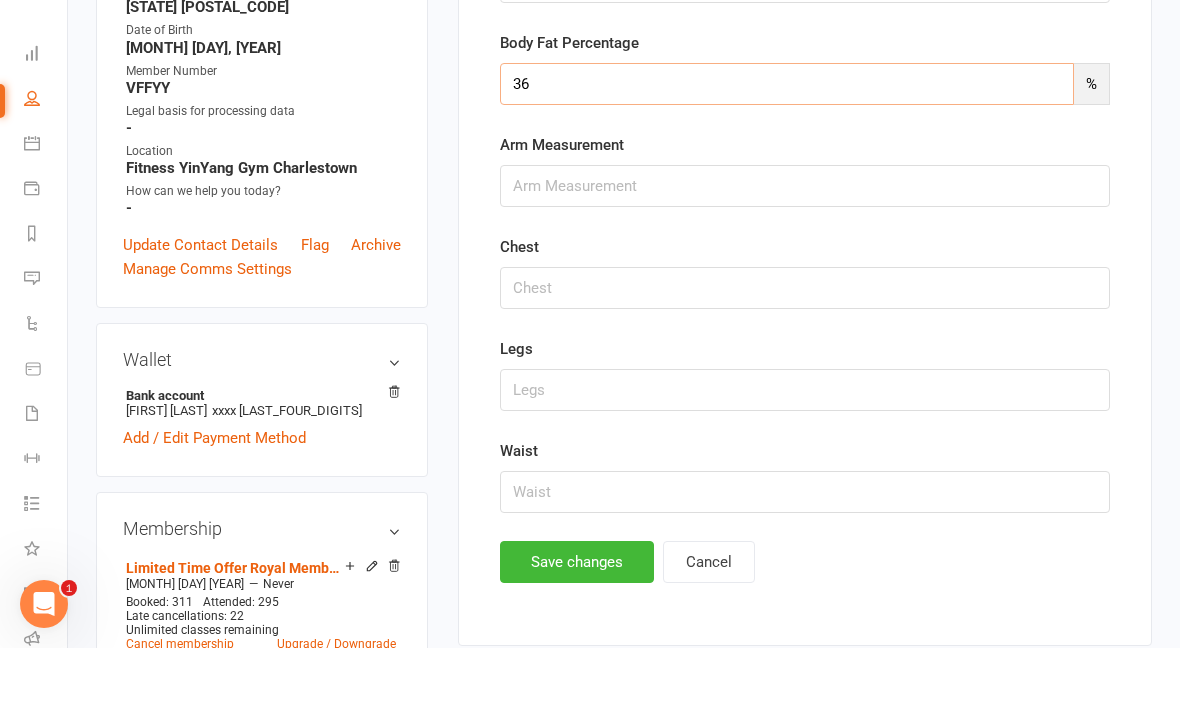scroll, scrollTop: 492, scrollLeft: 0, axis: vertical 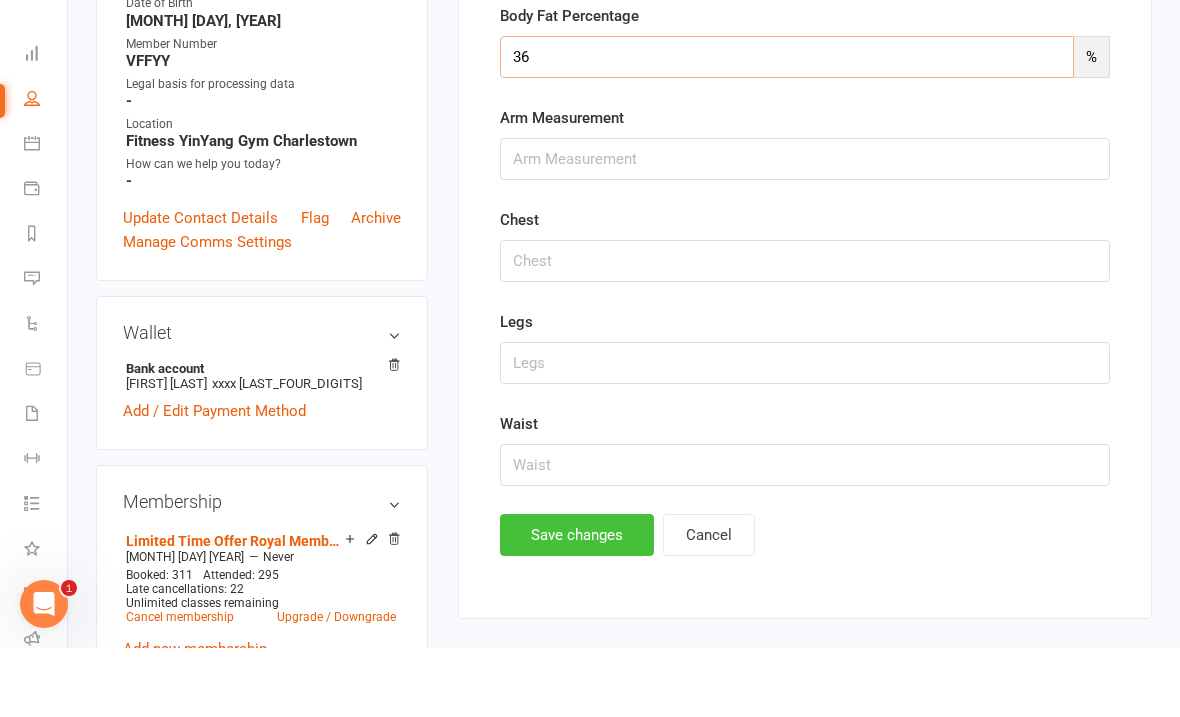 type on "36" 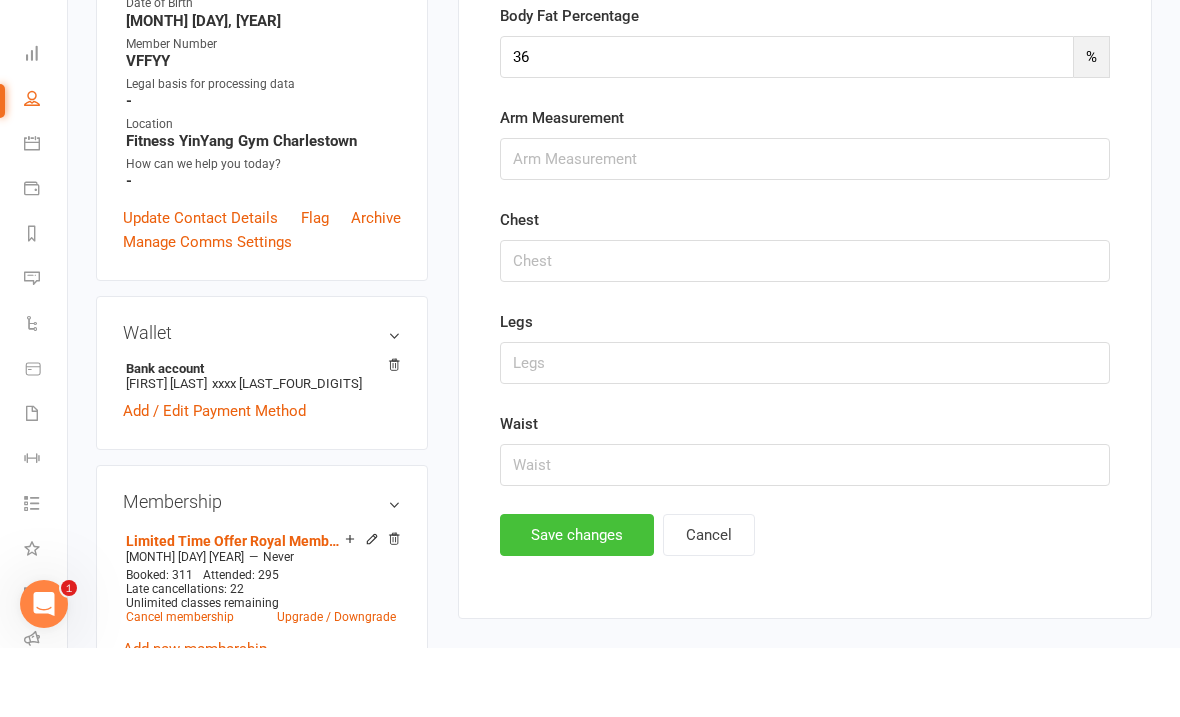 click on "Save changes" at bounding box center (577, 604) 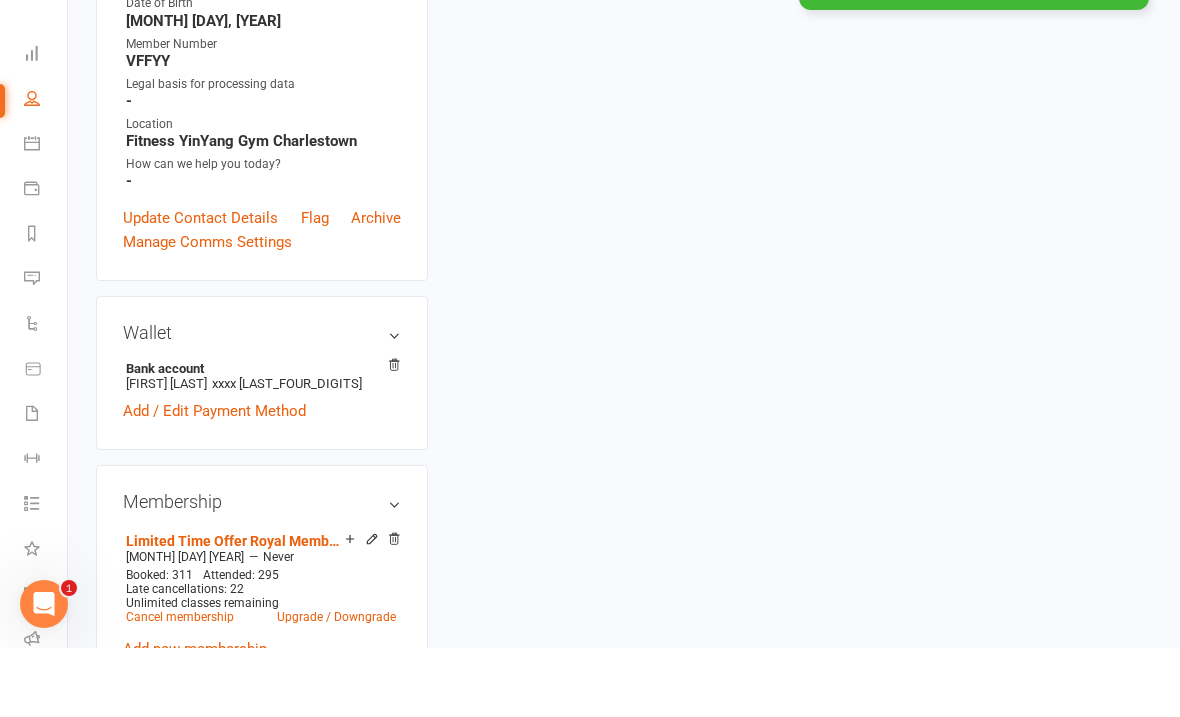 scroll, scrollTop: 561, scrollLeft: 0, axis: vertical 